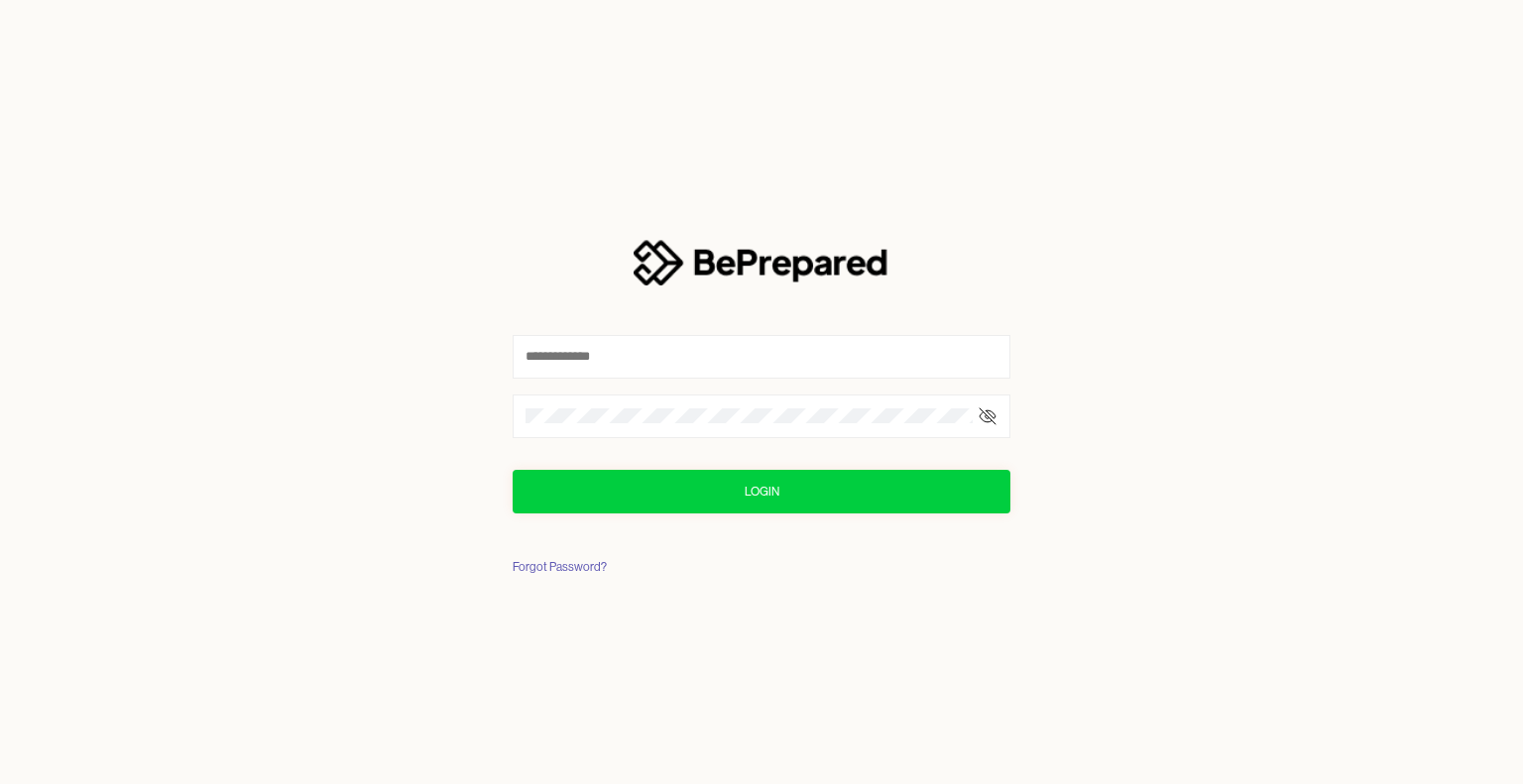 scroll, scrollTop: 0, scrollLeft: 0, axis: both 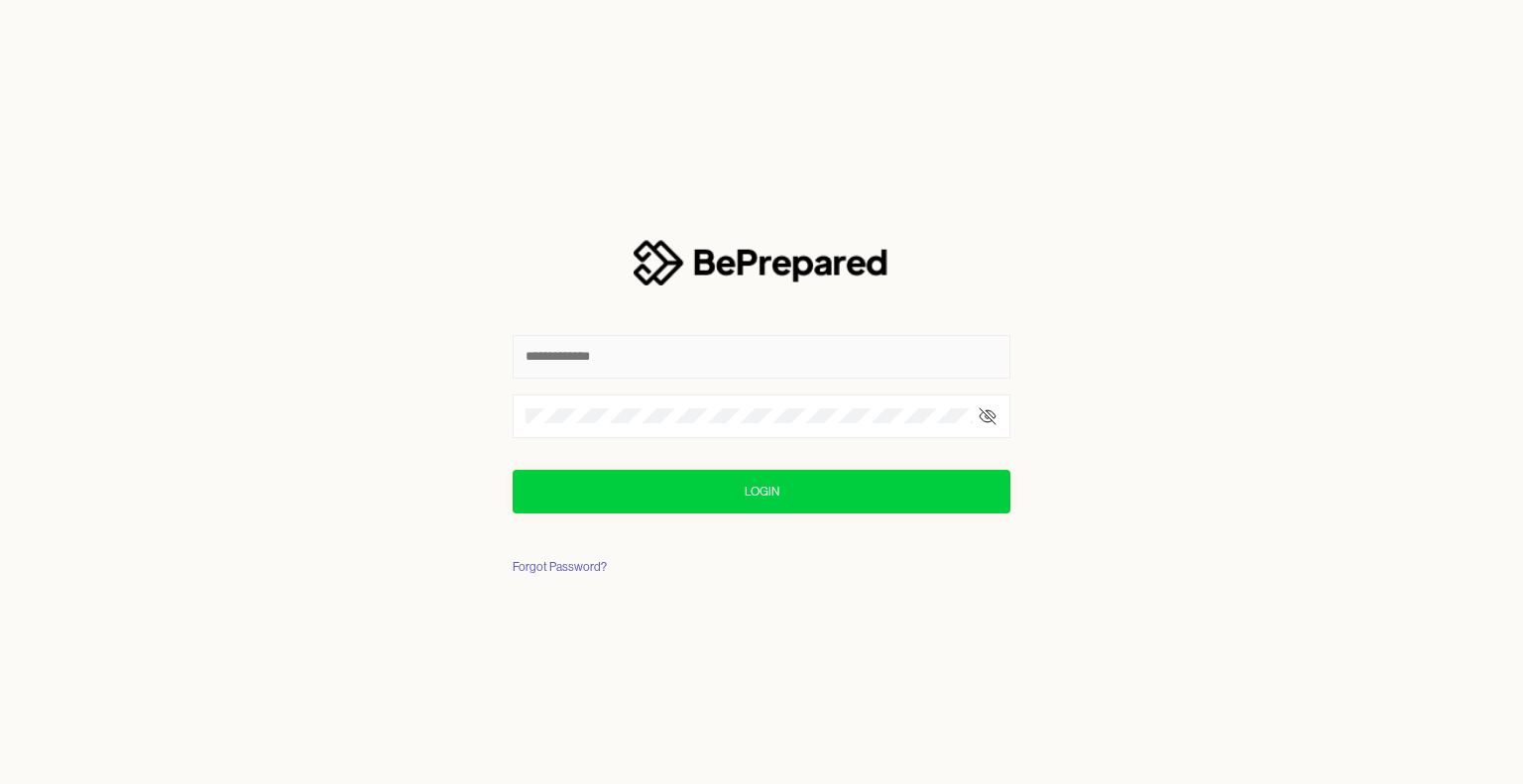 type on "**********" 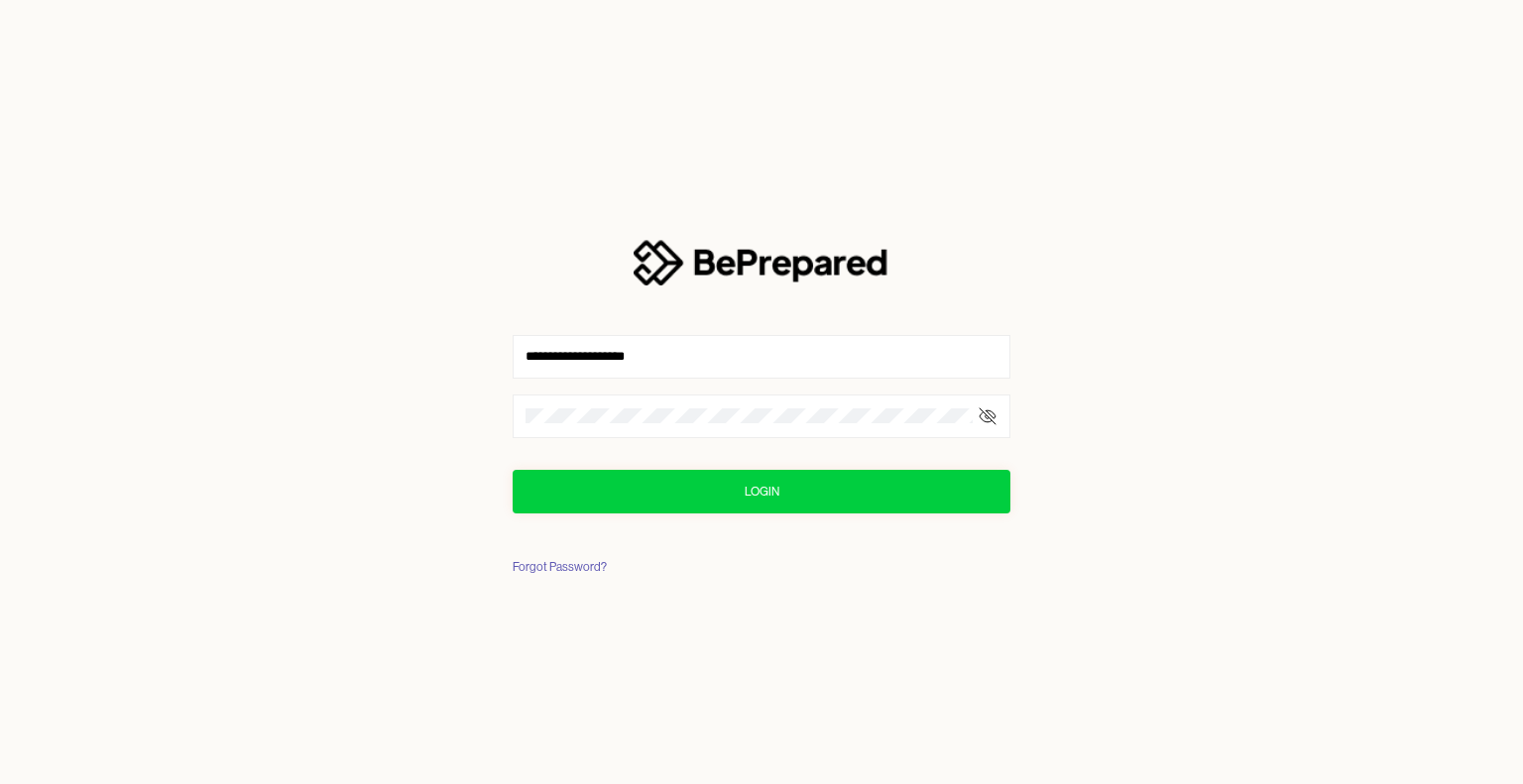 click on "Login" at bounding box center (762, 492) 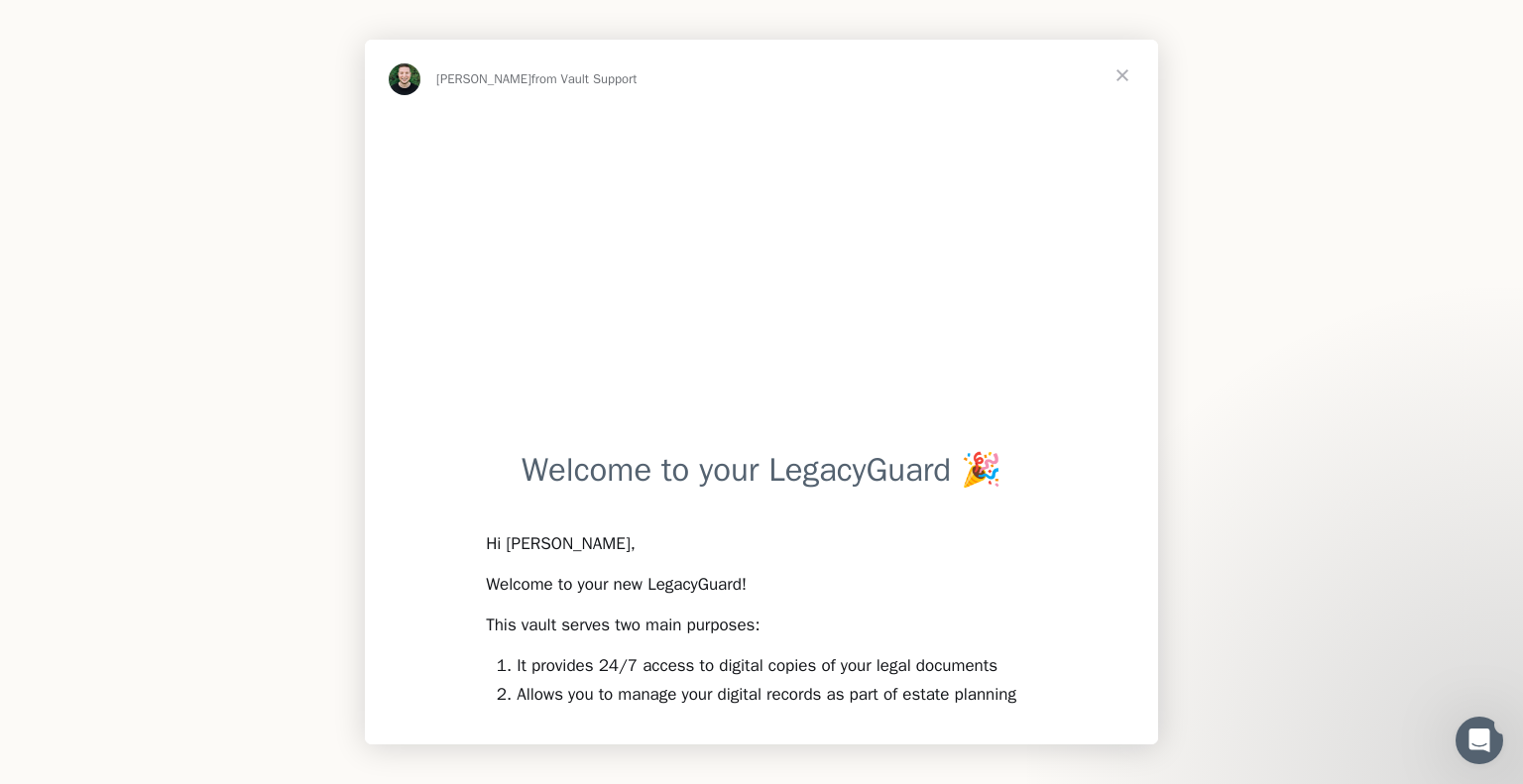scroll, scrollTop: 0, scrollLeft: 0, axis: both 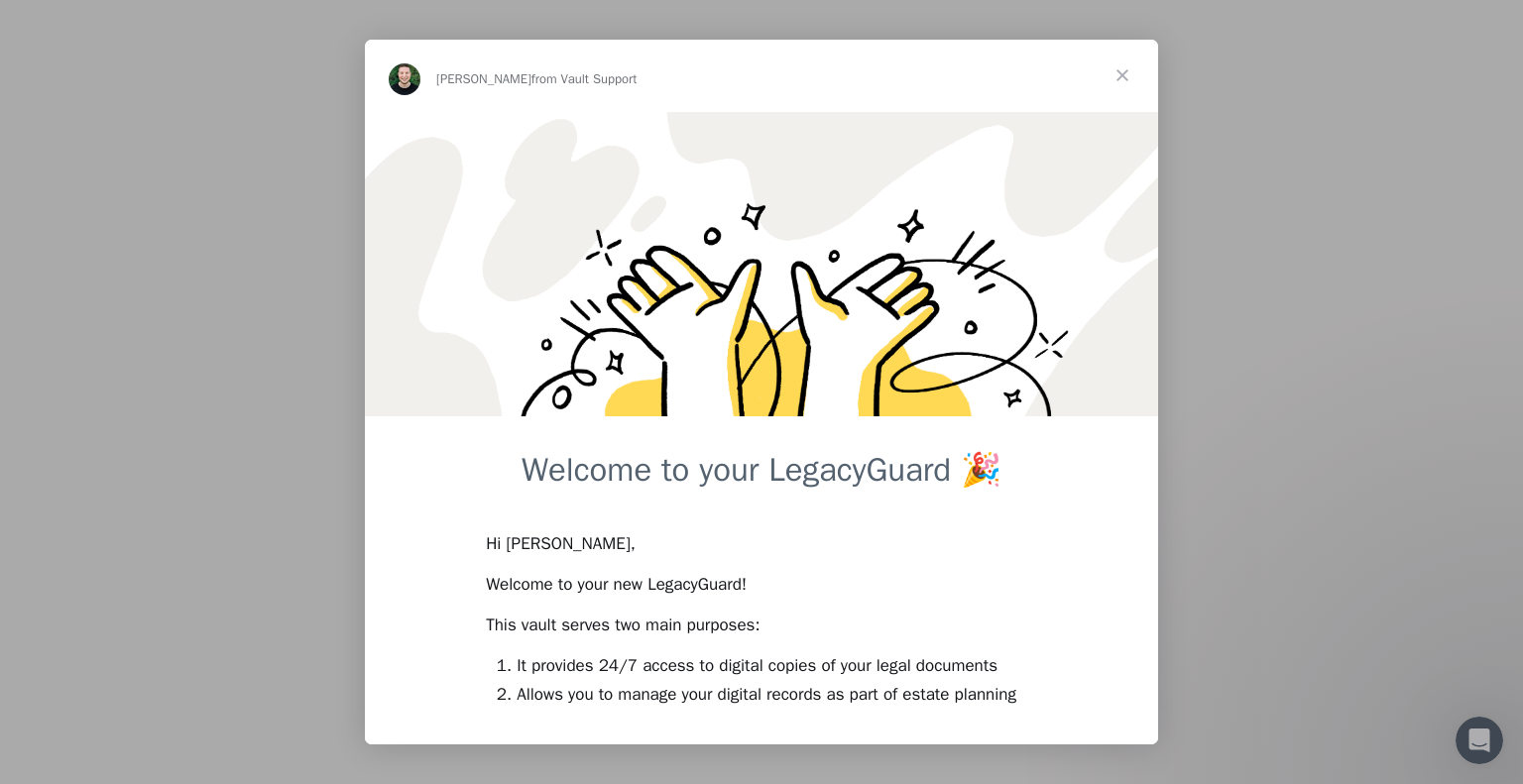 click at bounding box center [1122, 75] 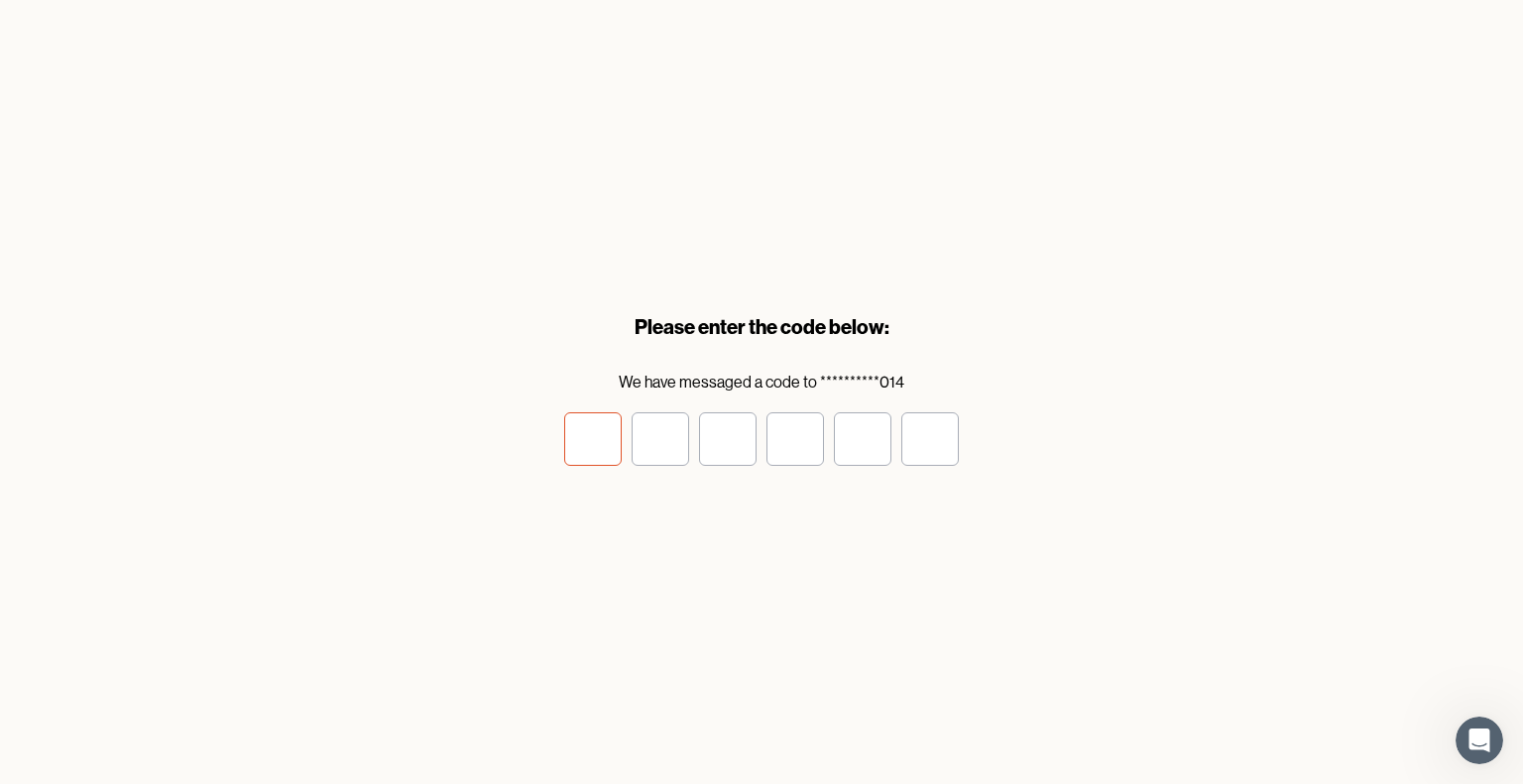 click at bounding box center (593, 439) 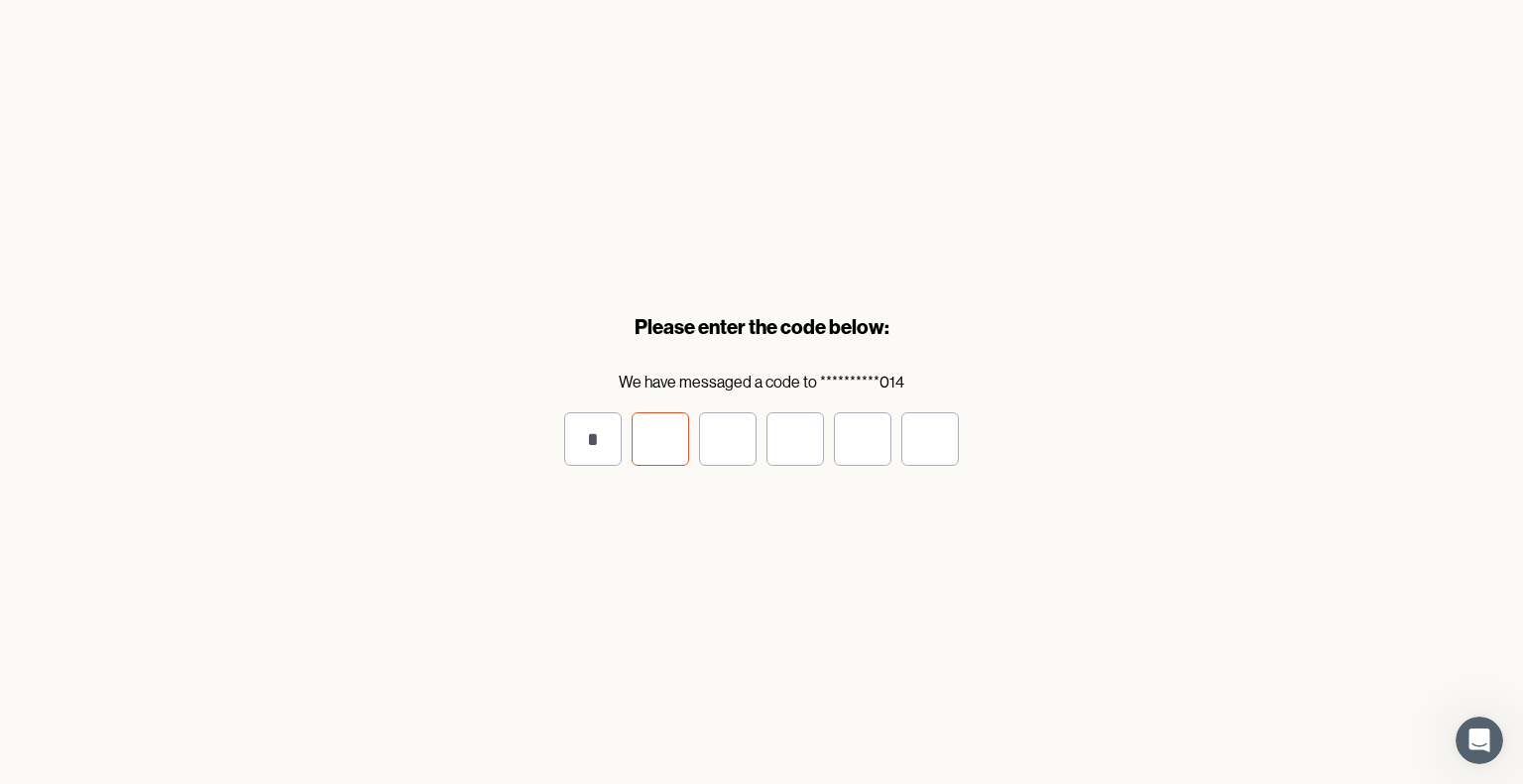 type on "*" 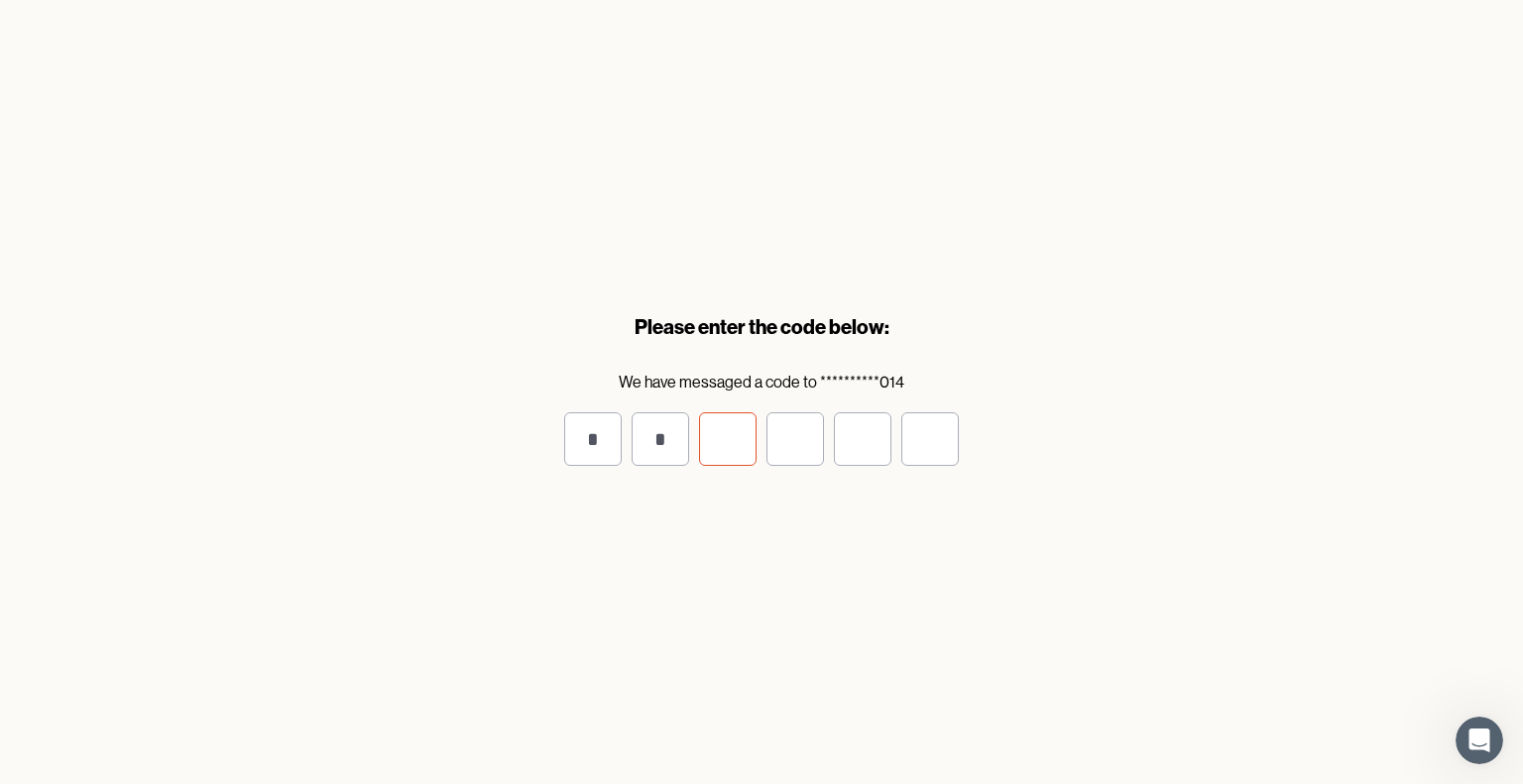 type on "*" 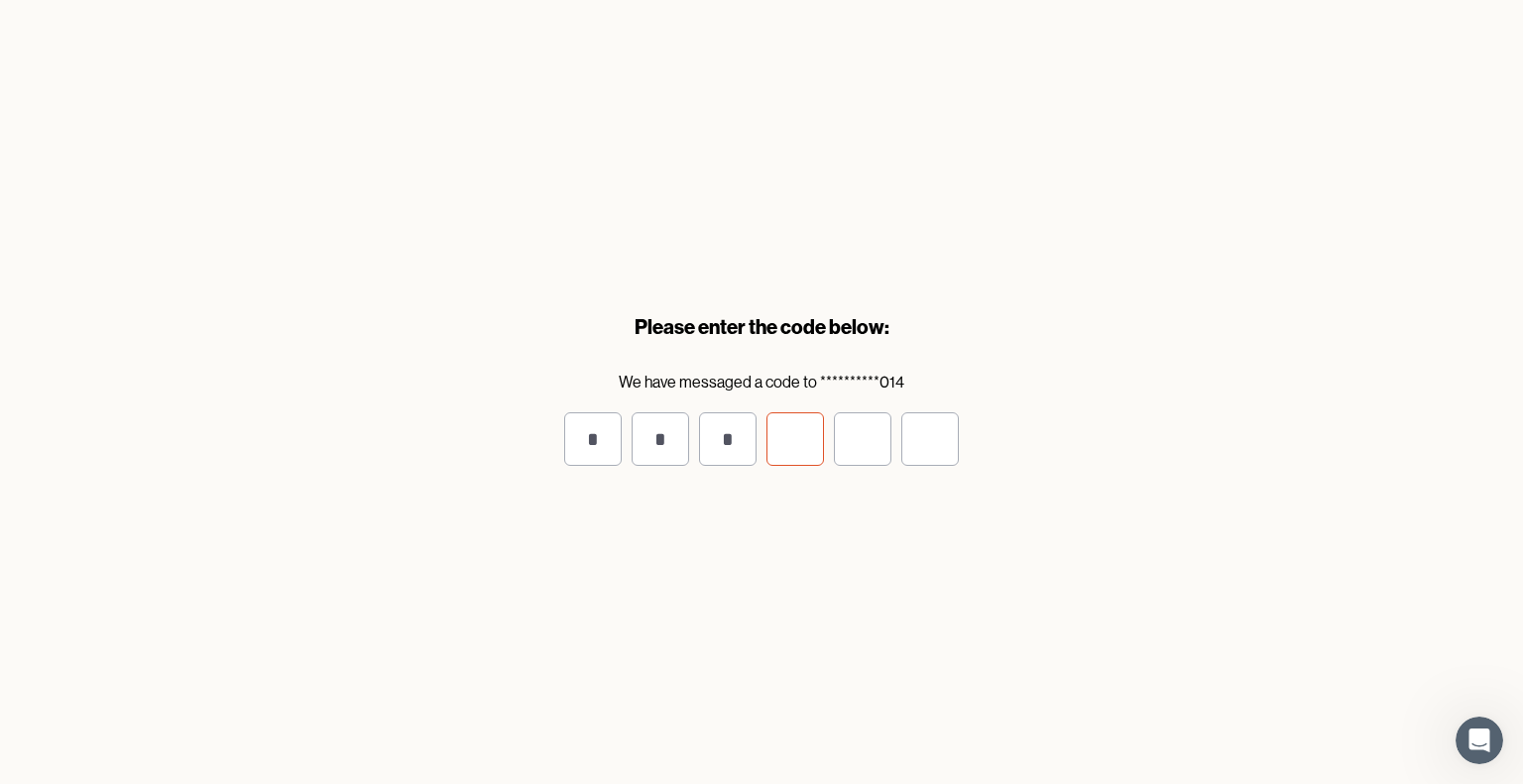type on "*" 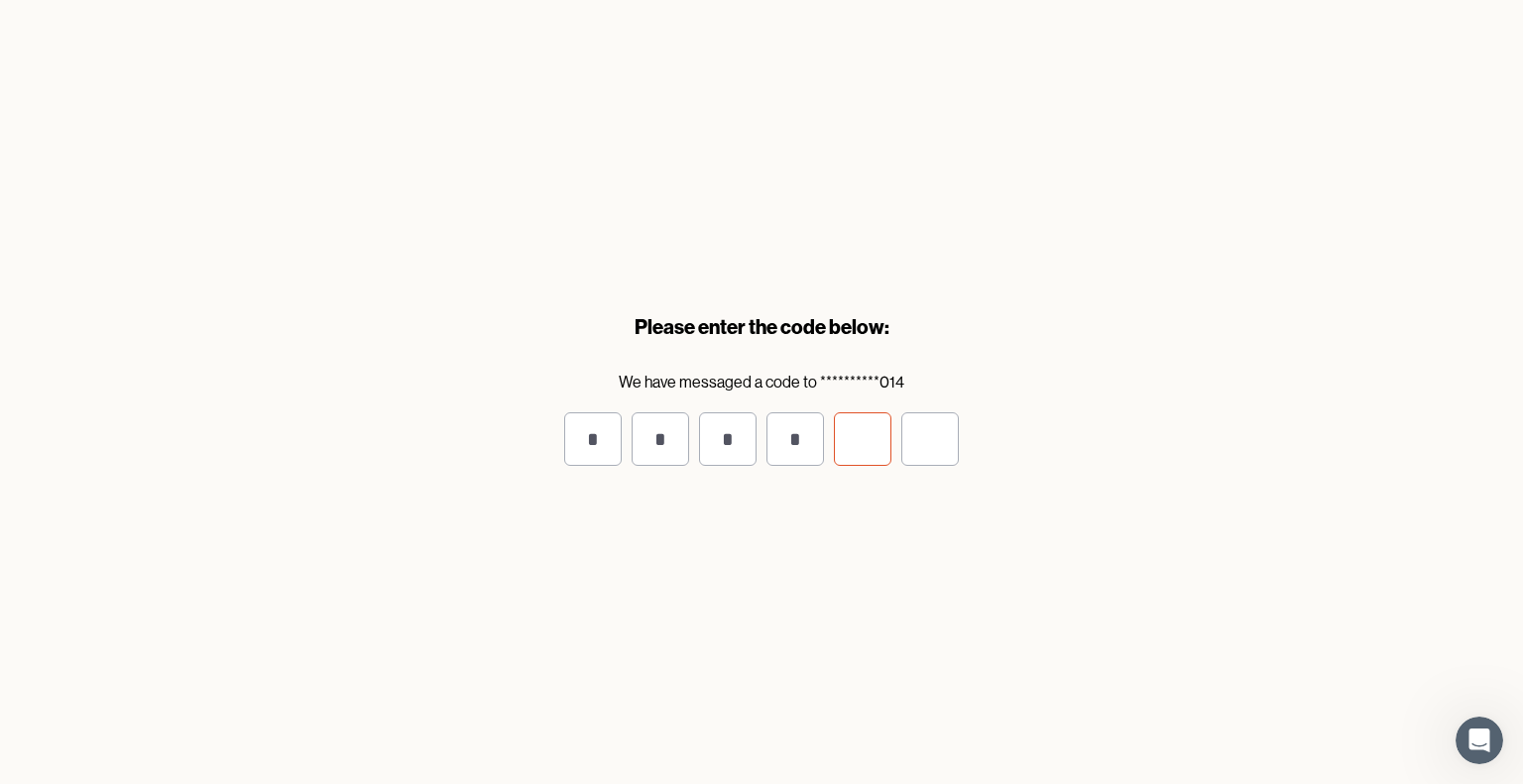 type on "*" 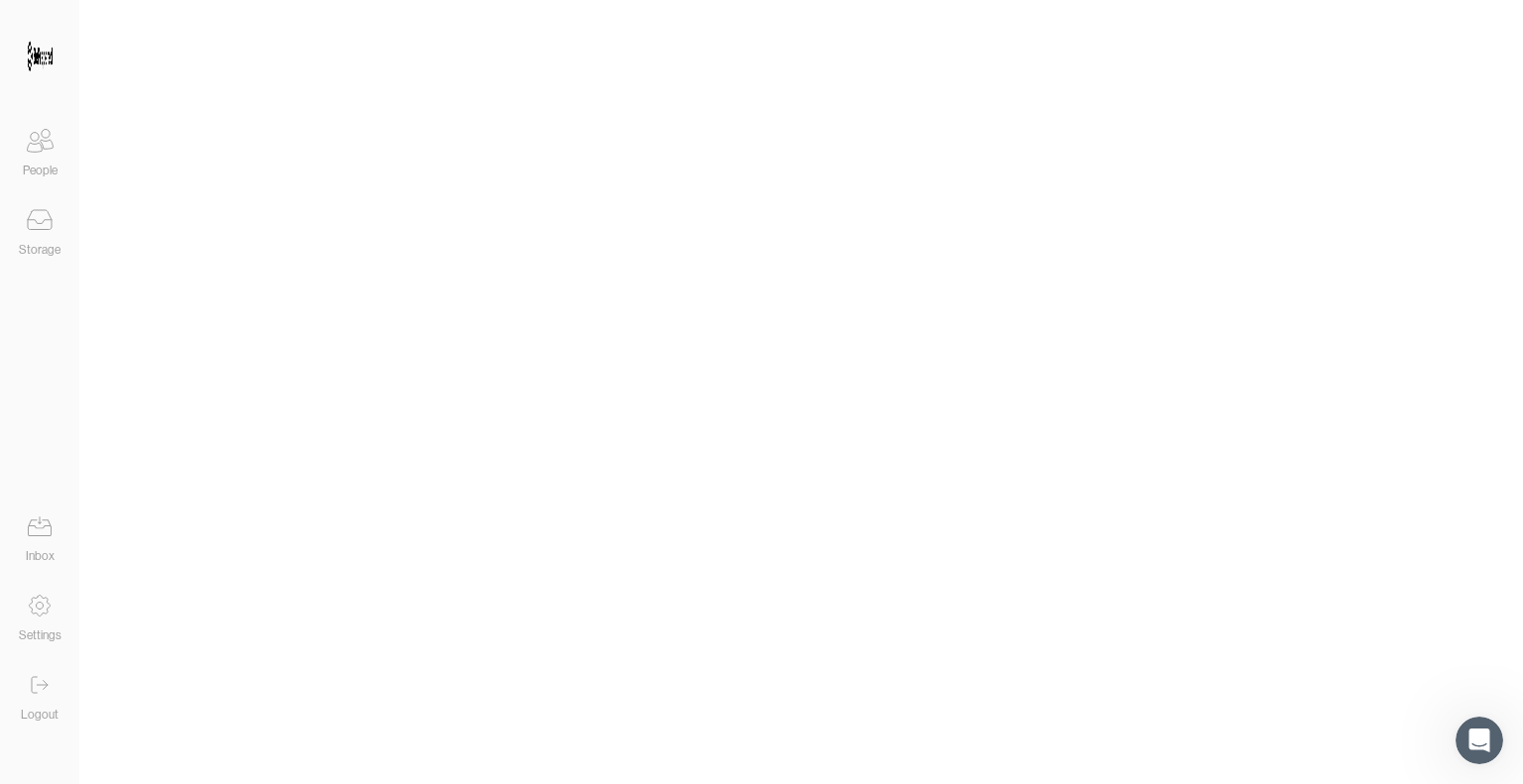 click 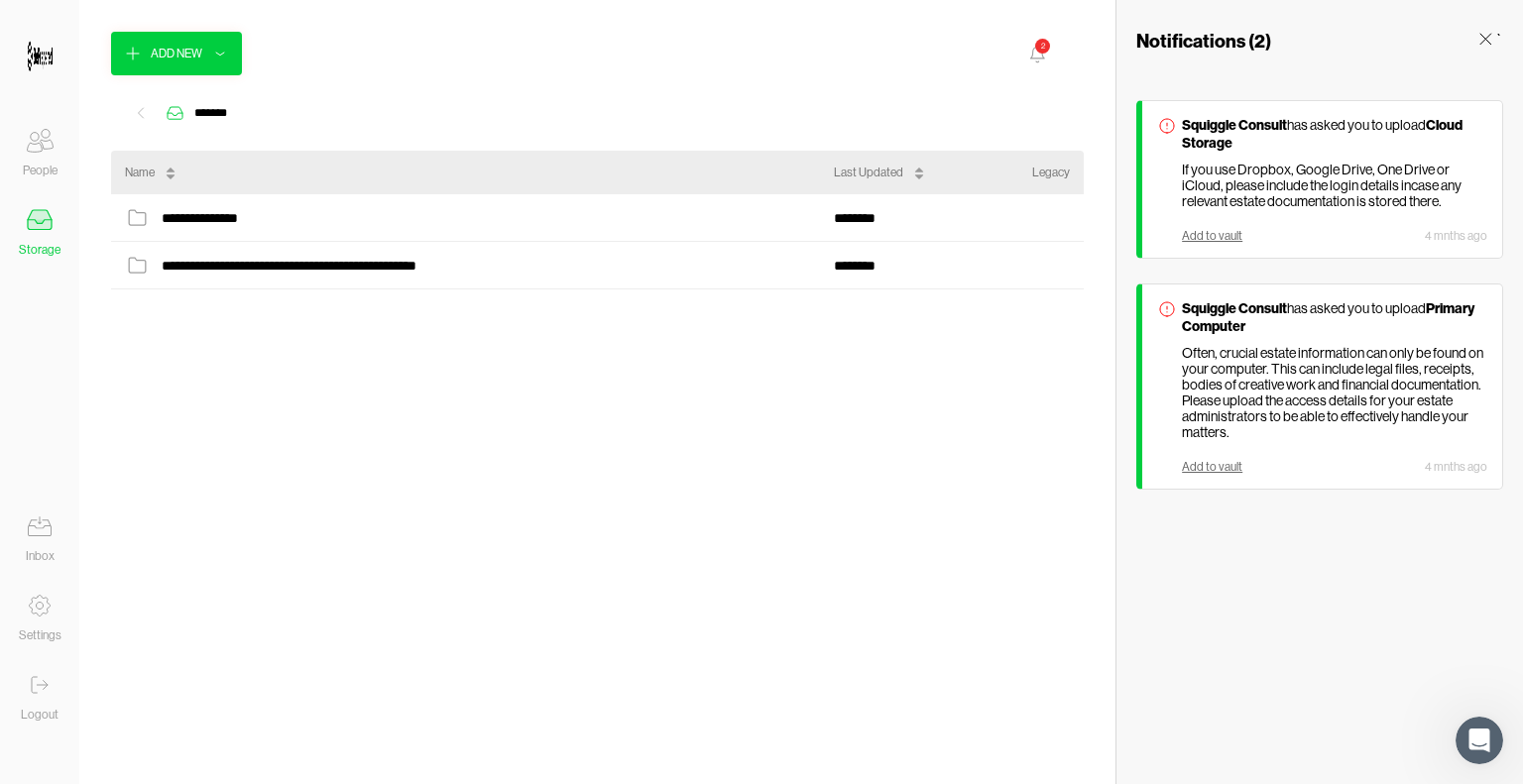 drag, startPoint x: 204, startPoint y: 221, endPoint x: 696, endPoint y: 437, distance: 537.32672 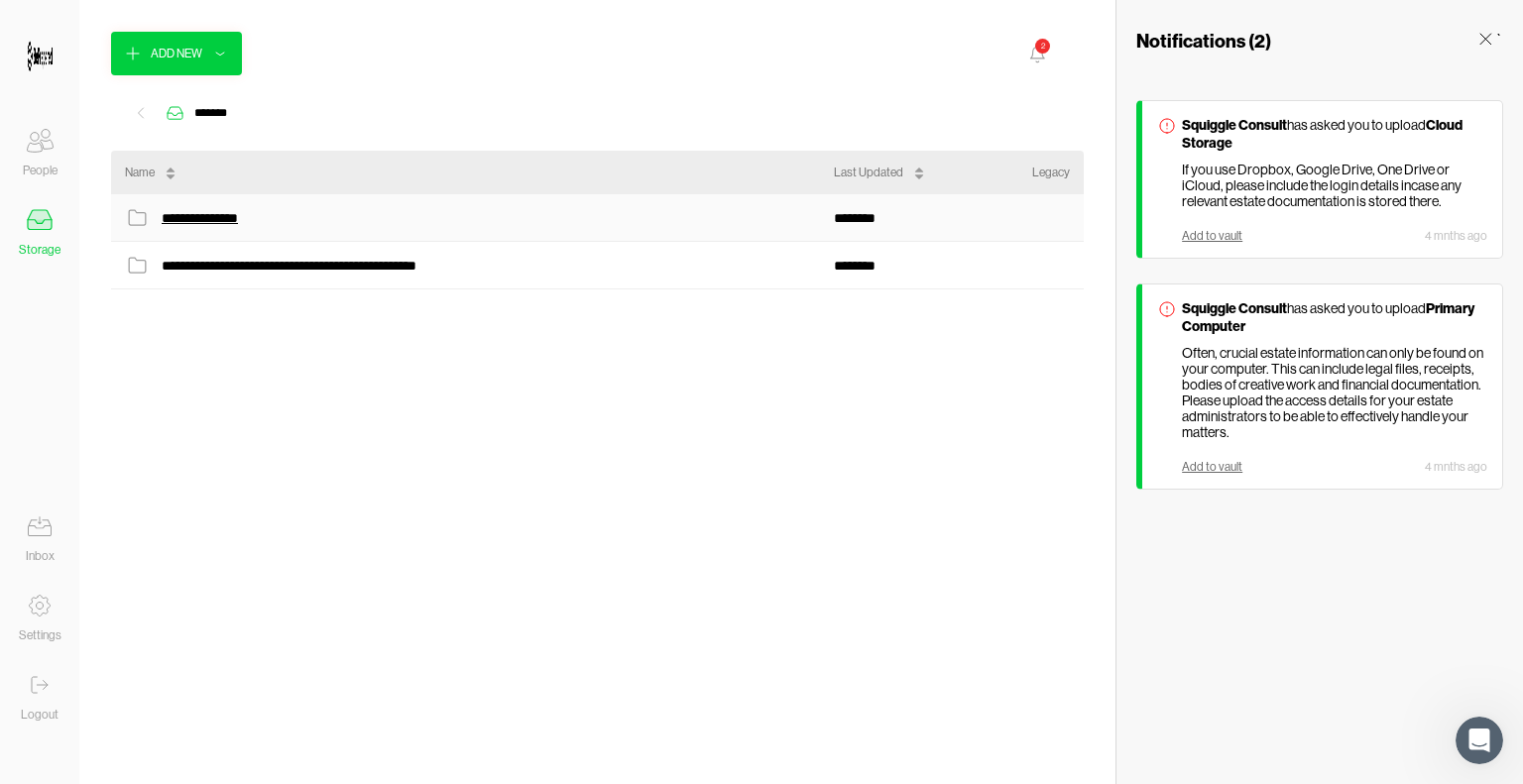 click on "**********" at bounding box center (210, 218) 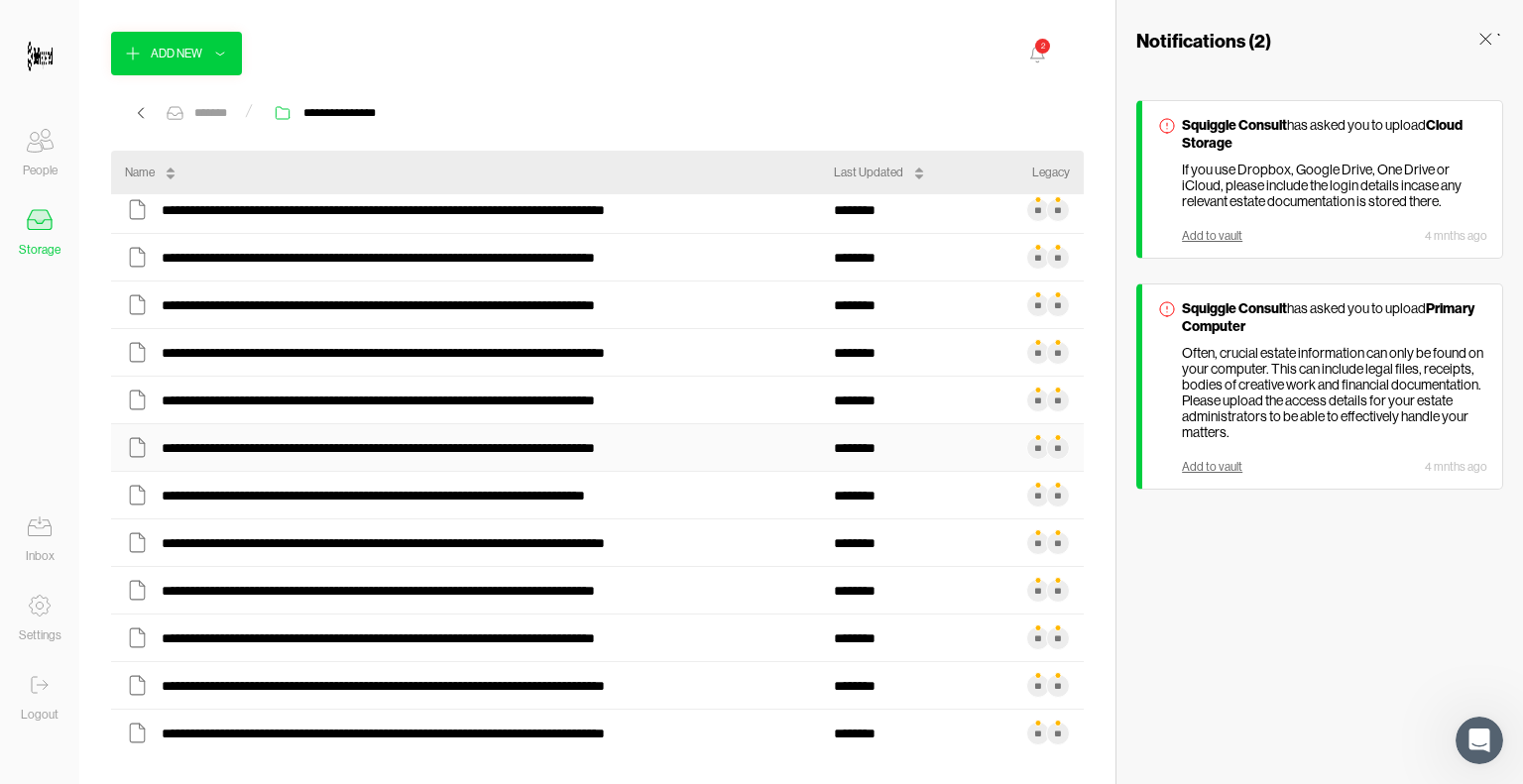 scroll, scrollTop: 0, scrollLeft: 0, axis: both 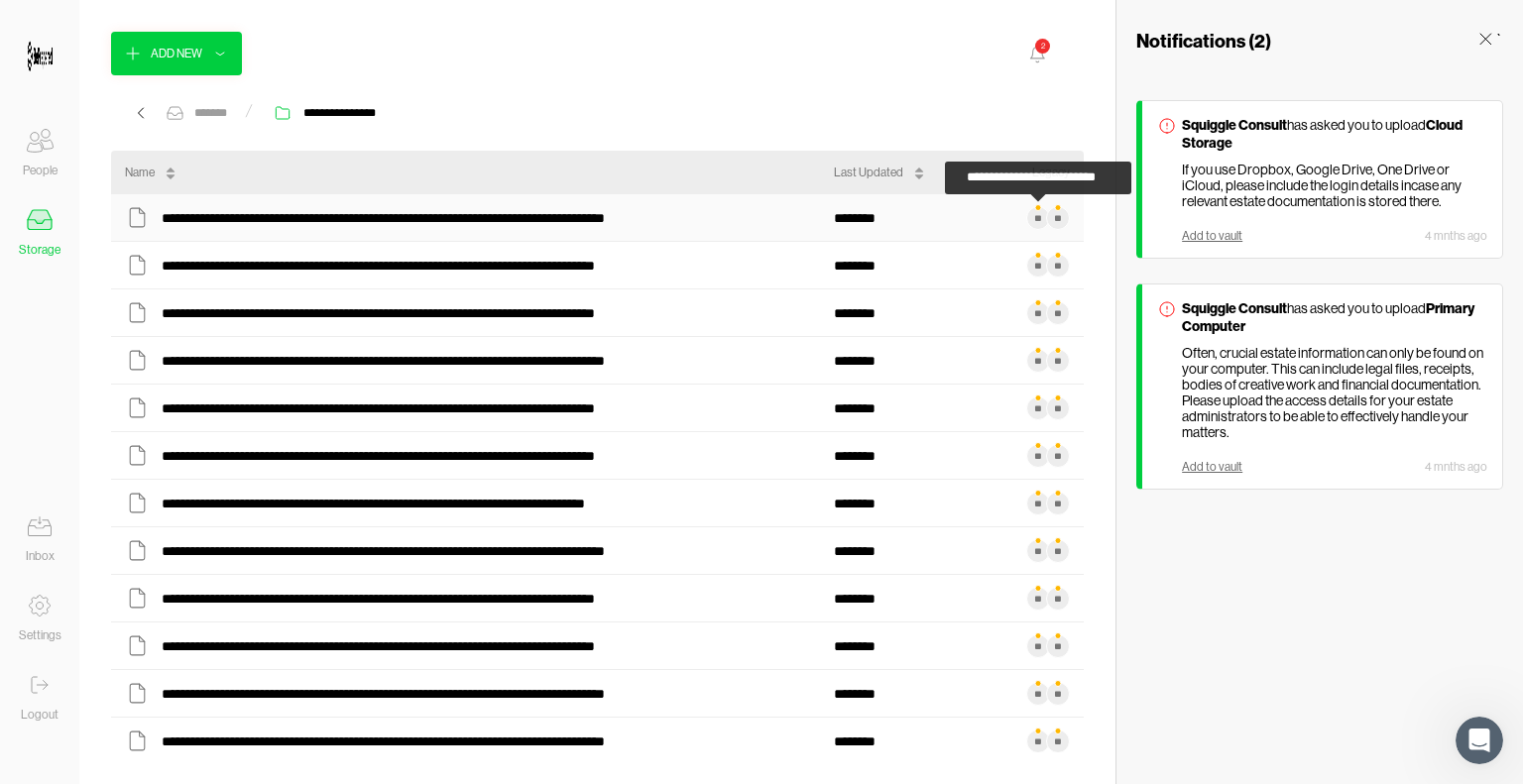 click on "**" at bounding box center (1038, 218) 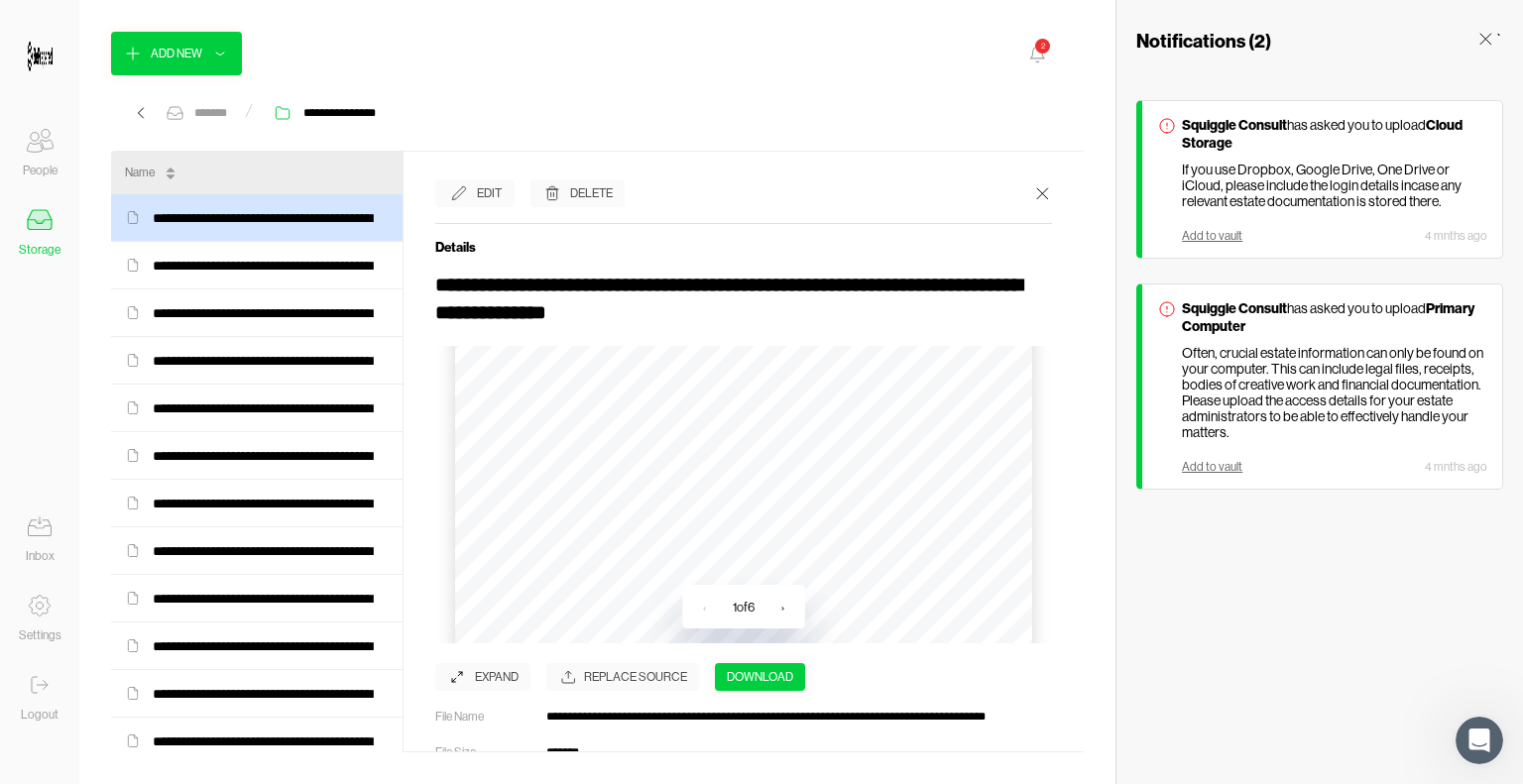 scroll, scrollTop: 496, scrollLeft: 0, axis: vertical 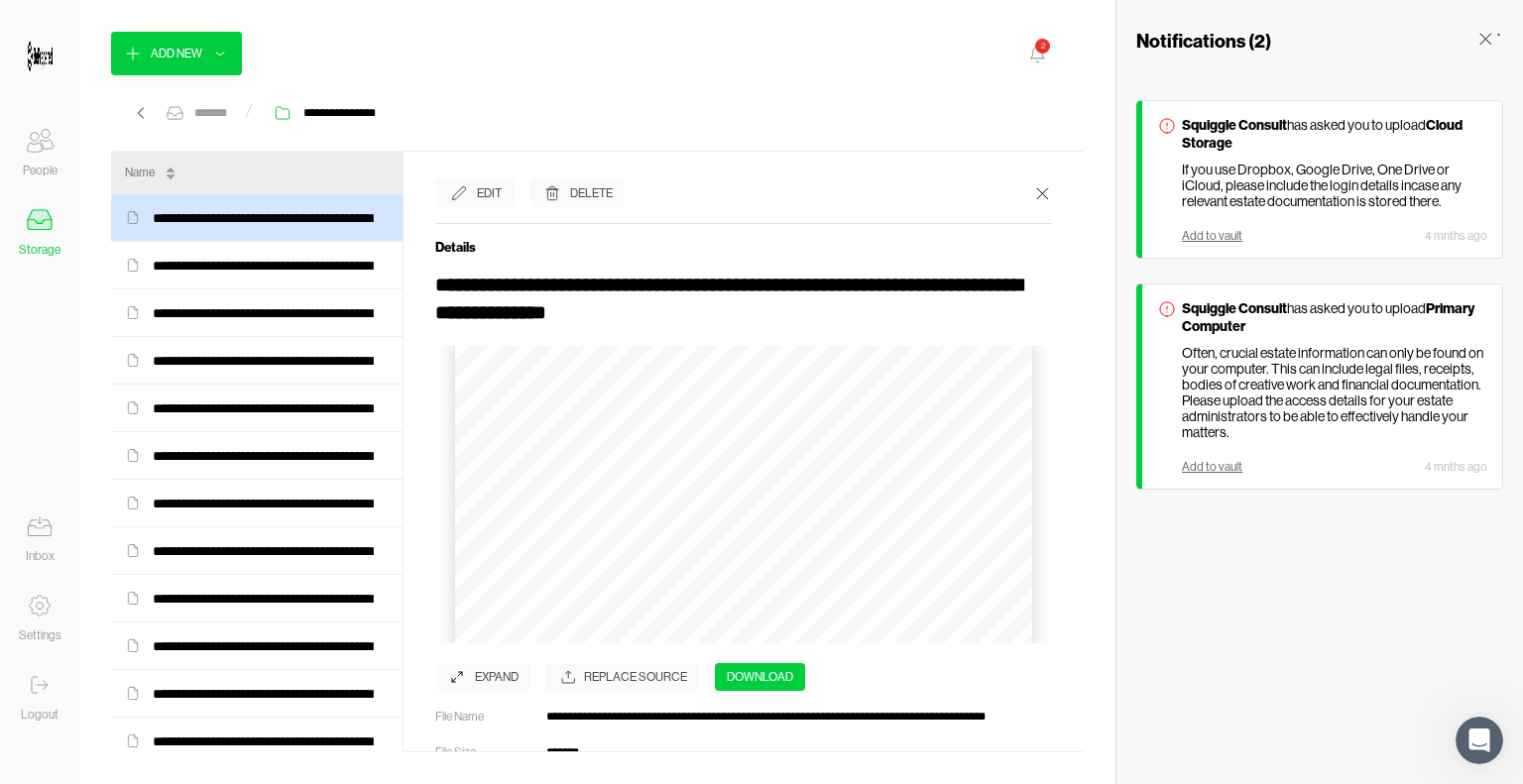 click on "**********" at bounding box center [597, 392] 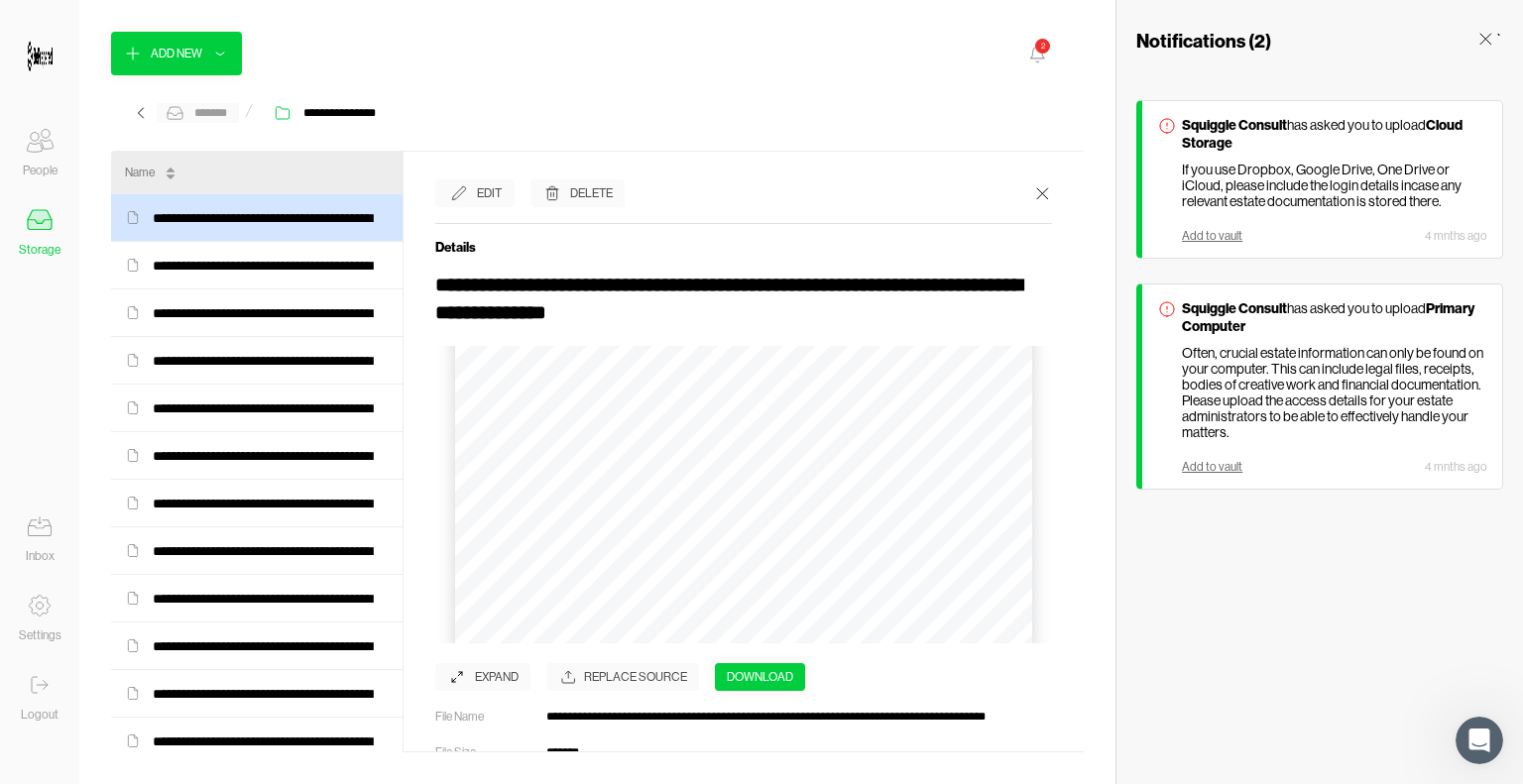 click on "*******" at bounding box center [197, 113] 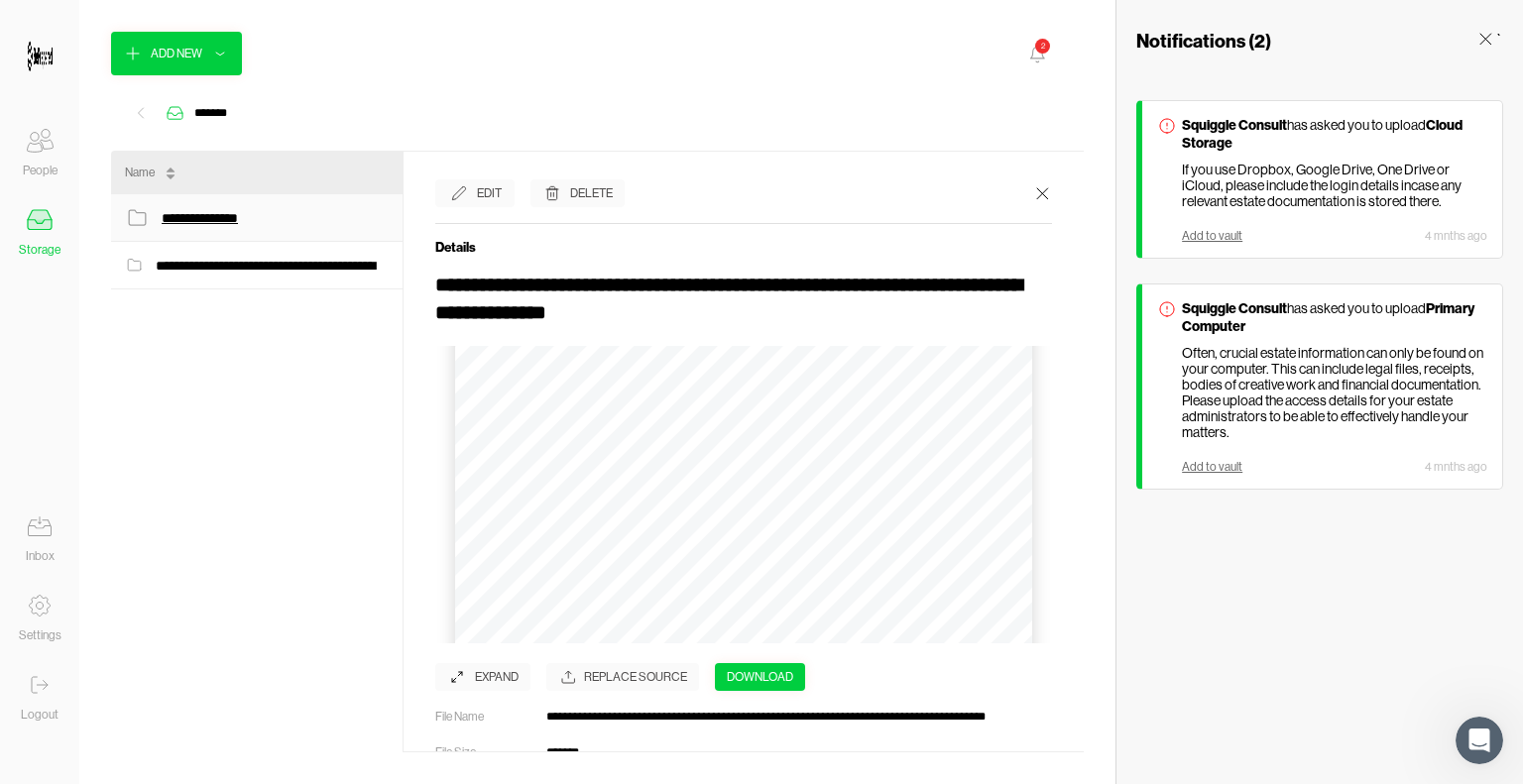 click on "**********" at bounding box center [210, 218] 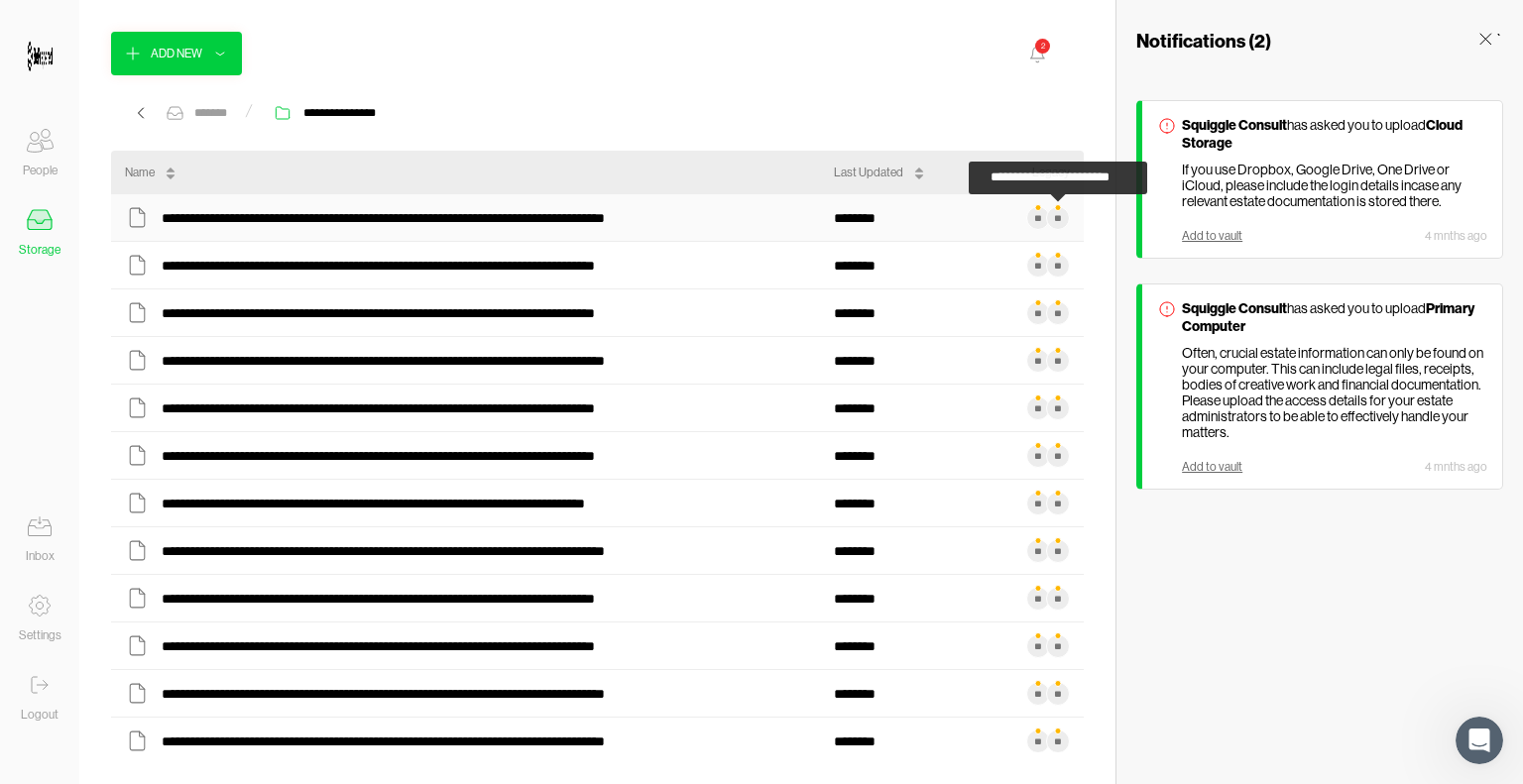 click on "**" at bounding box center (1058, 218) 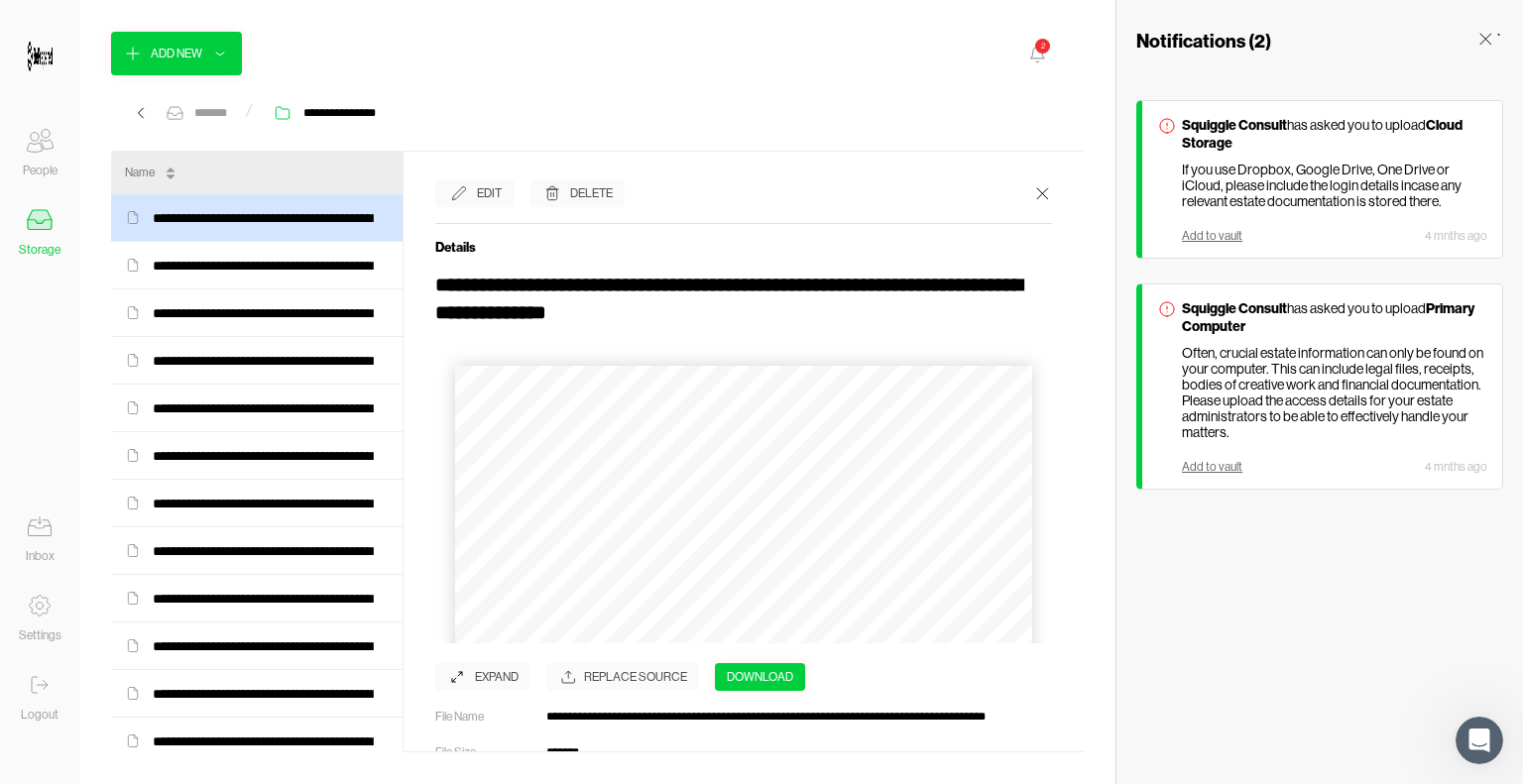 click 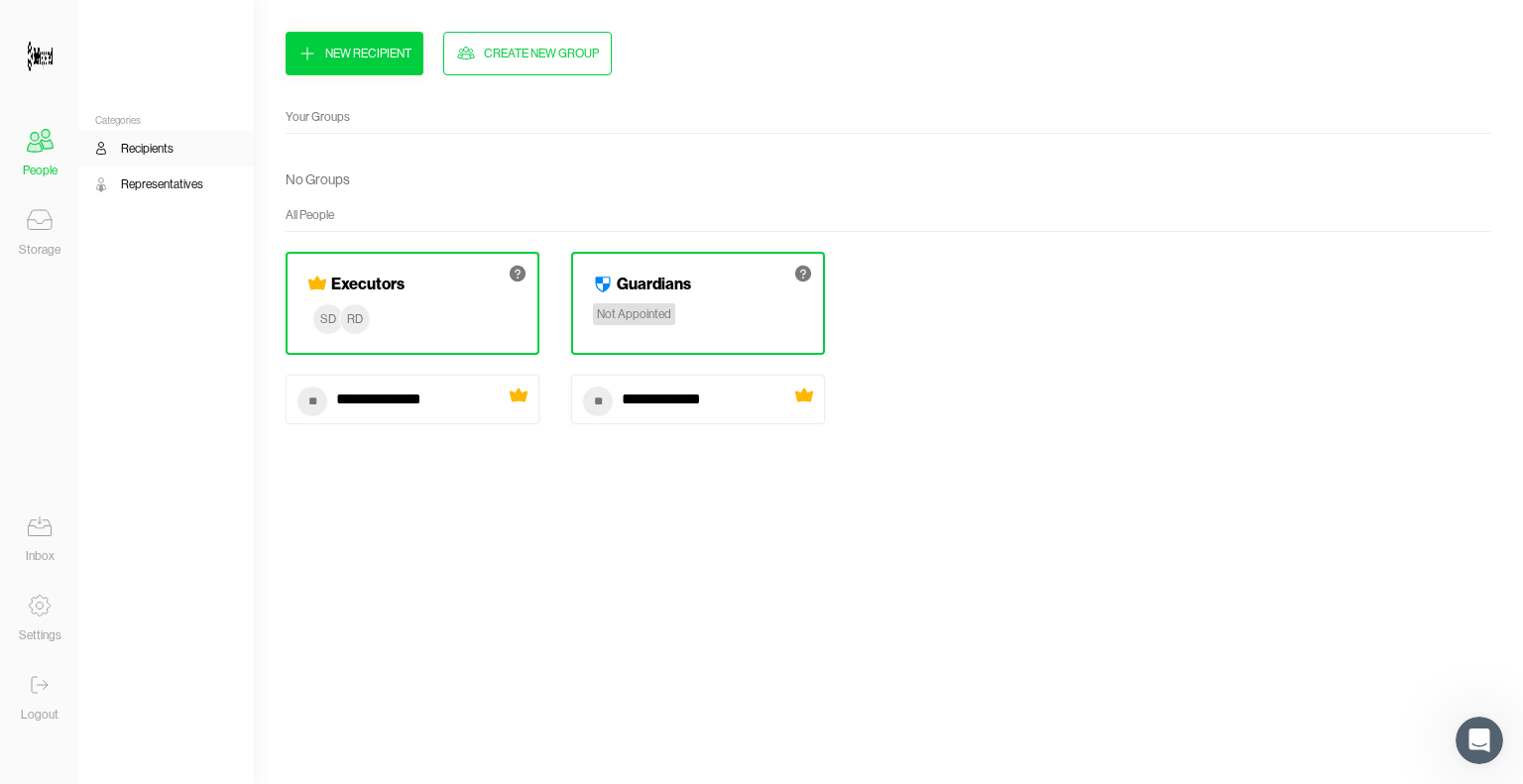 click on "*******   ******" at bounding box center (388, 399) 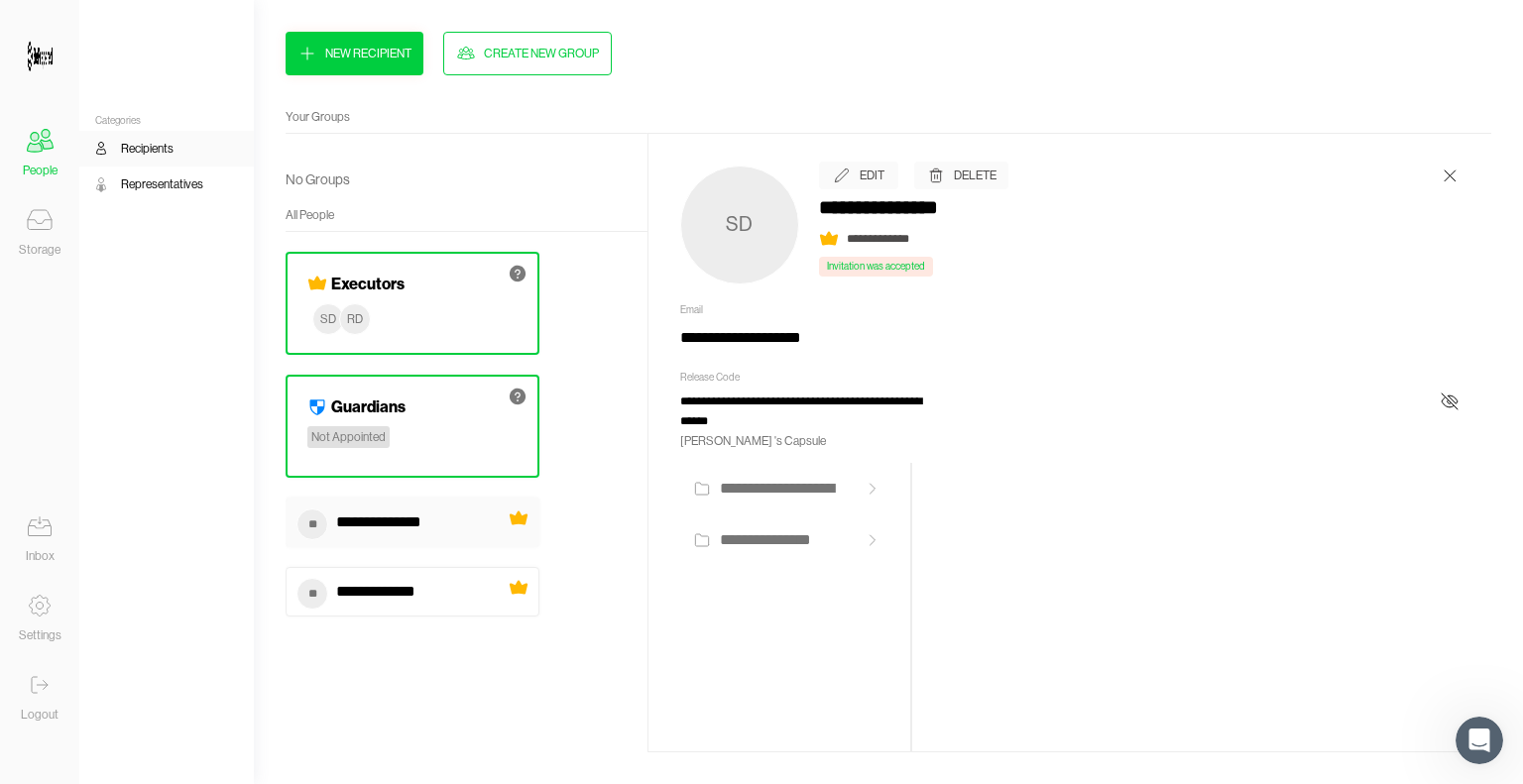 click on "Executors SD RD" at bounding box center [412, 303] 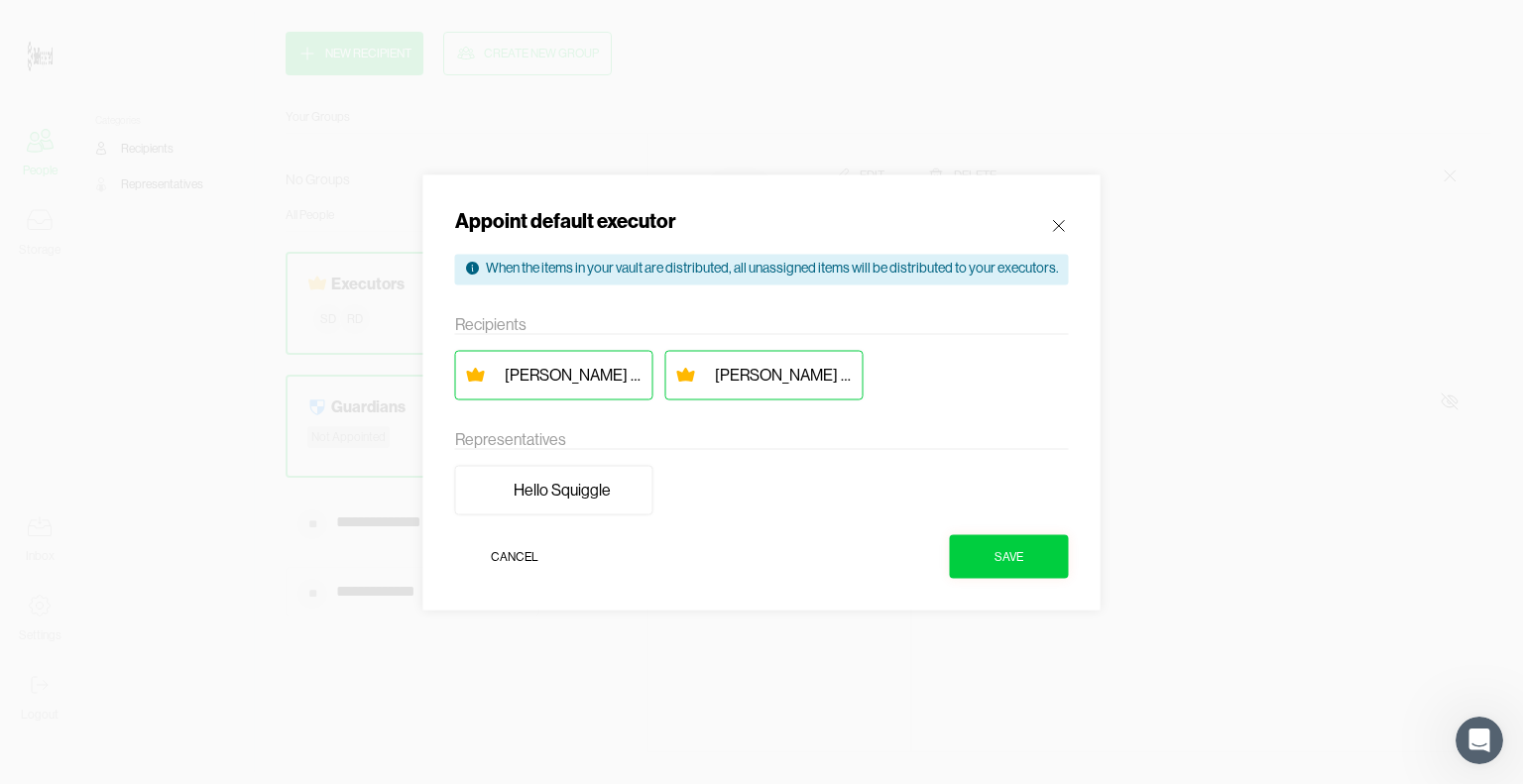 click on "[PERSON_NAME]" at bounding box center [554, 375] 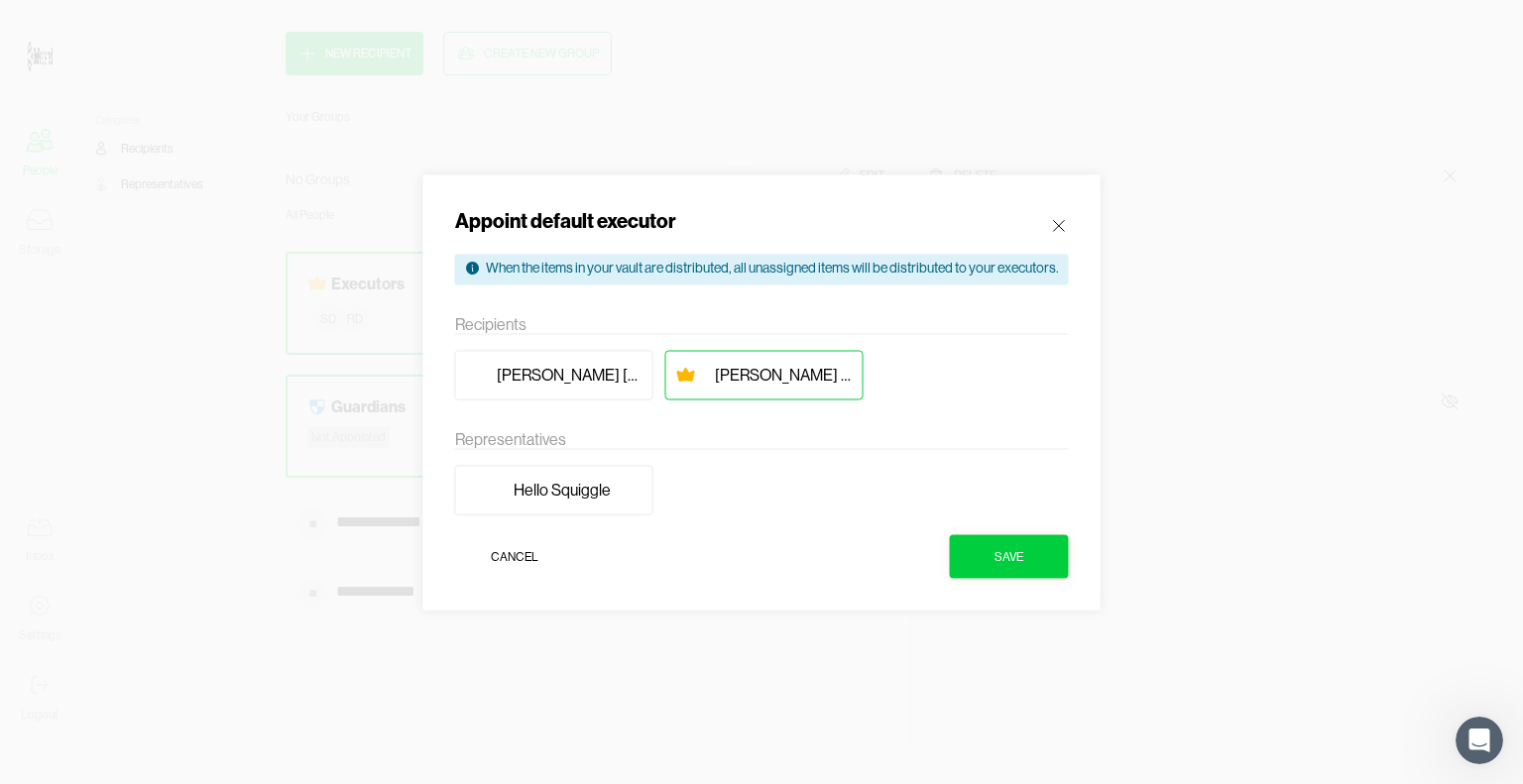 click on "Cancel" at bounding box center (515, 556) 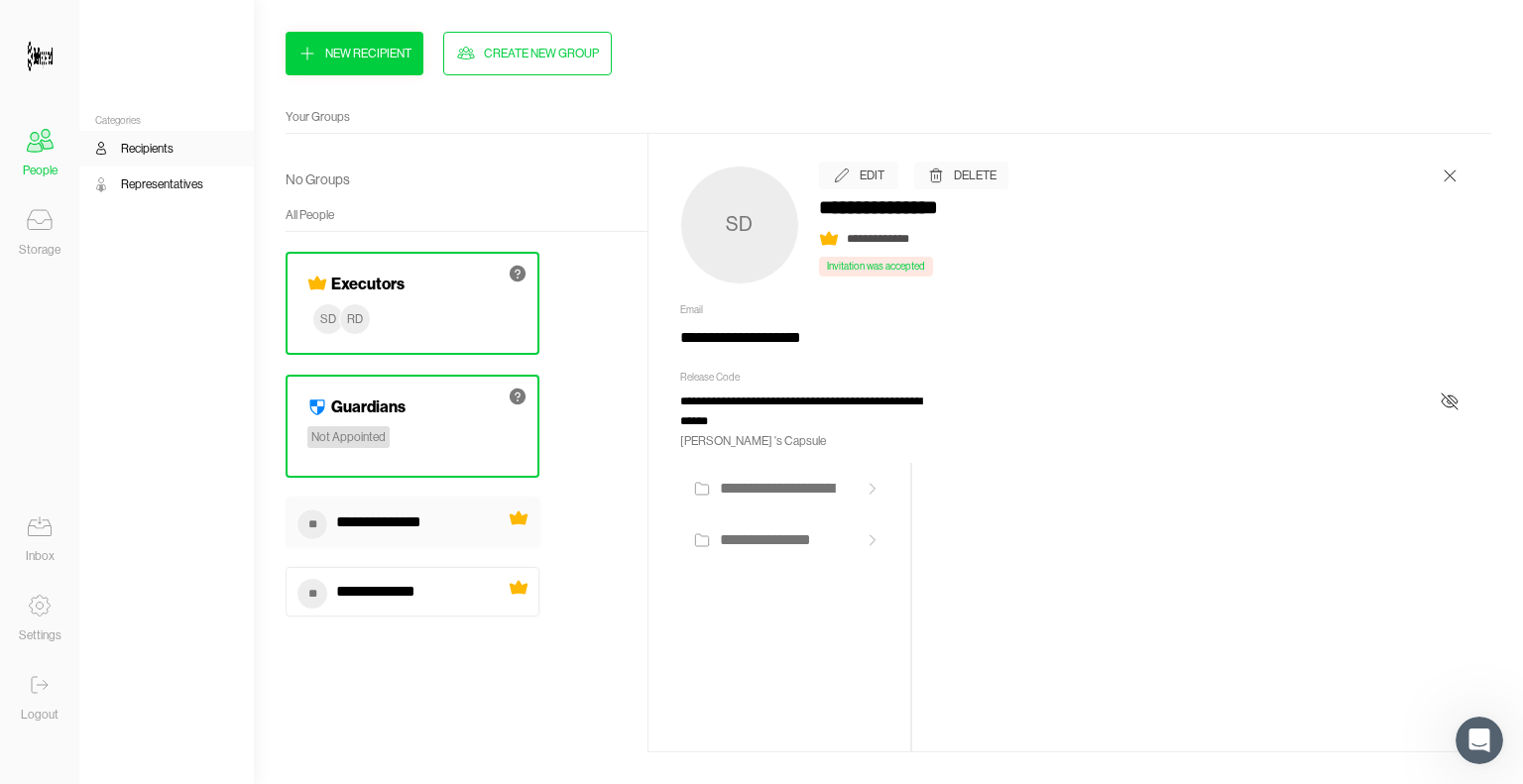 click 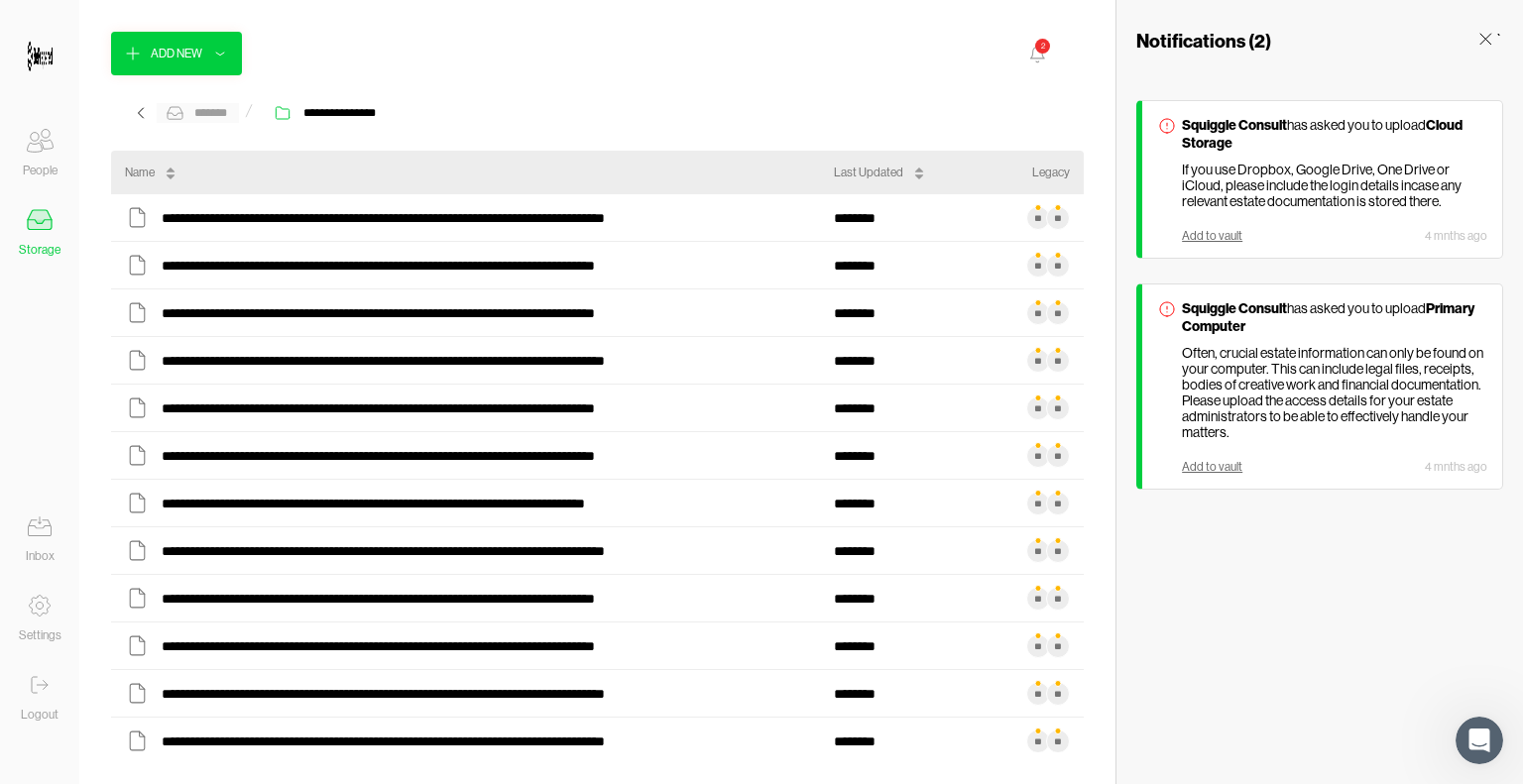 click on "*******" at bounding box center (210, 113) 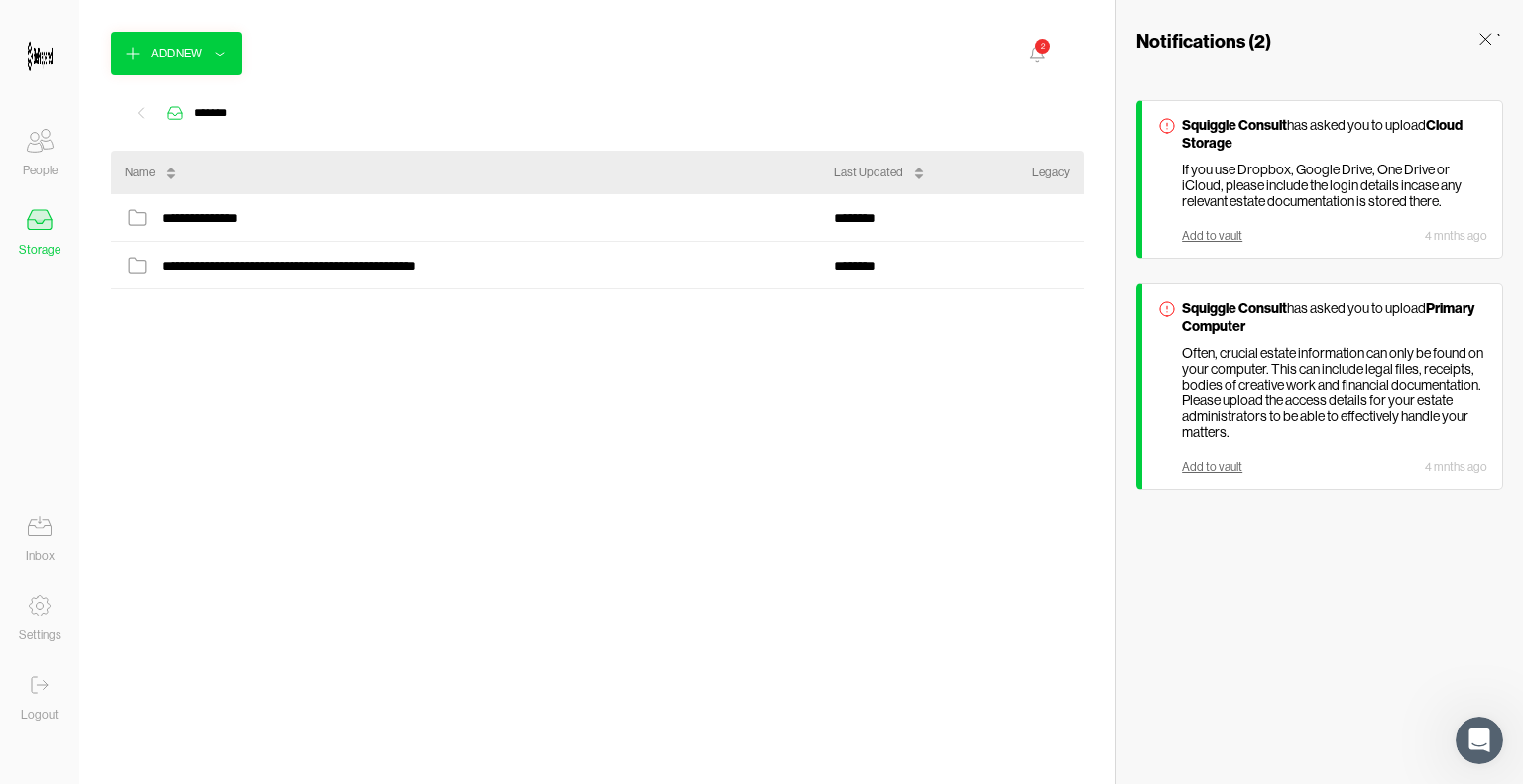 click 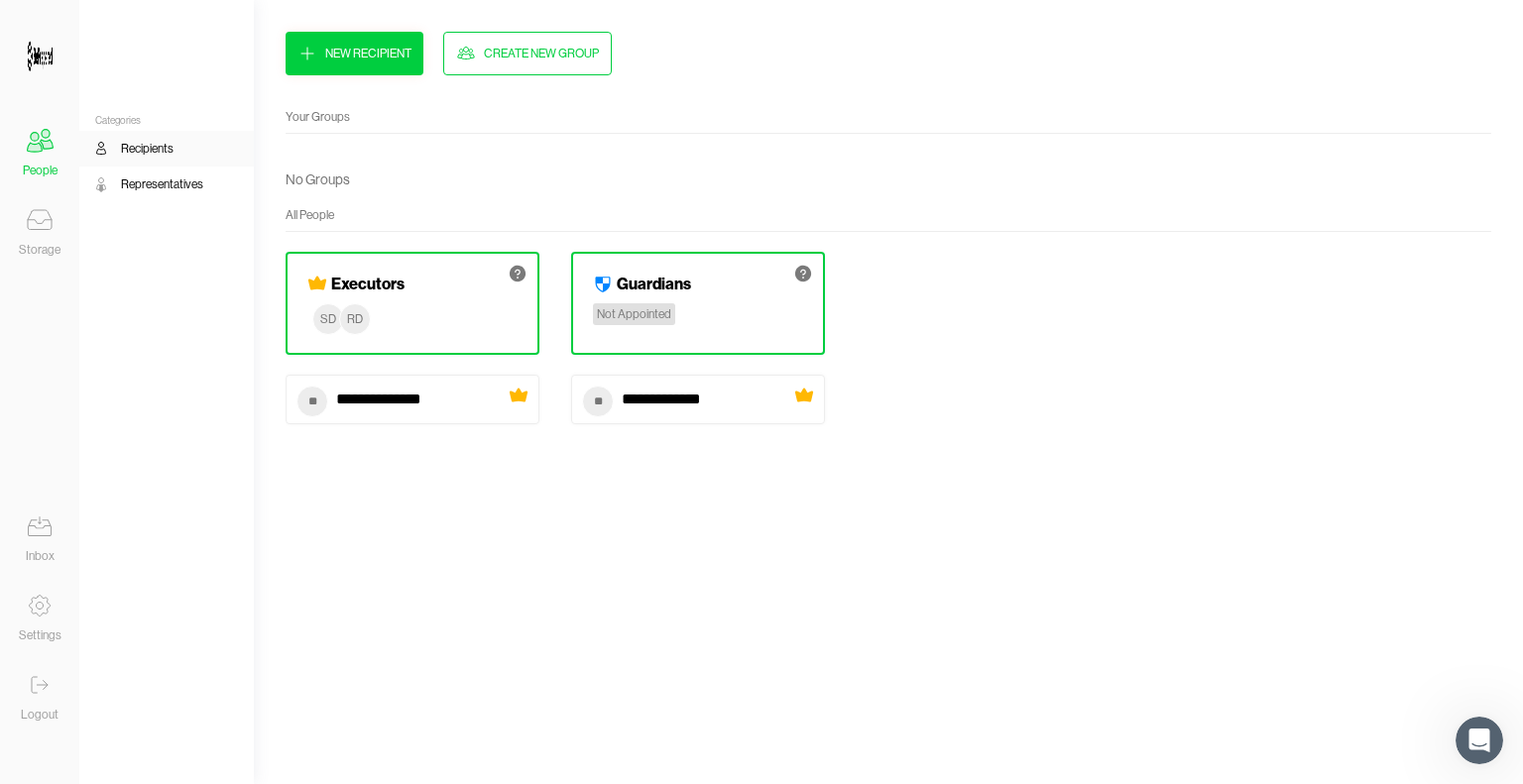click on "Your executors act as a backup. Any unassigned items at the time of distribution will be sent to the default executors. This ensures that all of your digital assets will be taken care of.
Executors SD RD" at bounding box center (412, 303) 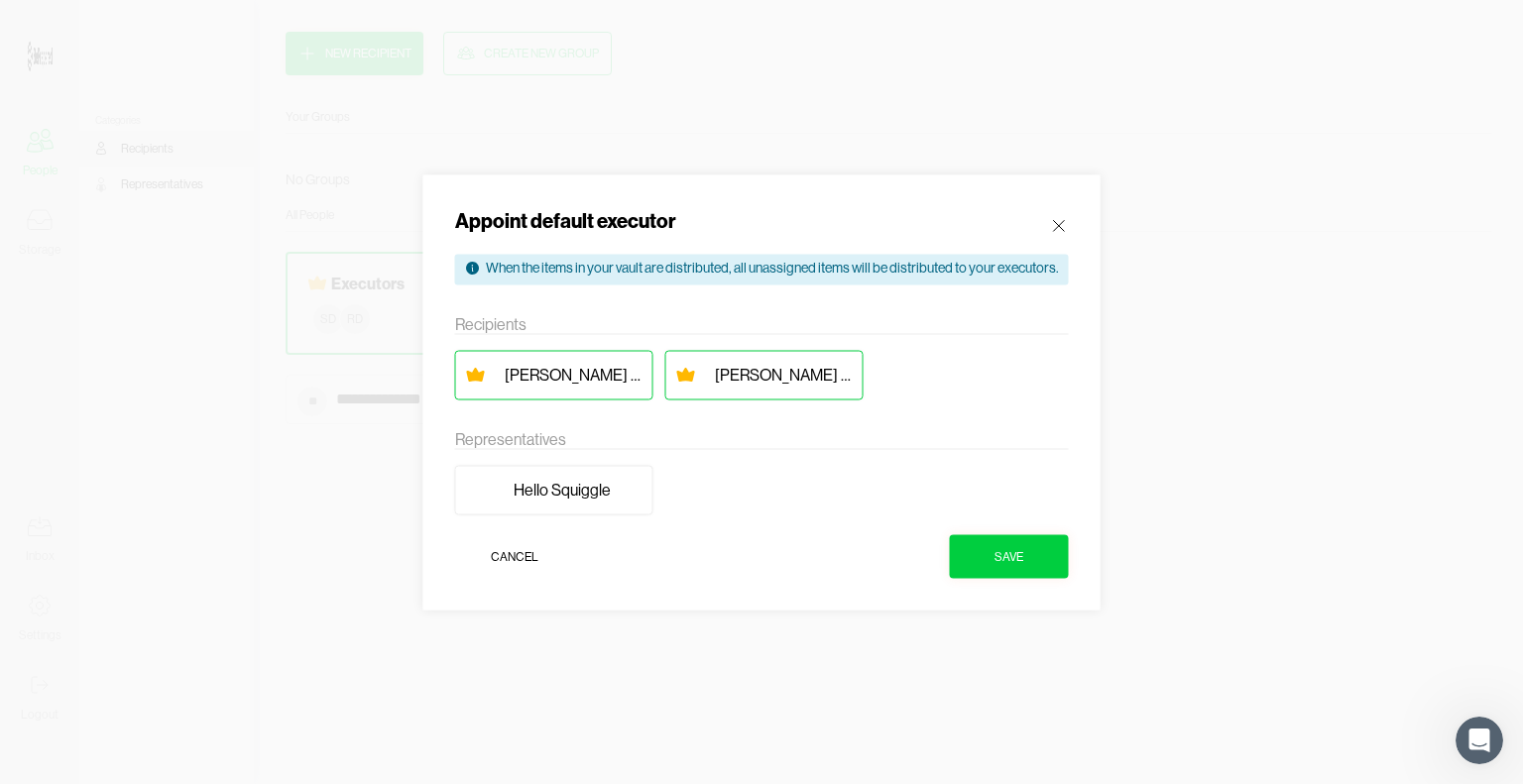 click on "[PERSON_NAME]" at bounding box center (573, 375) 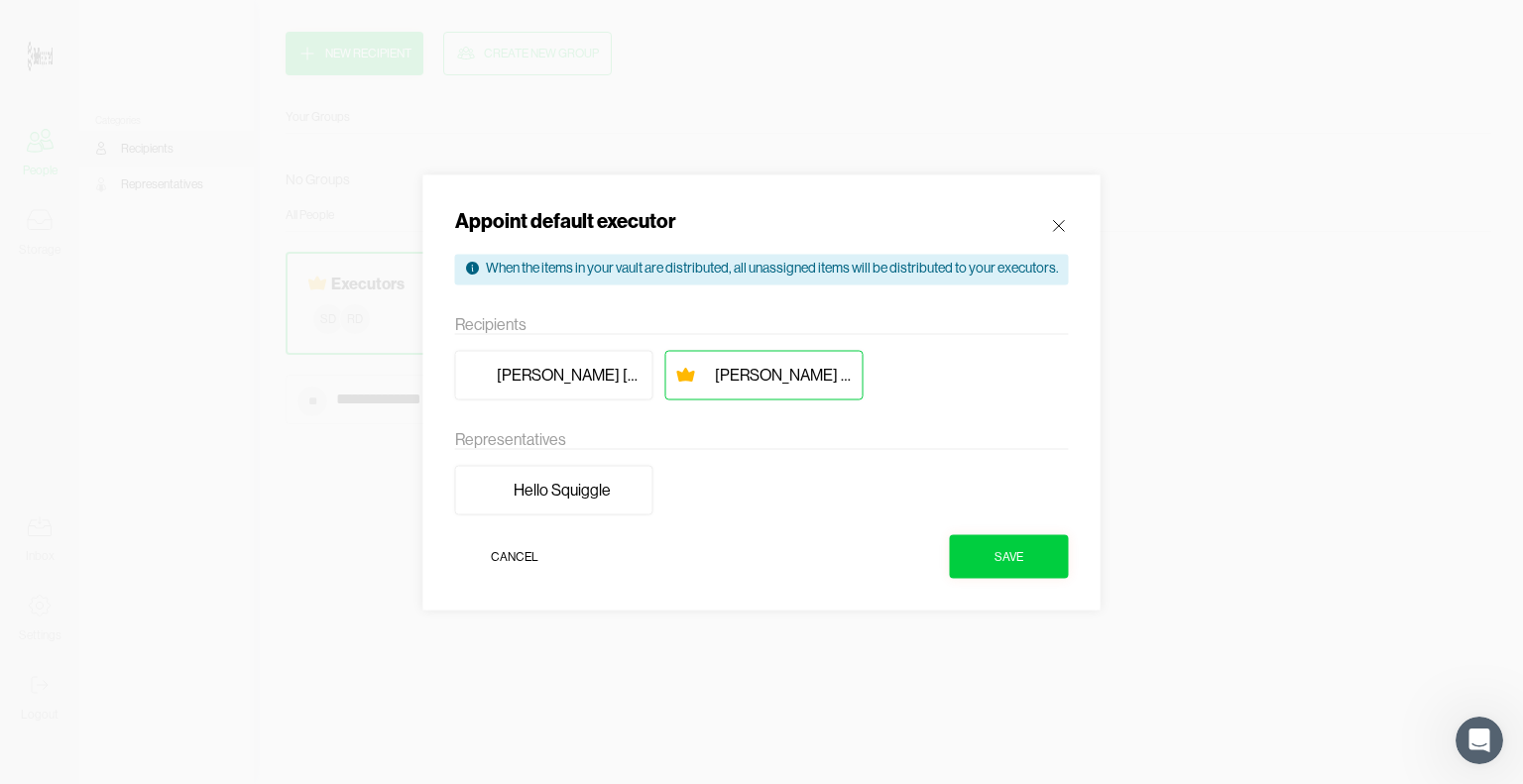 click on "[PERSON_NAME]" at bounding box center [569, 375] 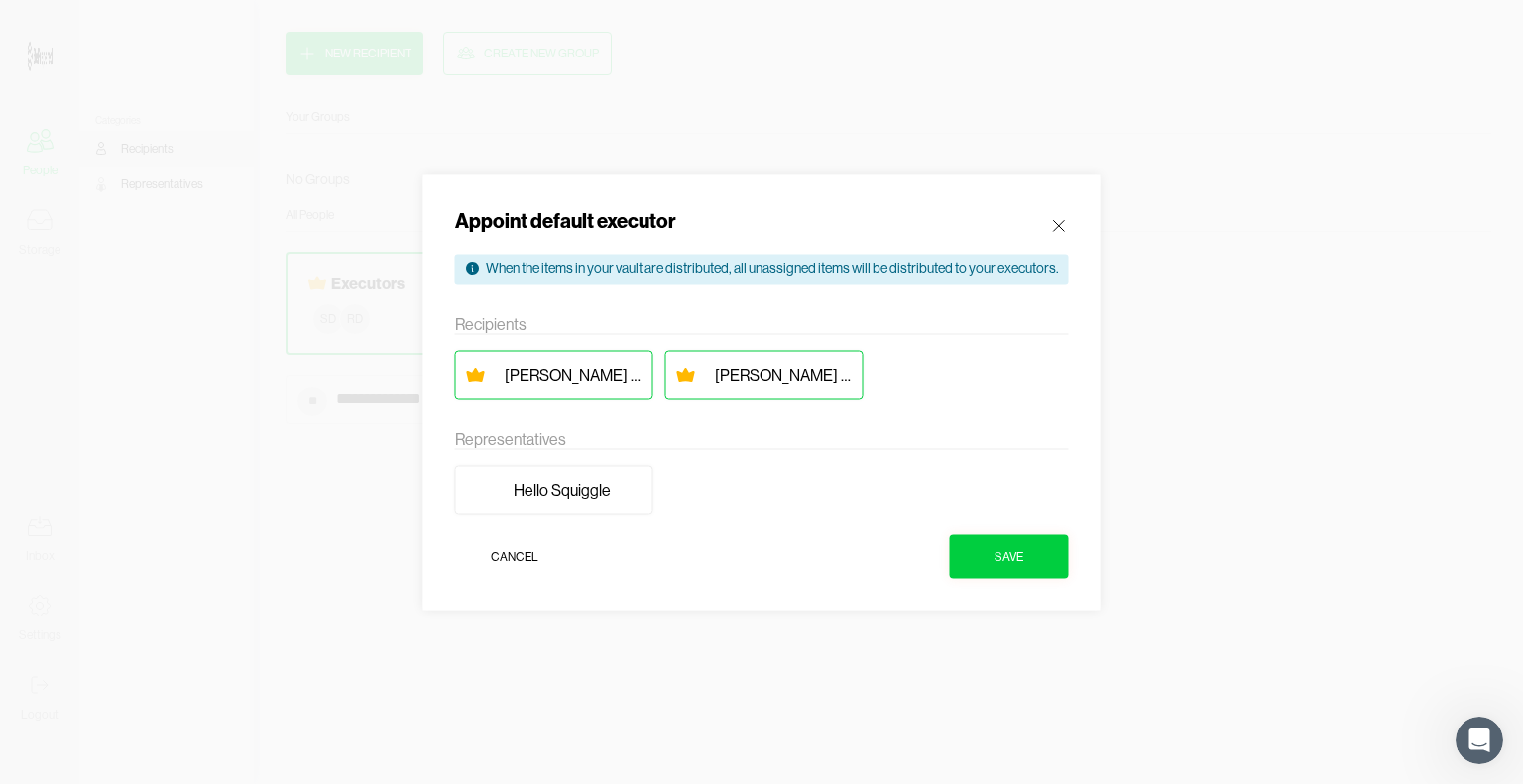 click on "Cancel" at bounding box center (515, 556) 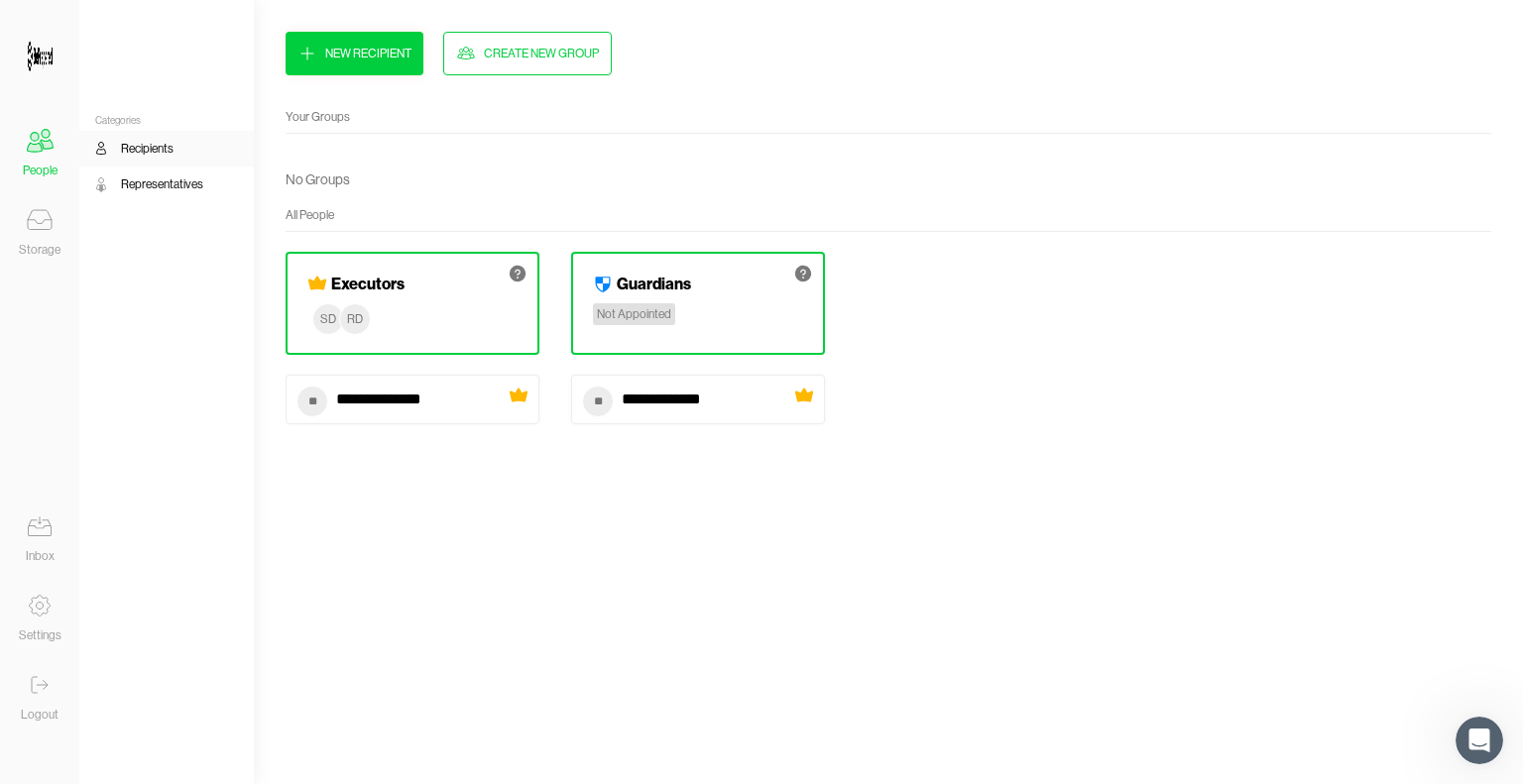 click on "** *******   ******" at bounding box center [412, 399] 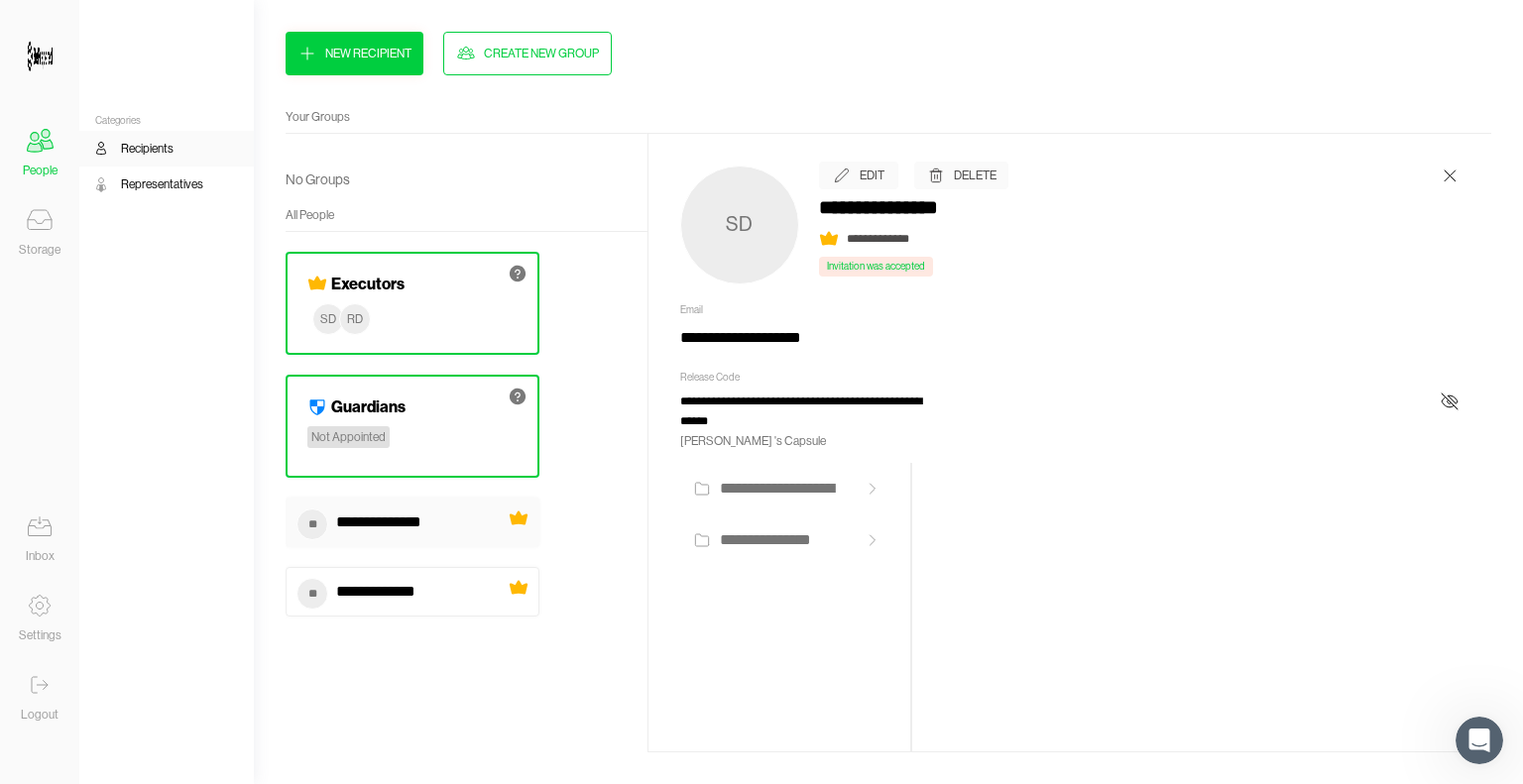 click on "Your executors act as a backup. Any unassigned items at the time of distribution will be sent to the default executors. This ensures that all of your digital assets will be taken care of.
Executors SD RD" at bounding box center (412, 303) 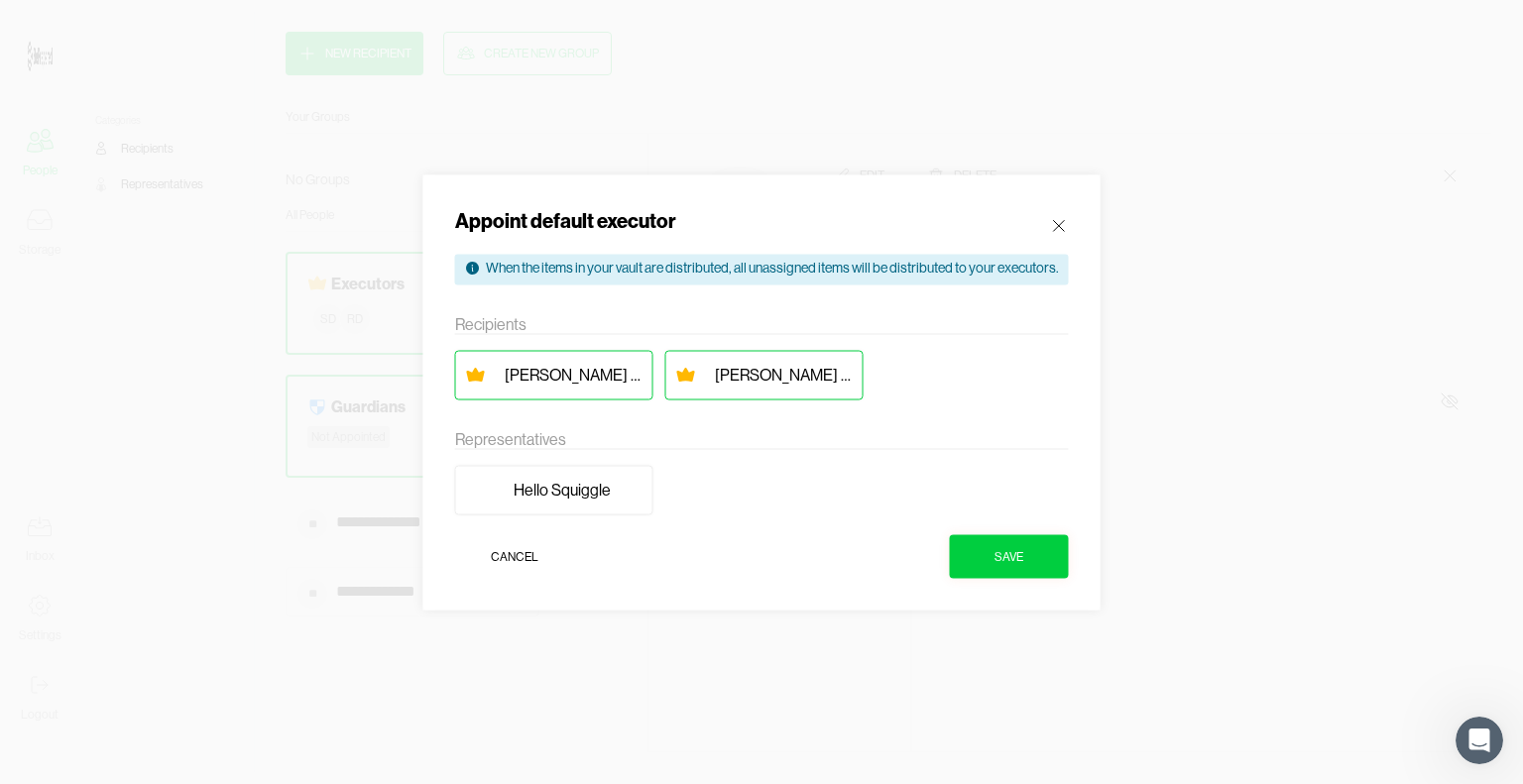 click on "Cancel" at bounding box center (515, 556) 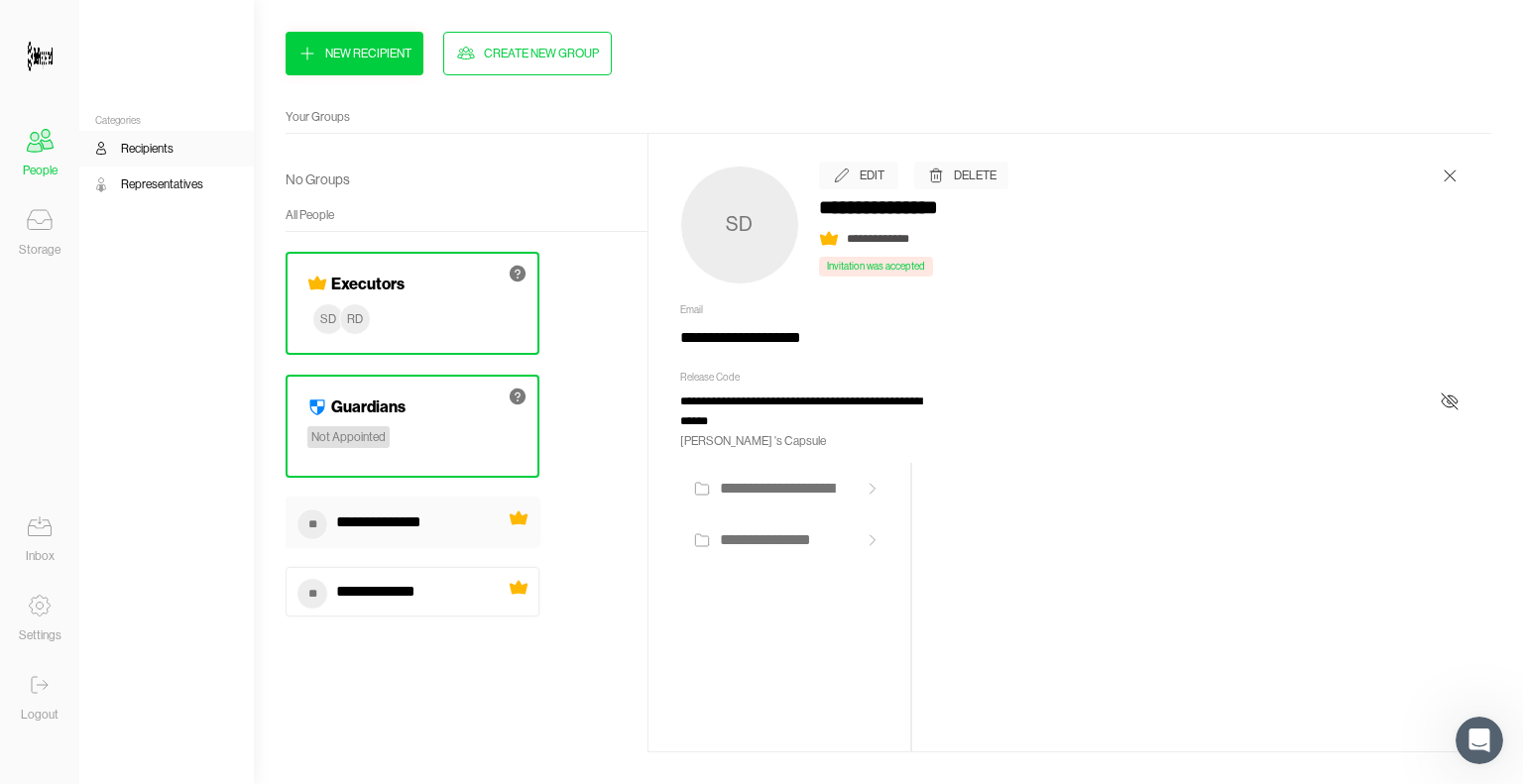 click on "**********" at bounding box center (787, 489) 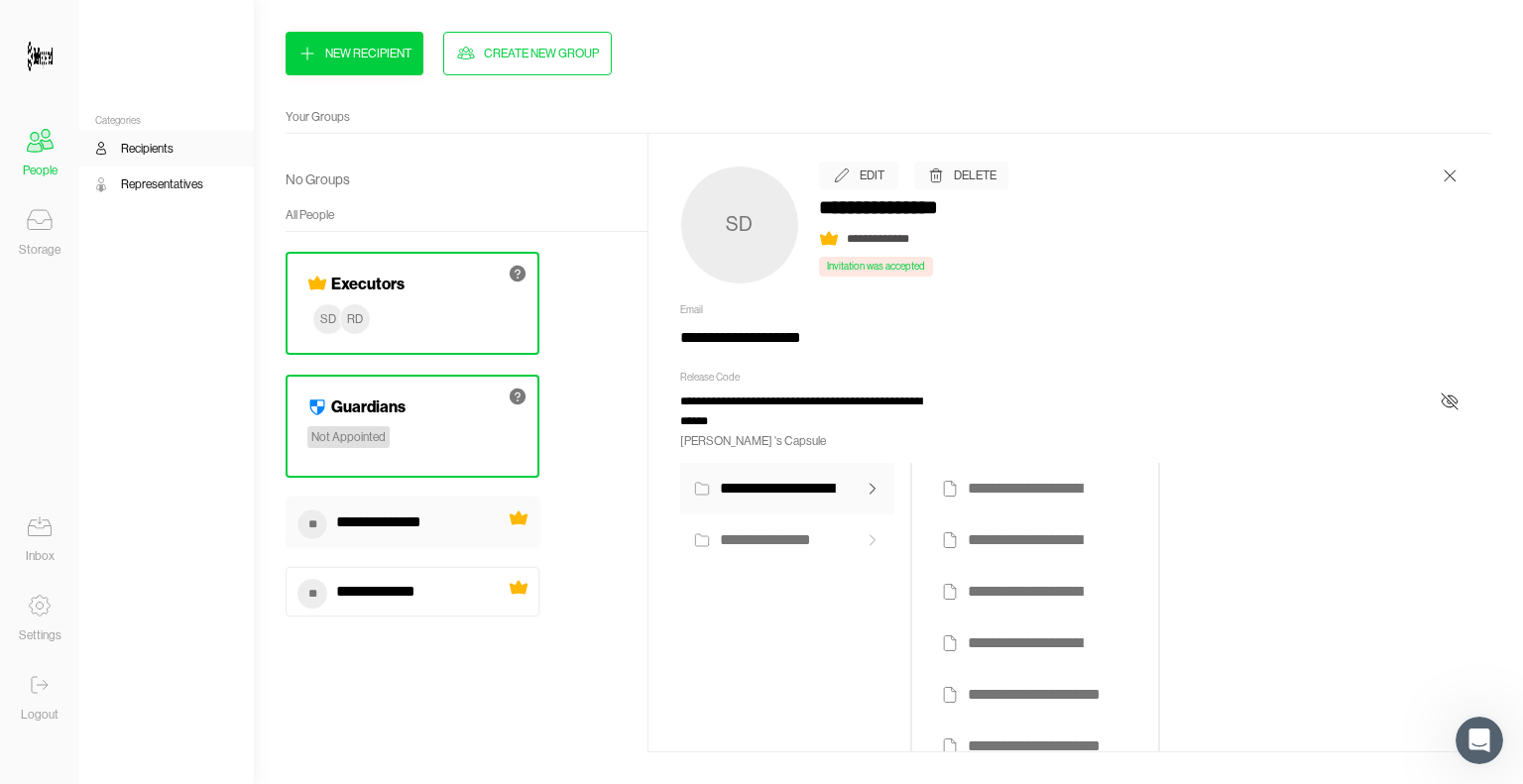 click on "**********" at bounding box center [787, 540] 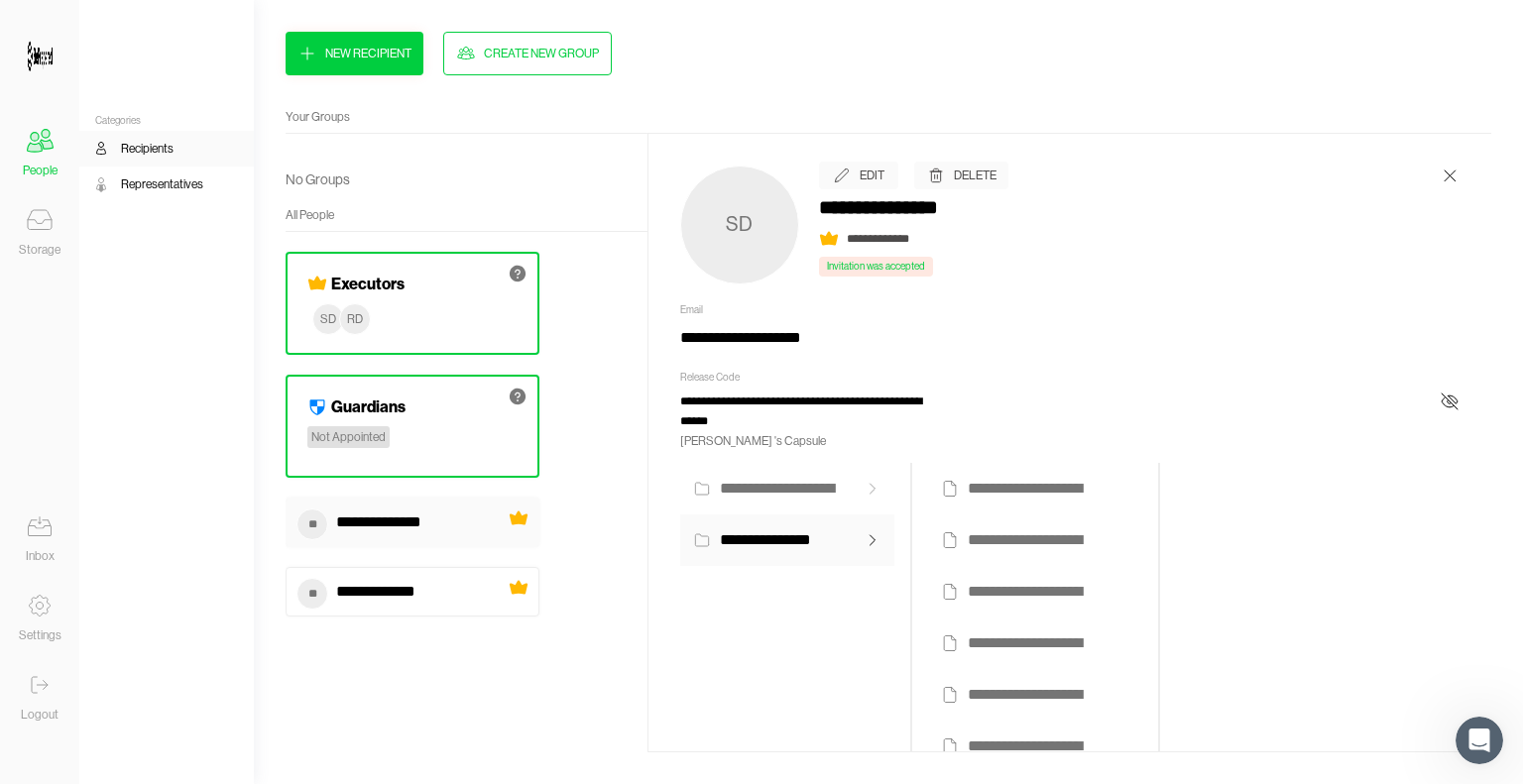 click on "**********" at bounding box center [787, 489] 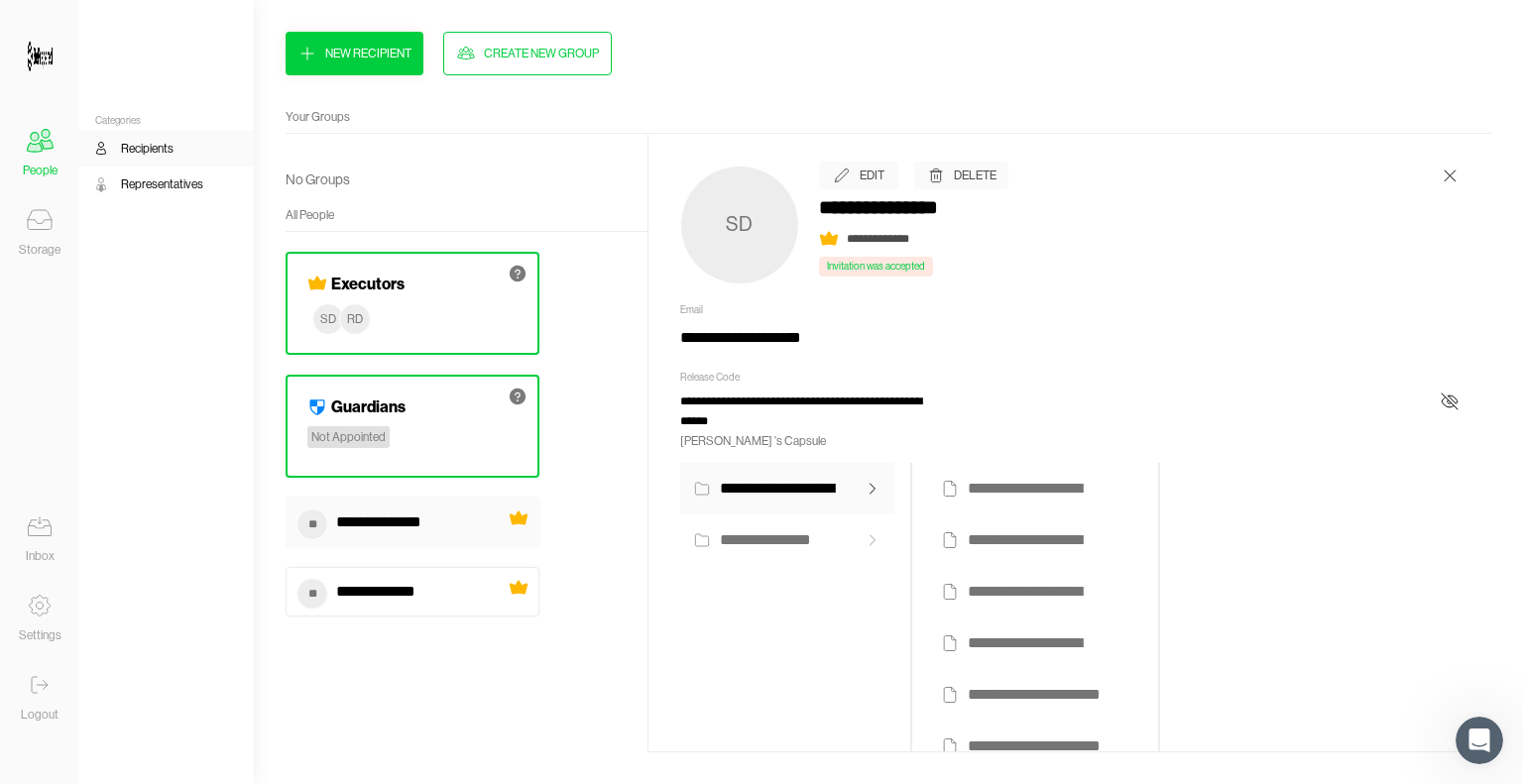 click 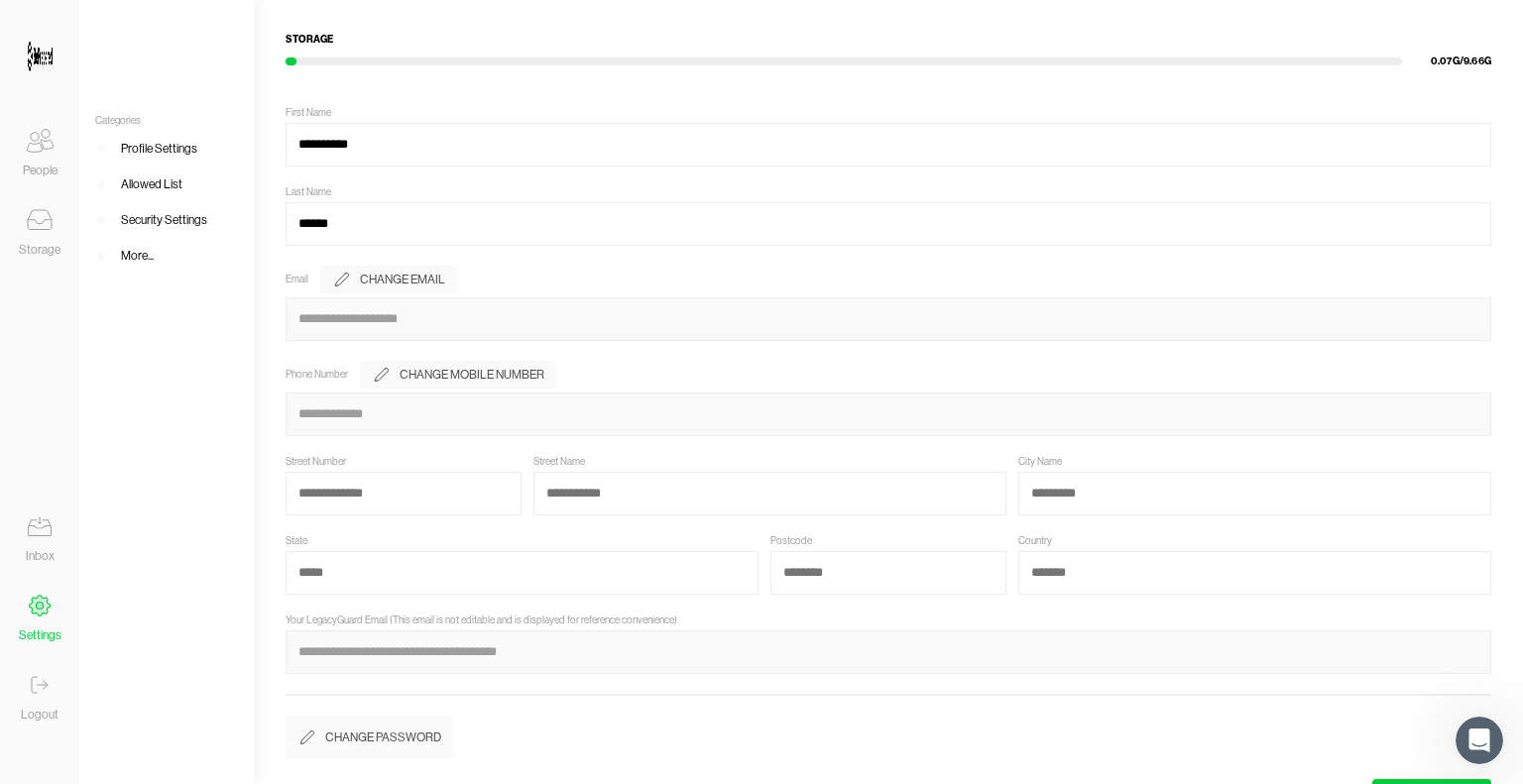 scroll, scrollTop: 38, scrollLeft: 0, axis: vertical 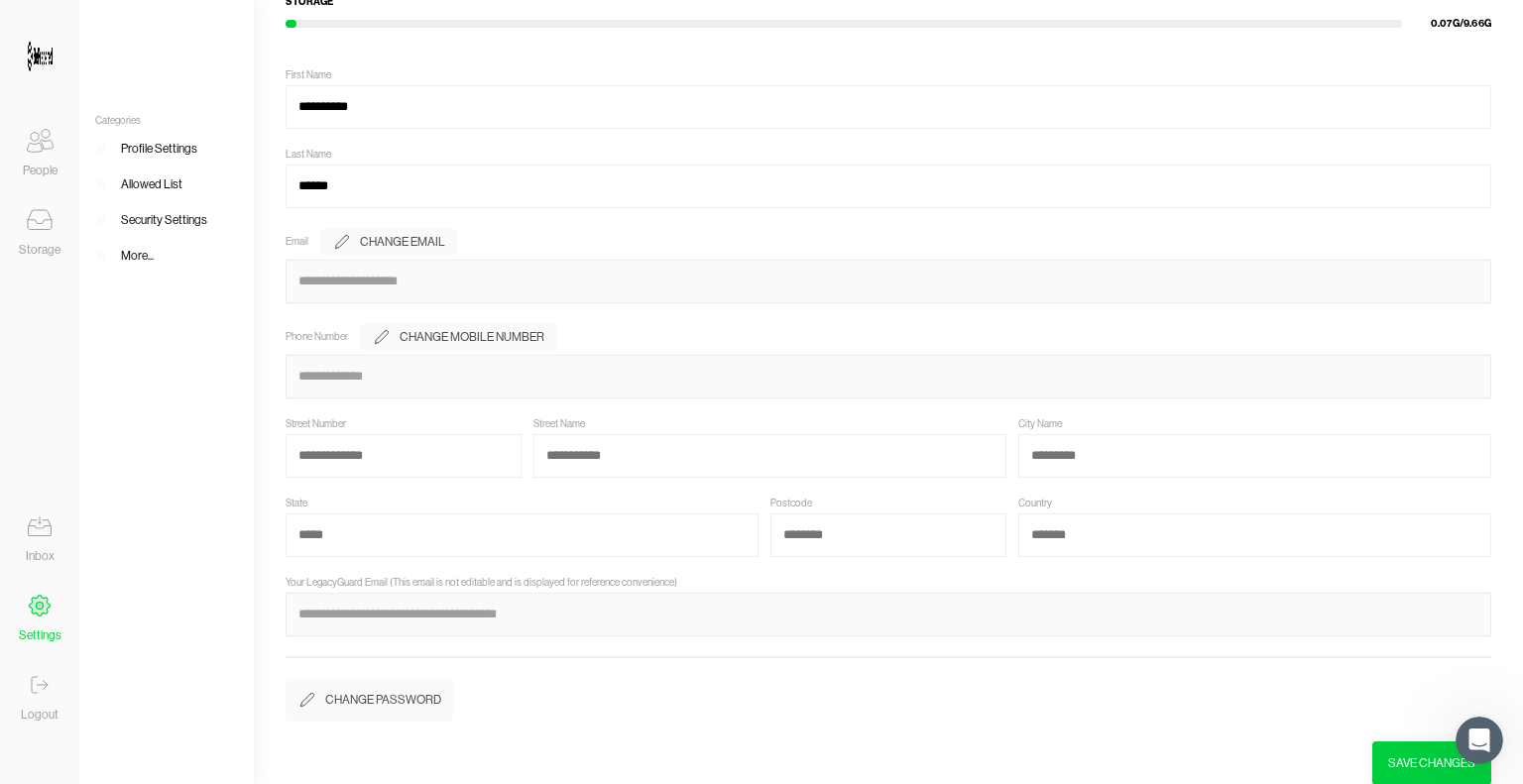 click on "Allowed List" at bounding box center (152, 184) 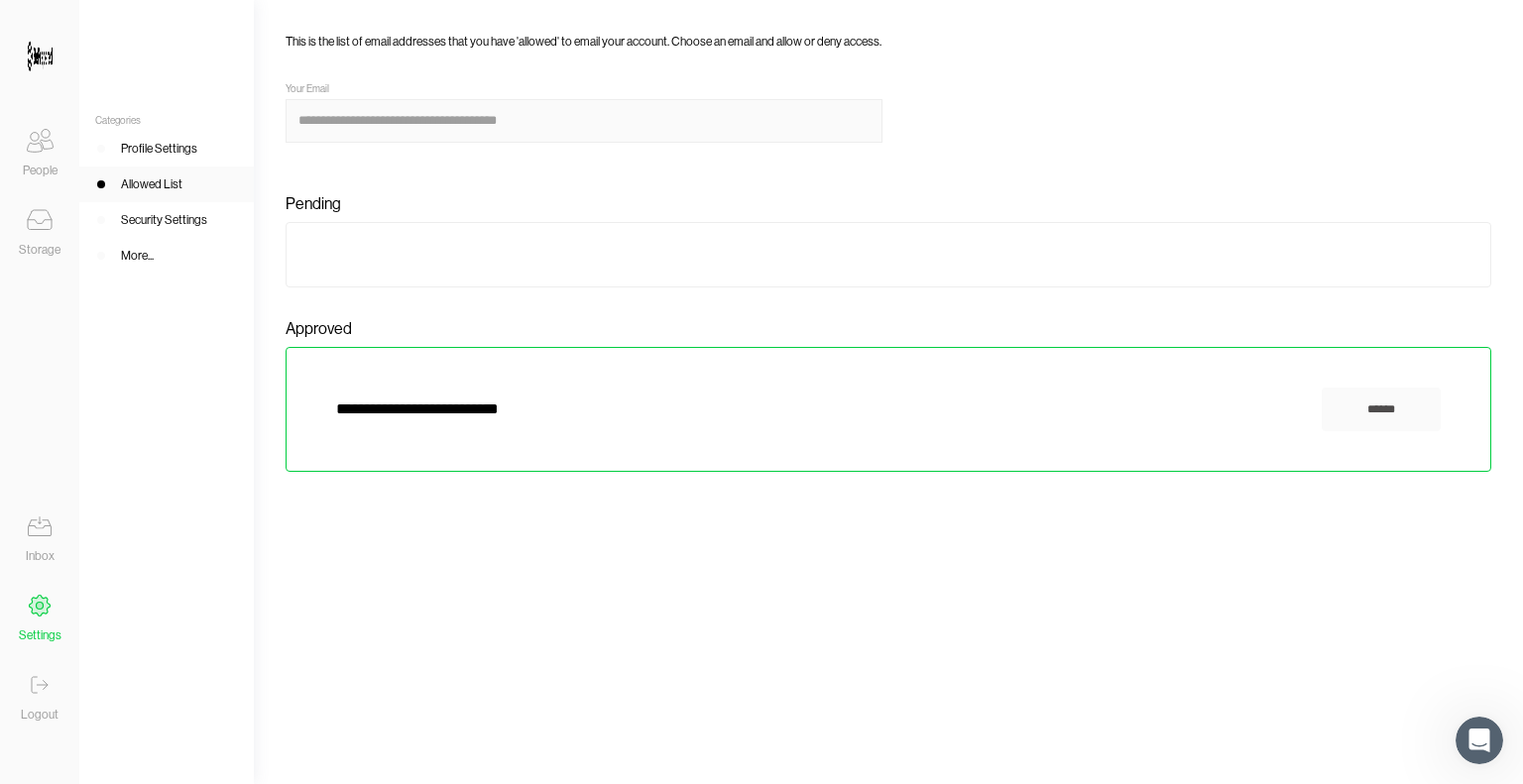 click on "More..." at bounding box center (167, 256) 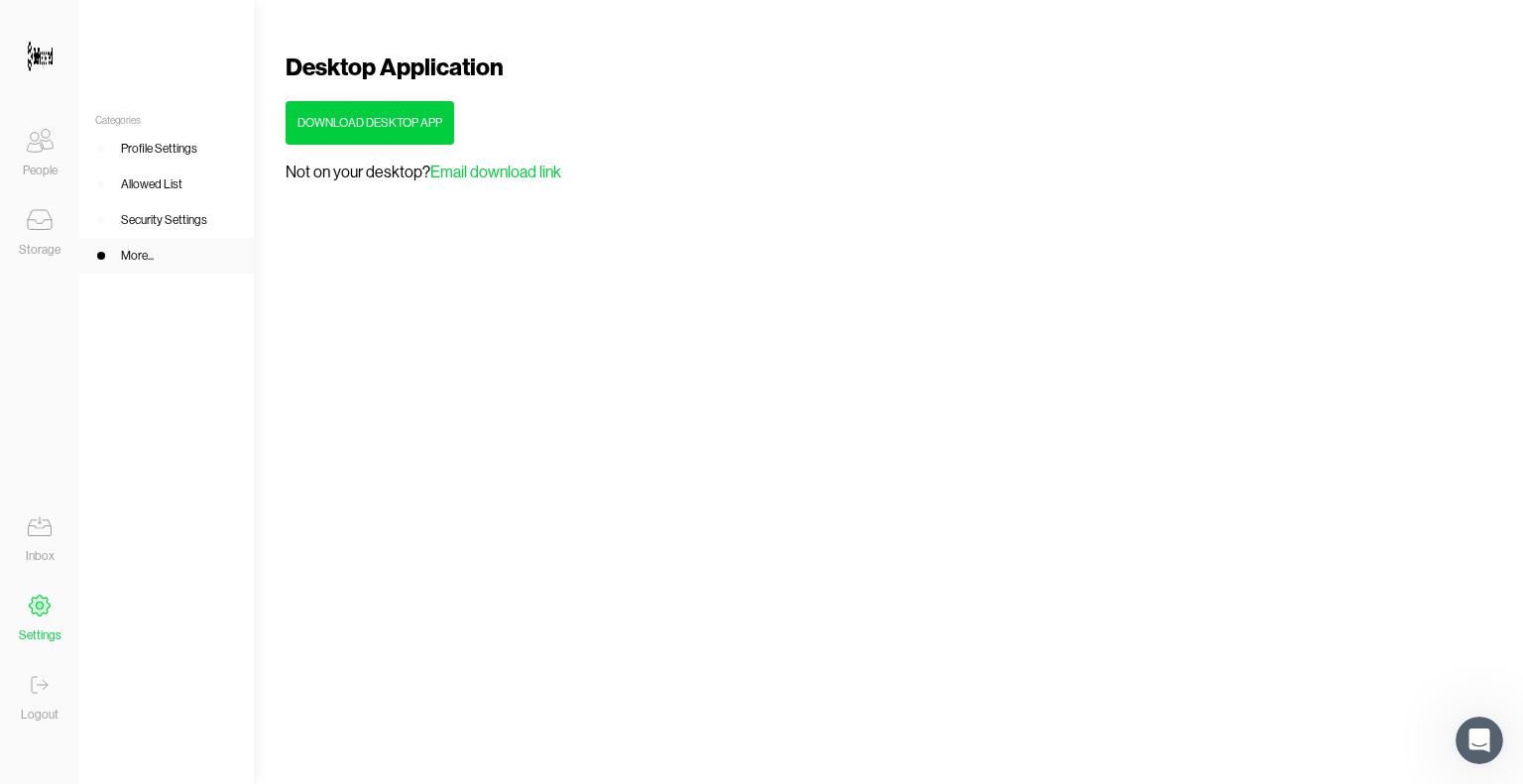 click on "Profile Settings" at bounding box center [159, 149] 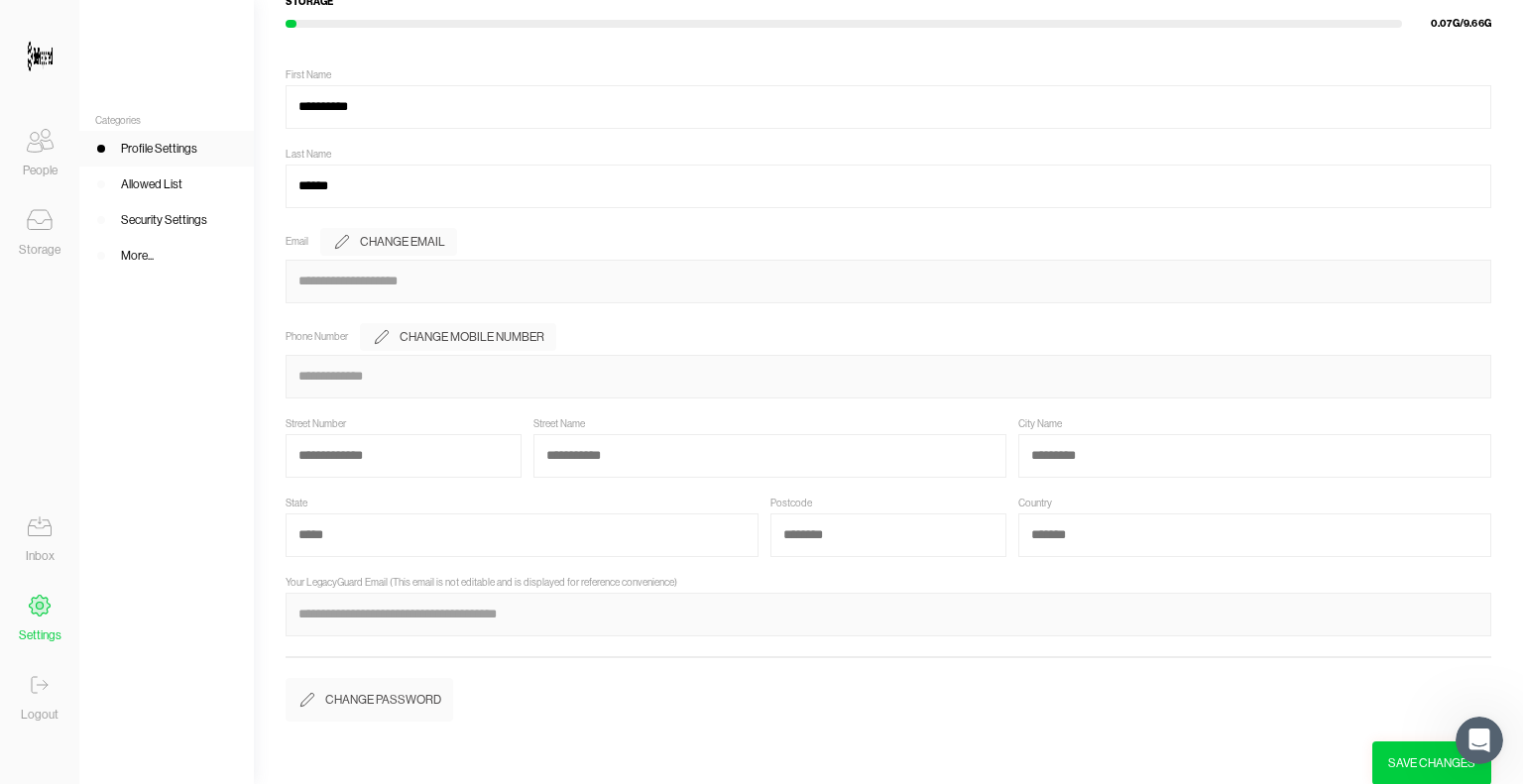 scroll, scrollTop: 0, scrollLeft: 0, axis: both 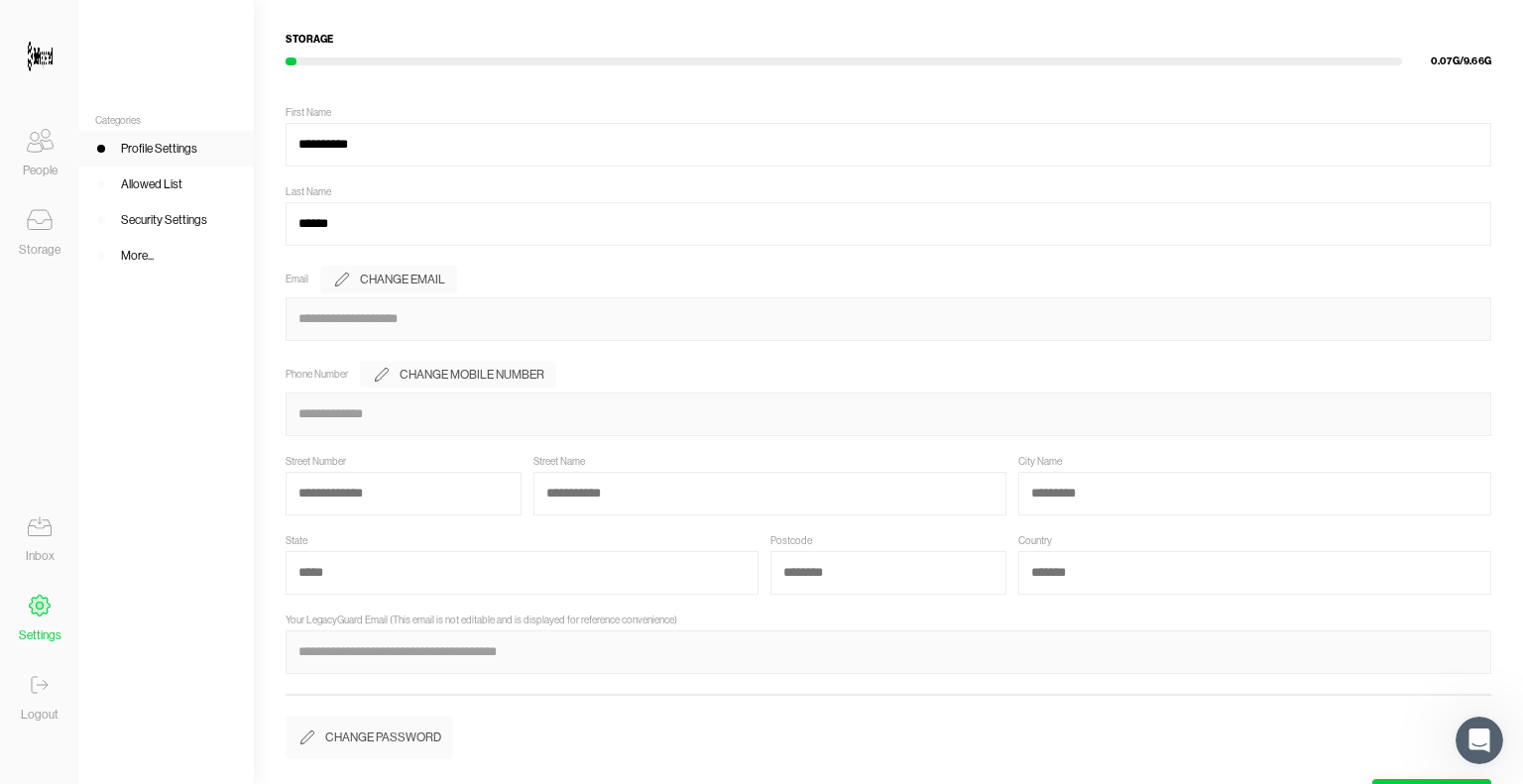 click 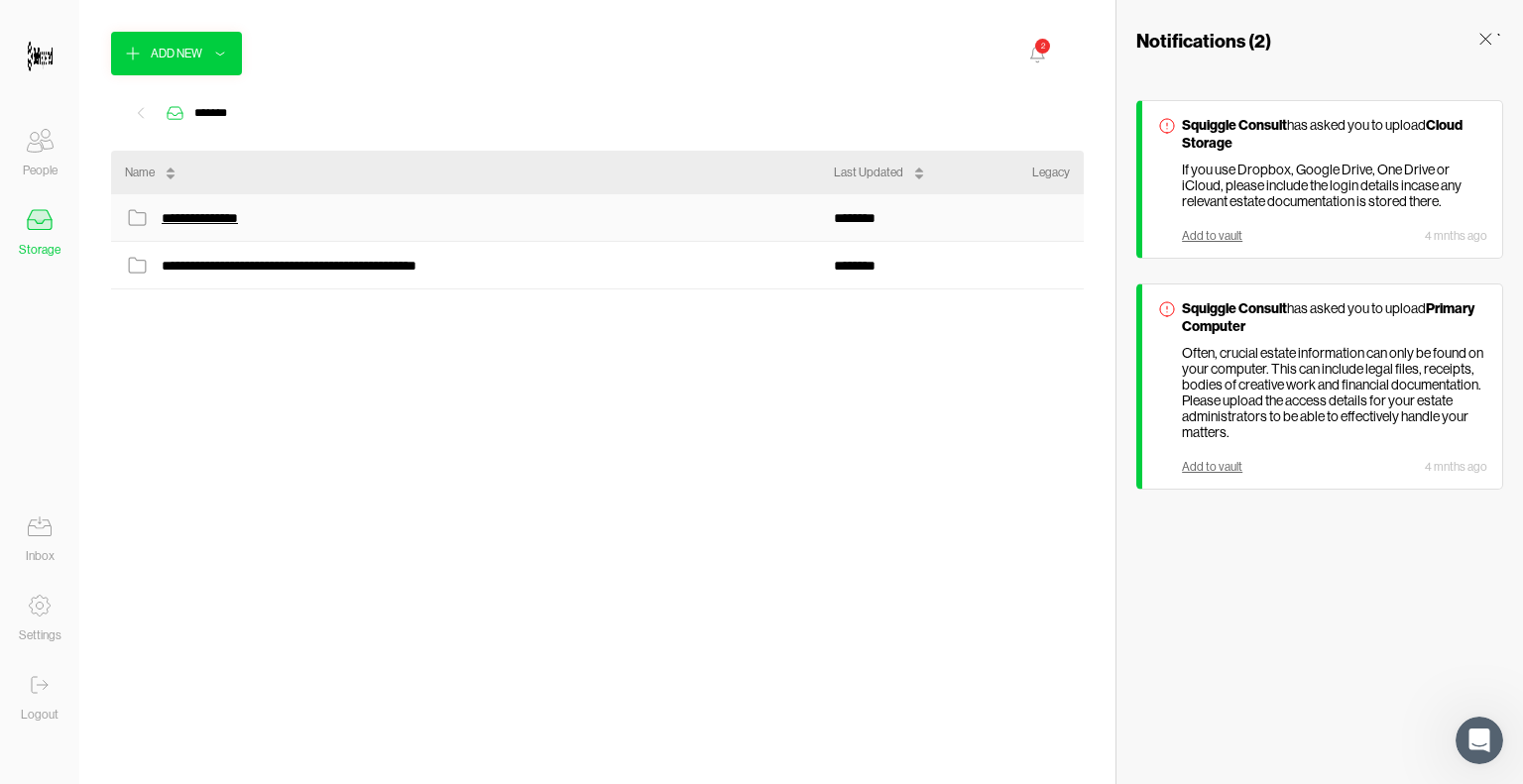 click on "**********" at bounding box center (210, 218) 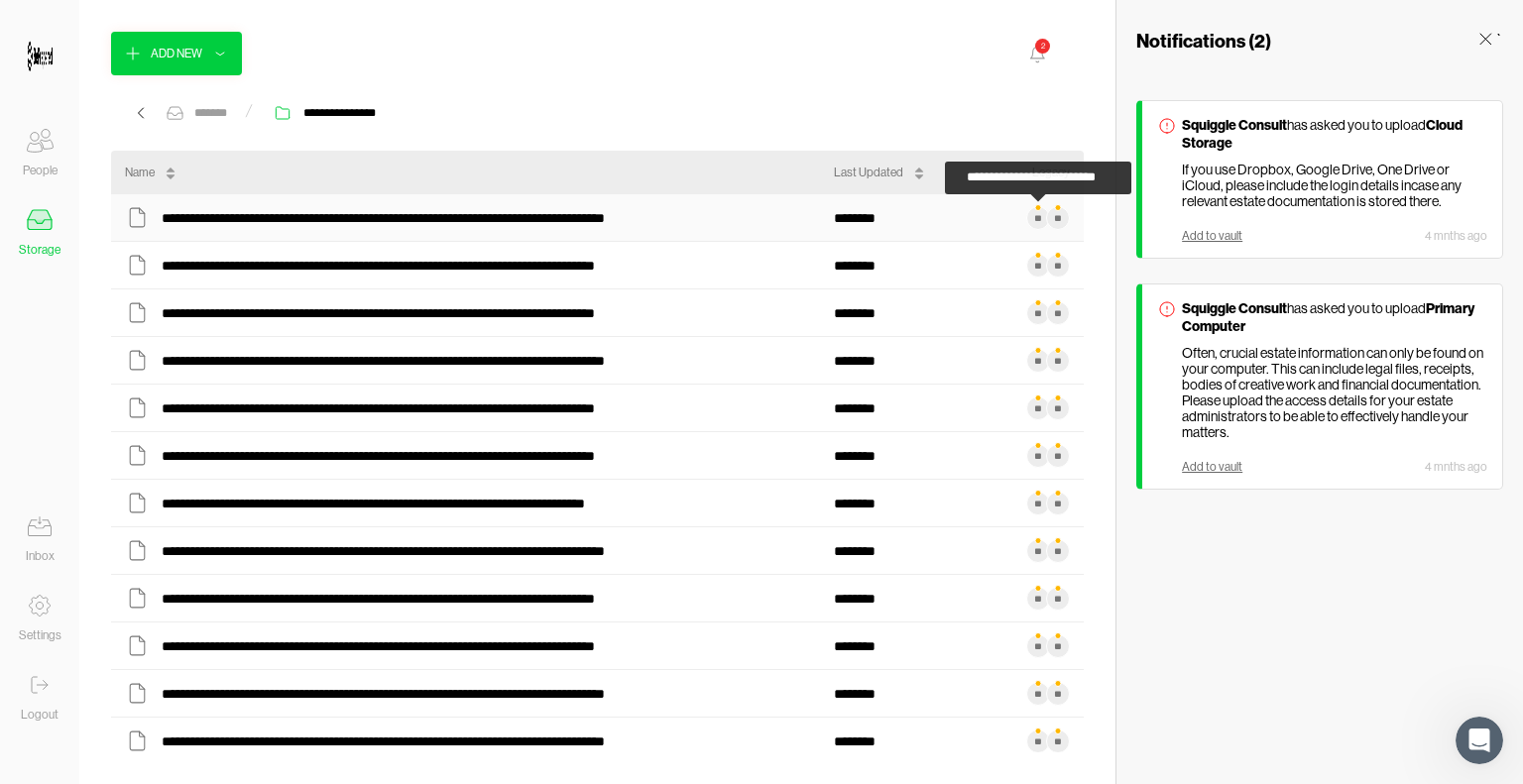click on "**" at bounding box center (1038, 218) 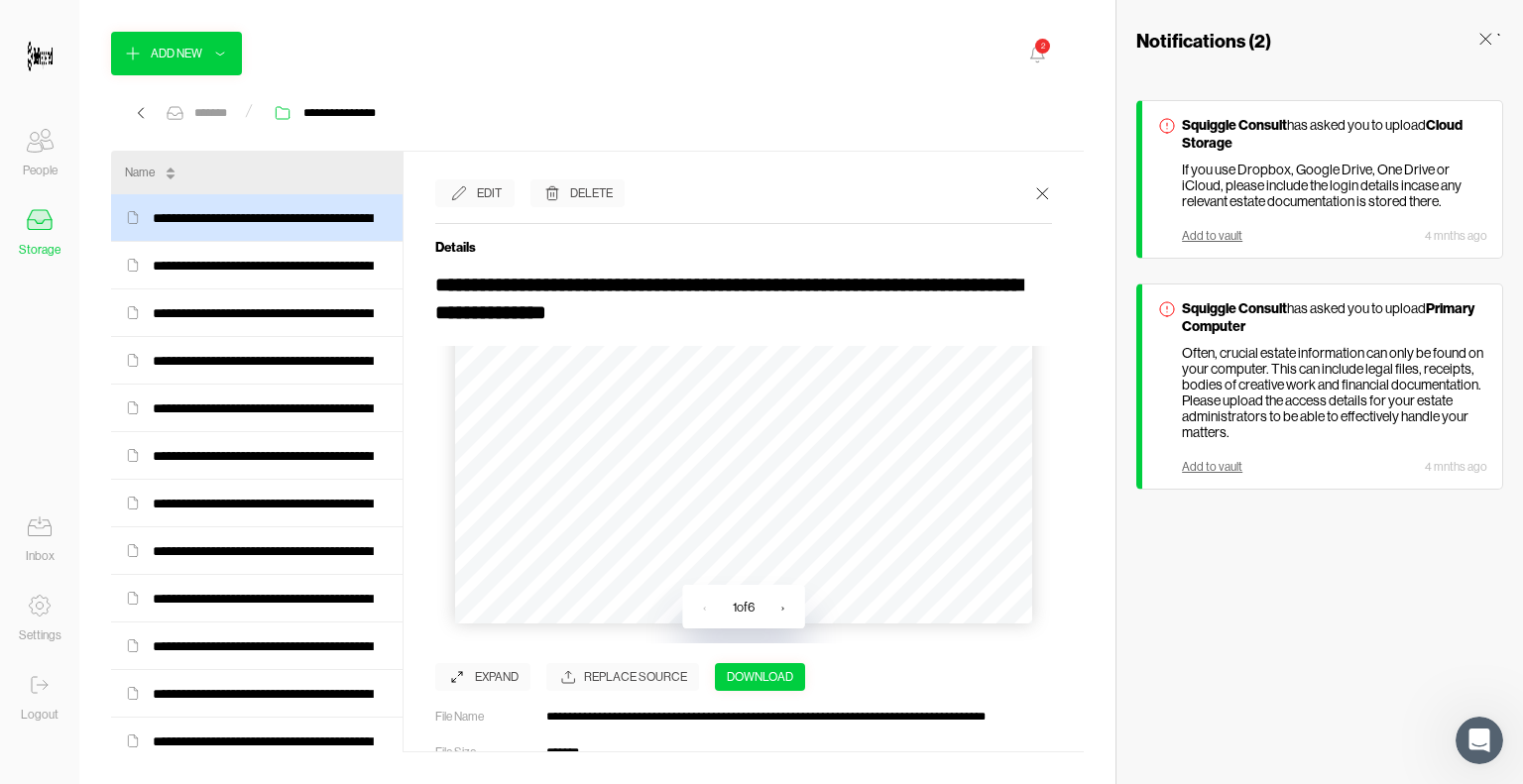 scroll, scrollTop: 591, scrollLeft: 0, axis: vertical 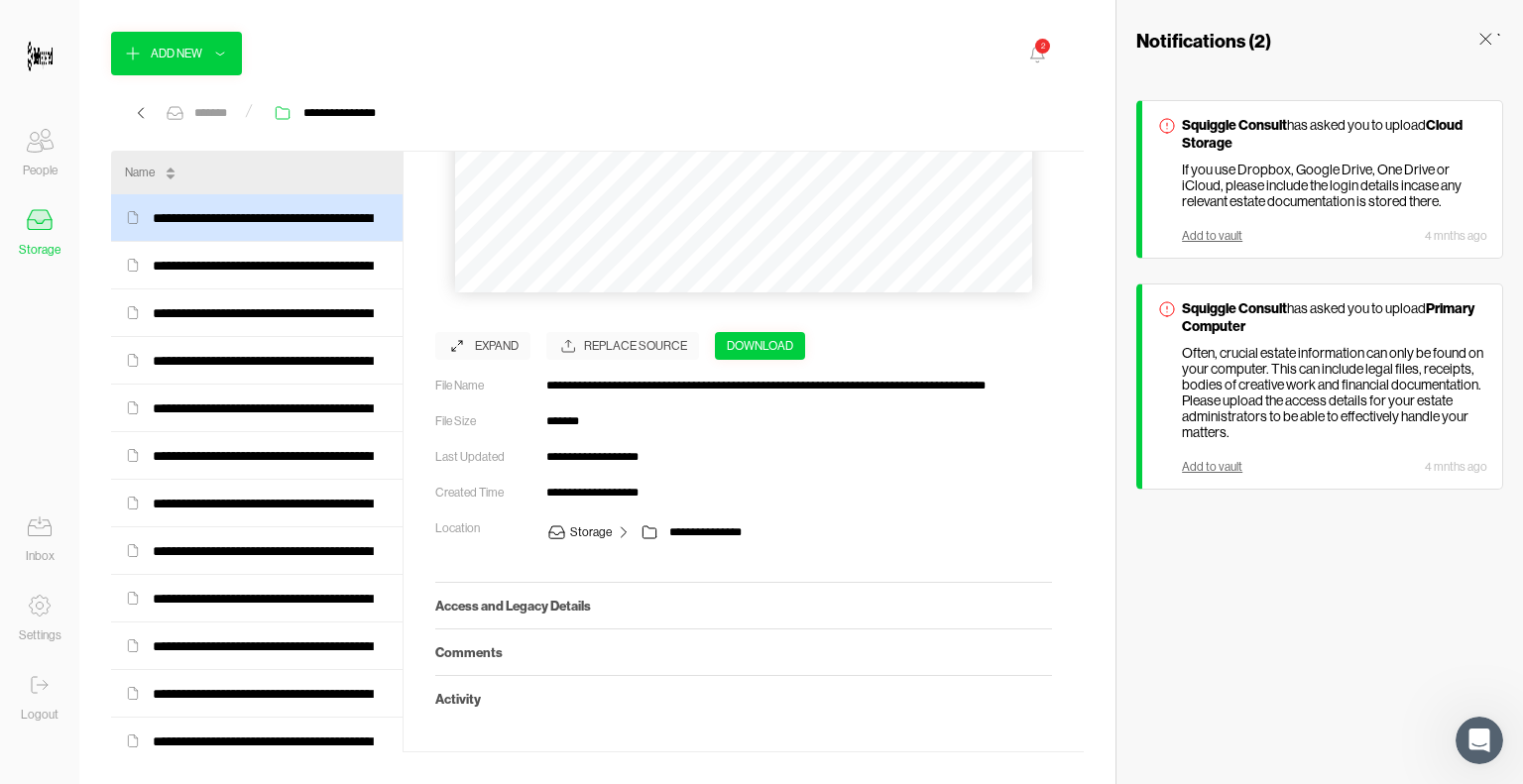 click on "Access and Legacy Details" at bounding box center [744, 606] 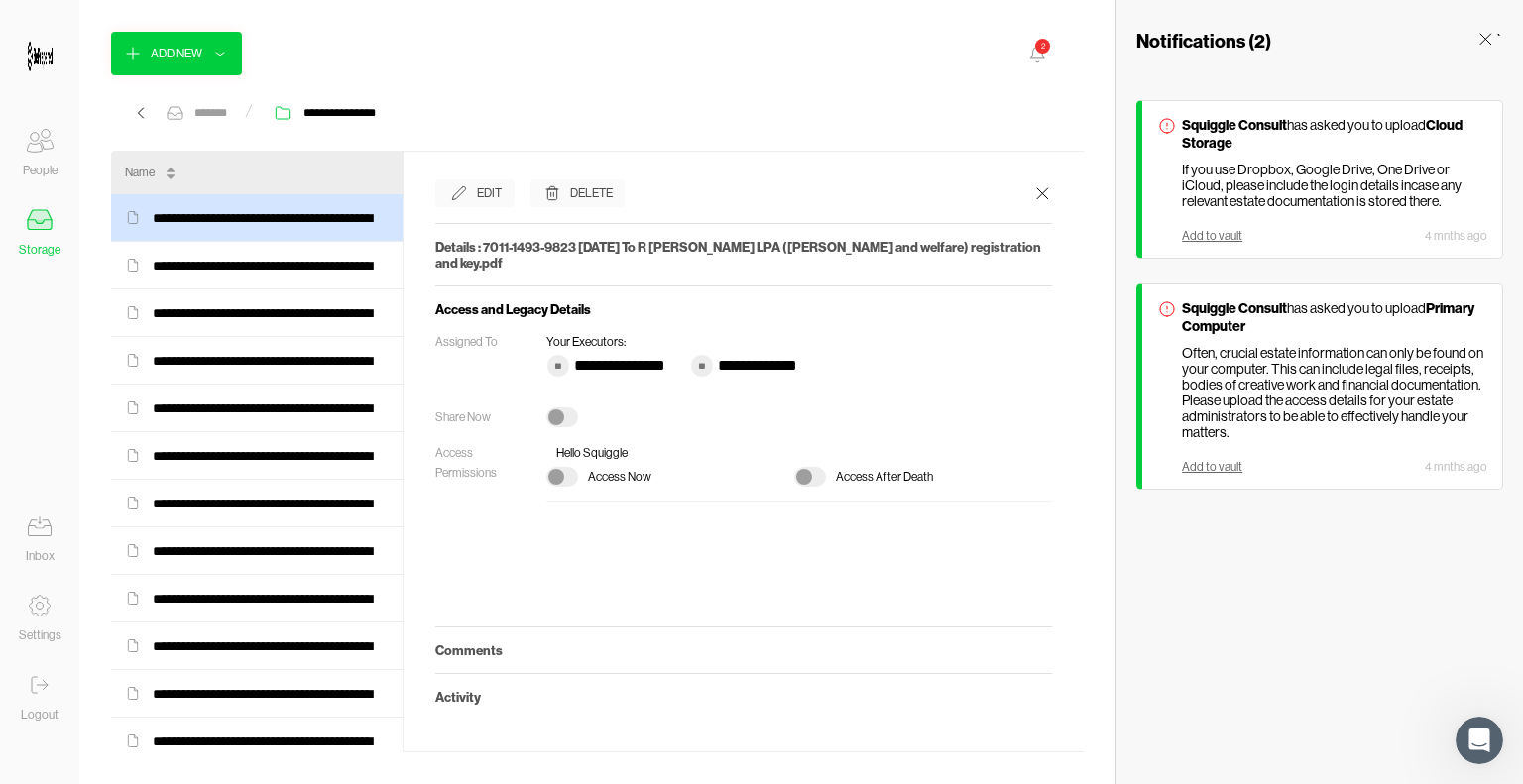 click on "Access Now" at bounding box center (620, 477) 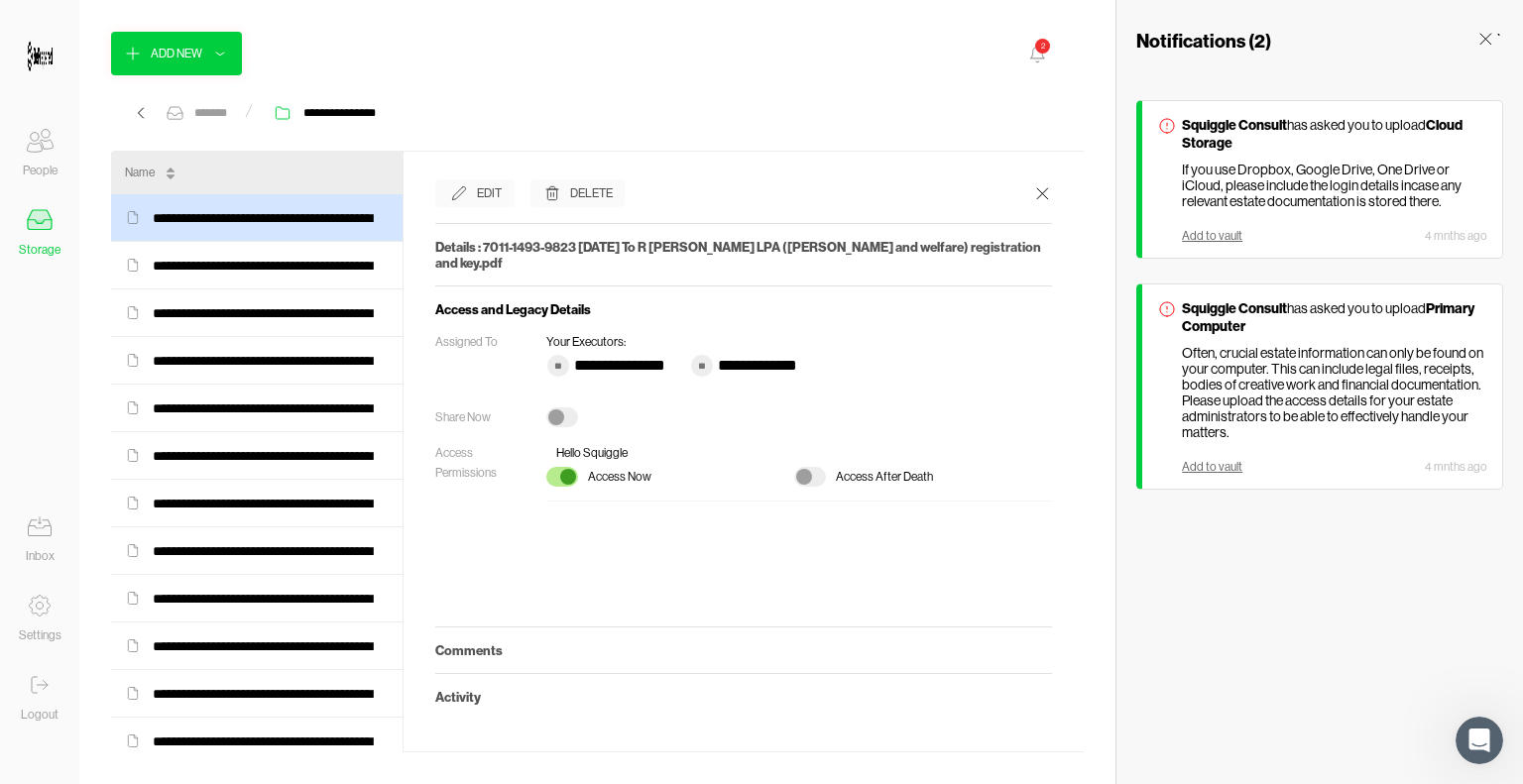 click at bounding box center (562, 417) 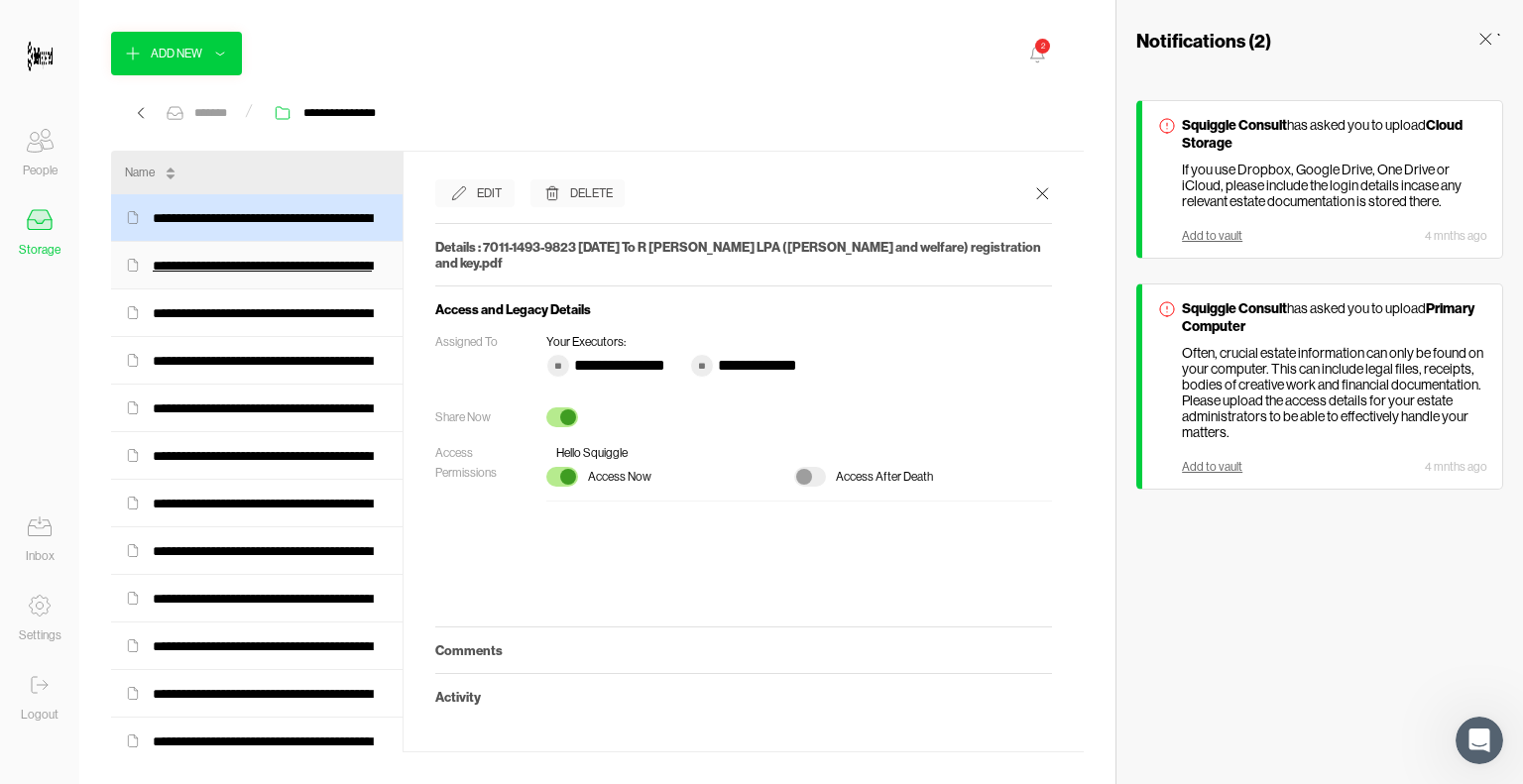 click on "**********" at bounding box center (271, 266) 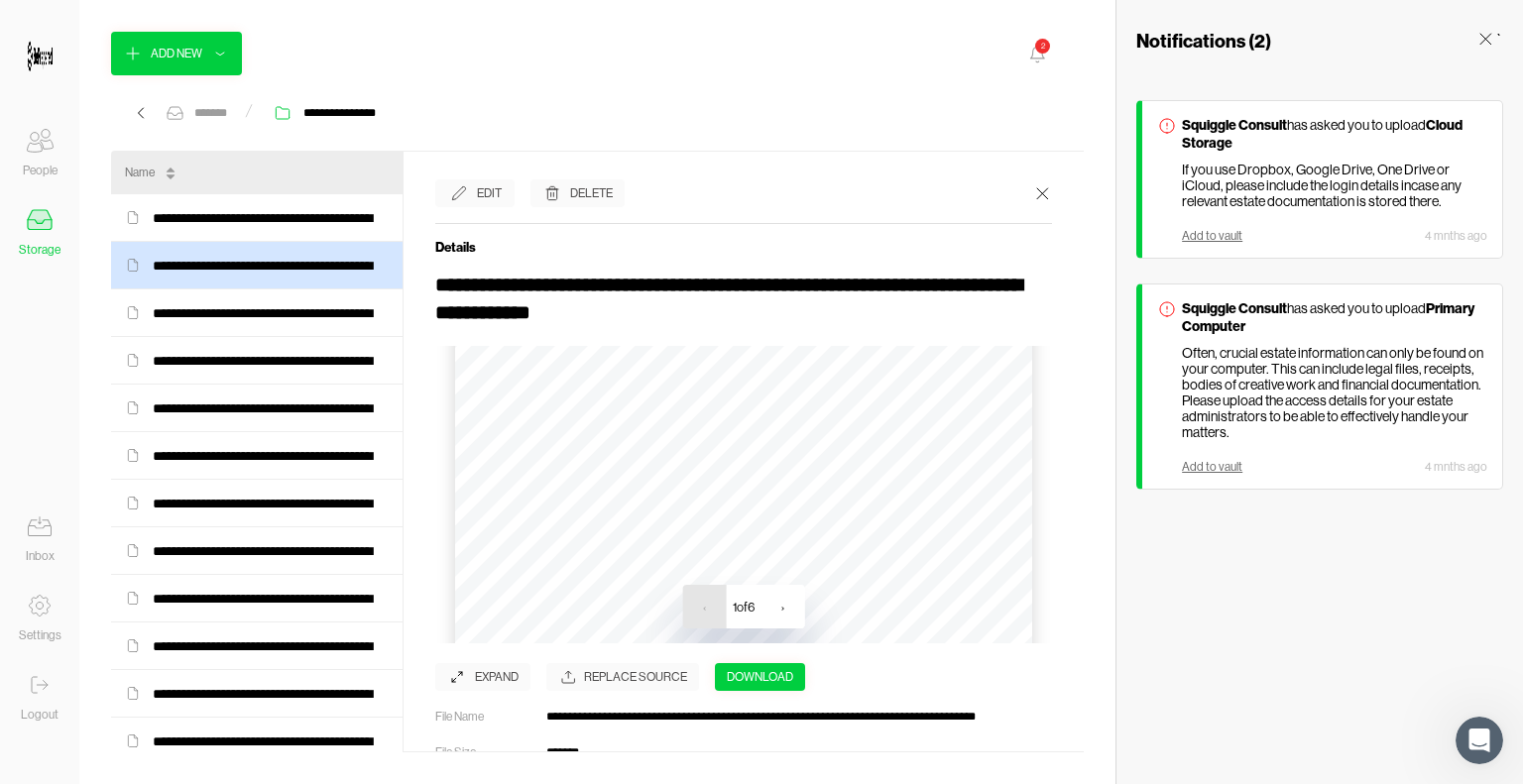 scroll, scrollTop: 591, scrollLeft: 0, axis: vertical 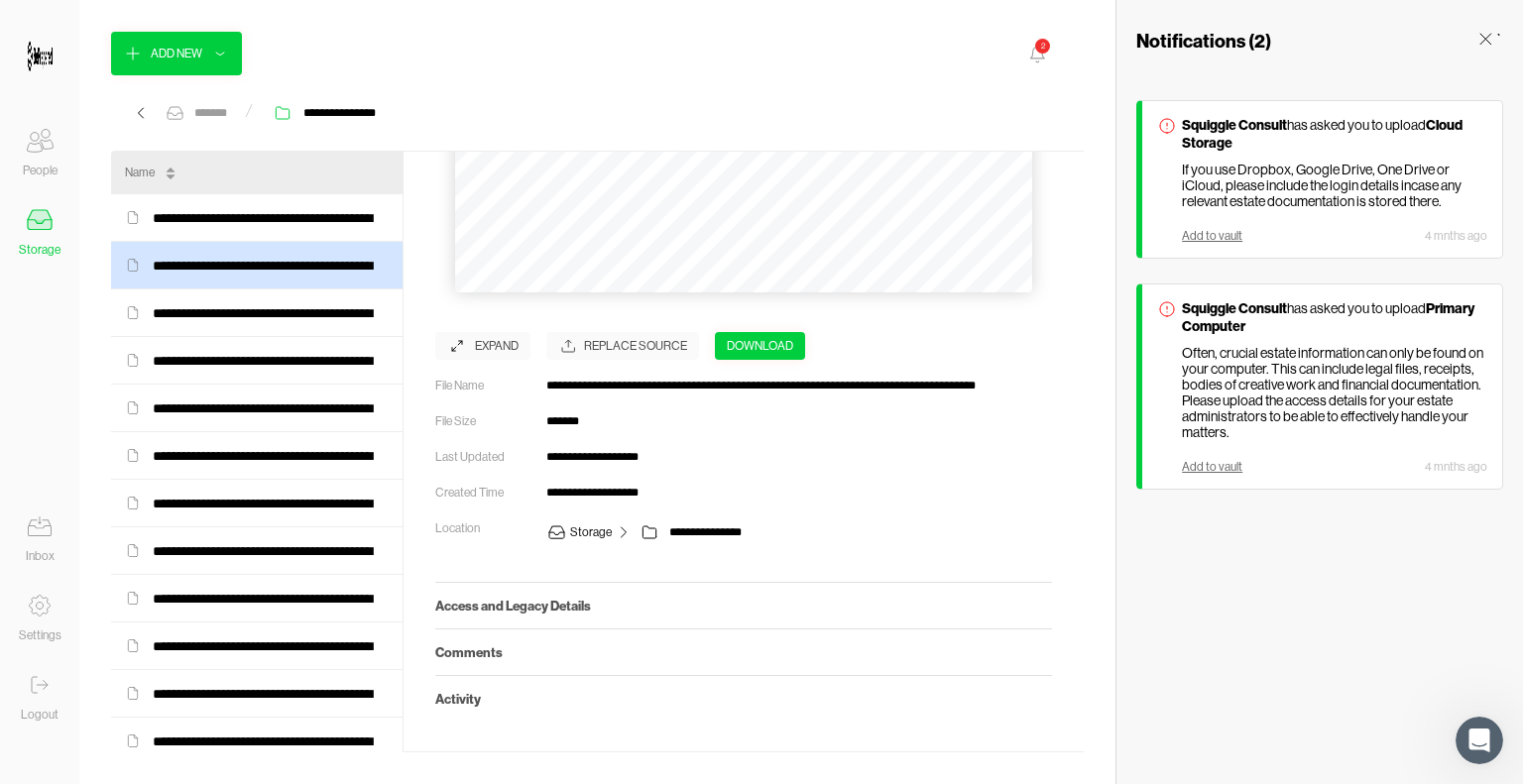click on "Access and Legacy Details" at bounding box center [744, 606] 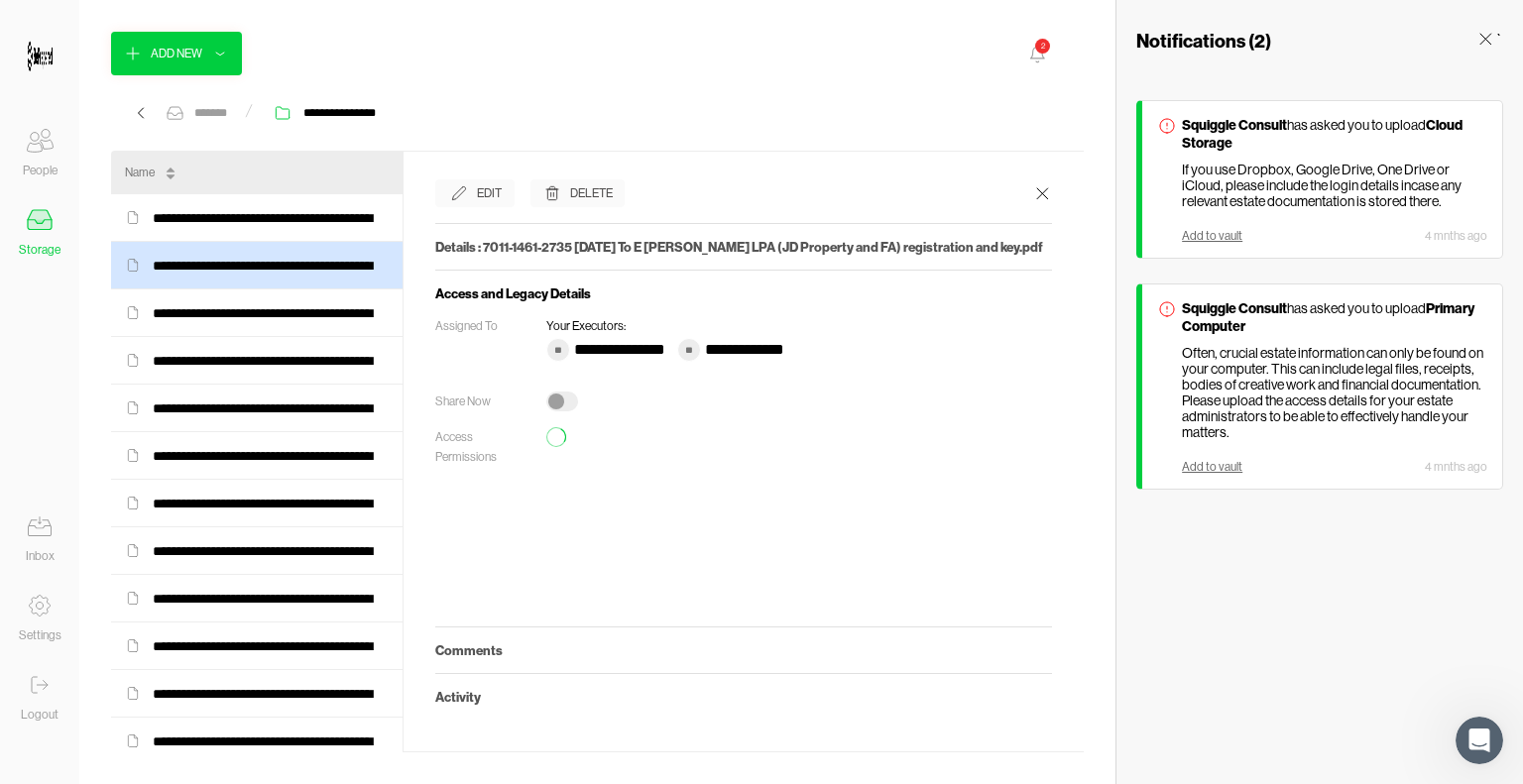 scroll, scrollTop: 0, scrollLeft: 0, axis: both 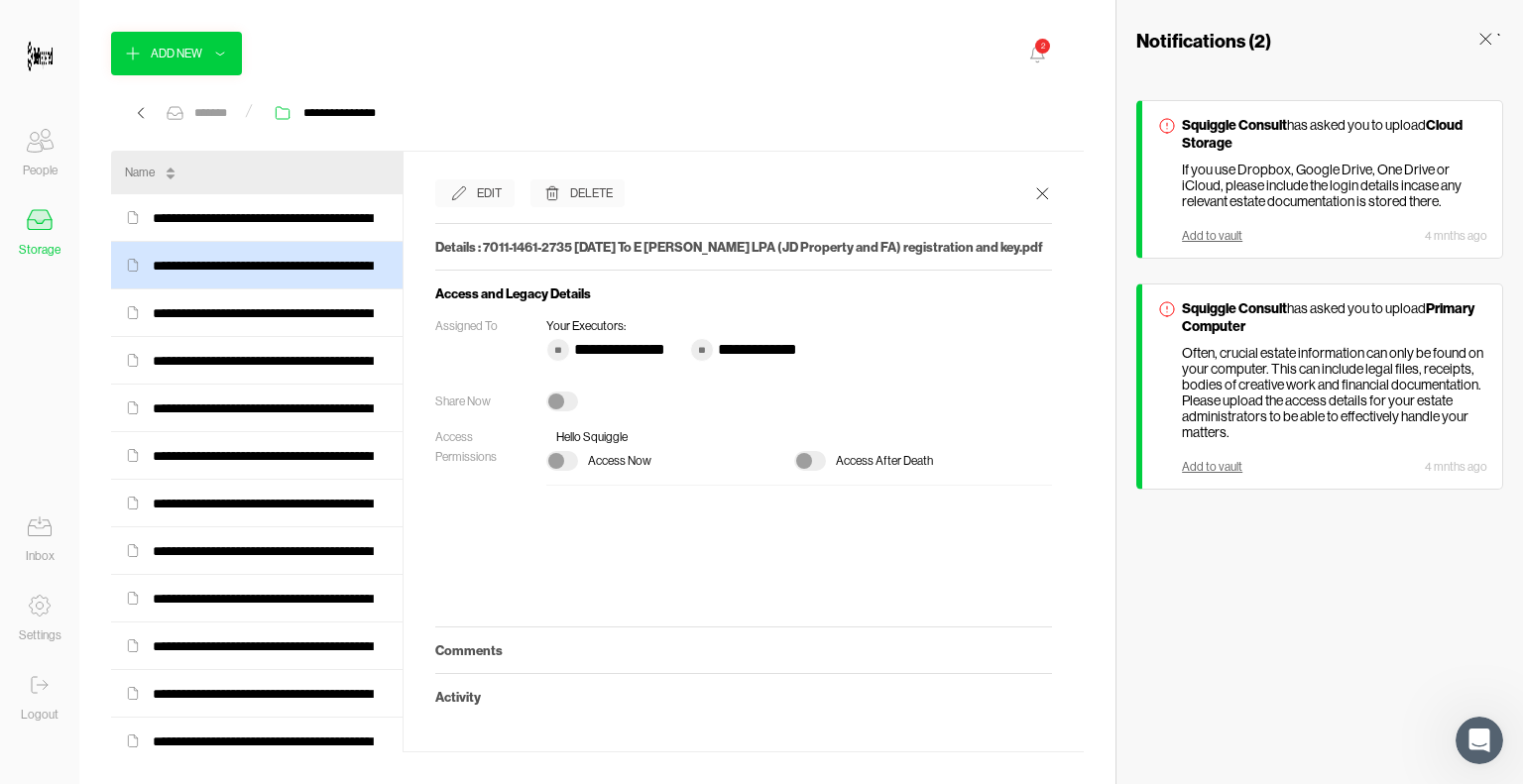 click on "Access Now" at bounding box center [620, 461] 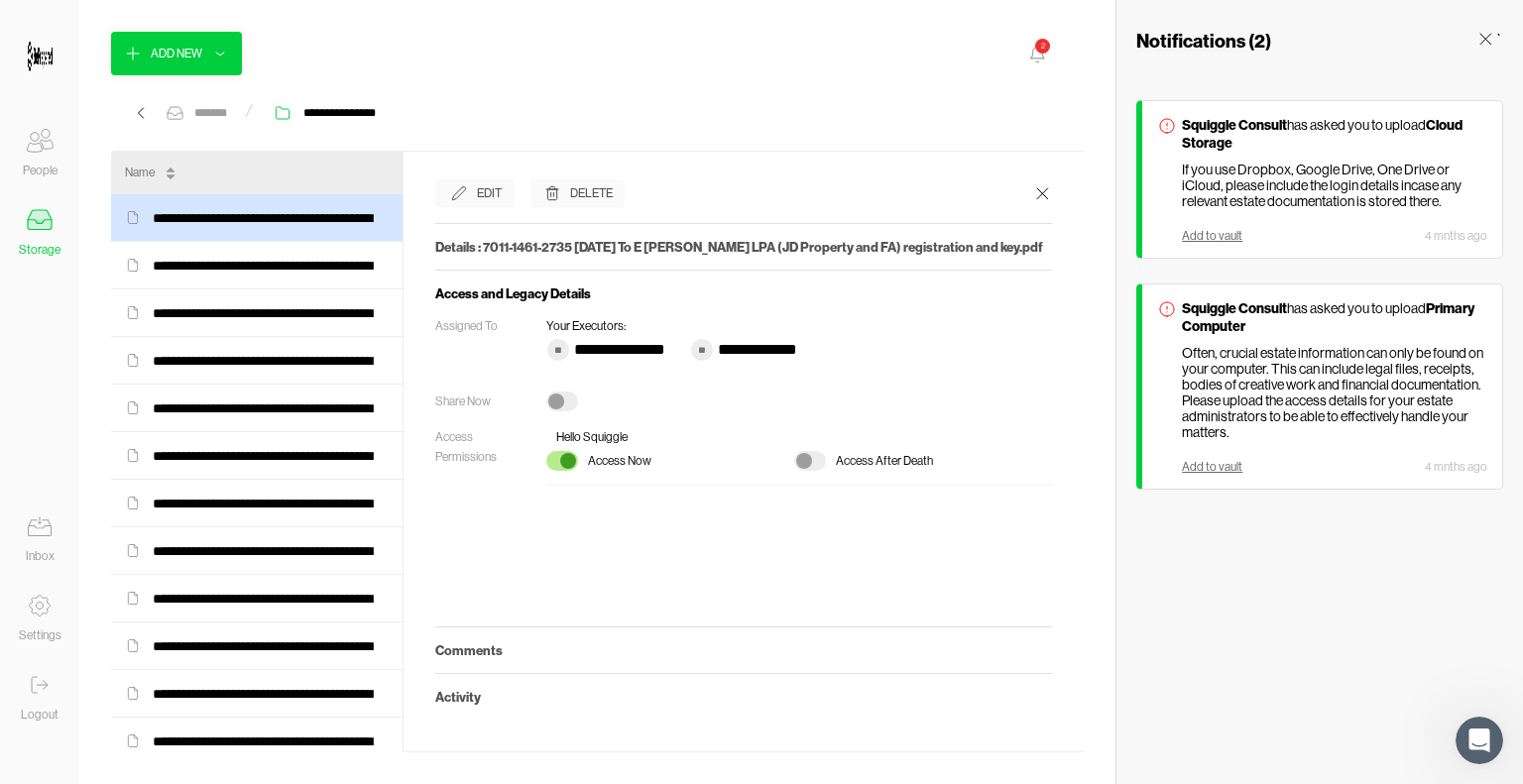 click at bounding box center (562, 401) 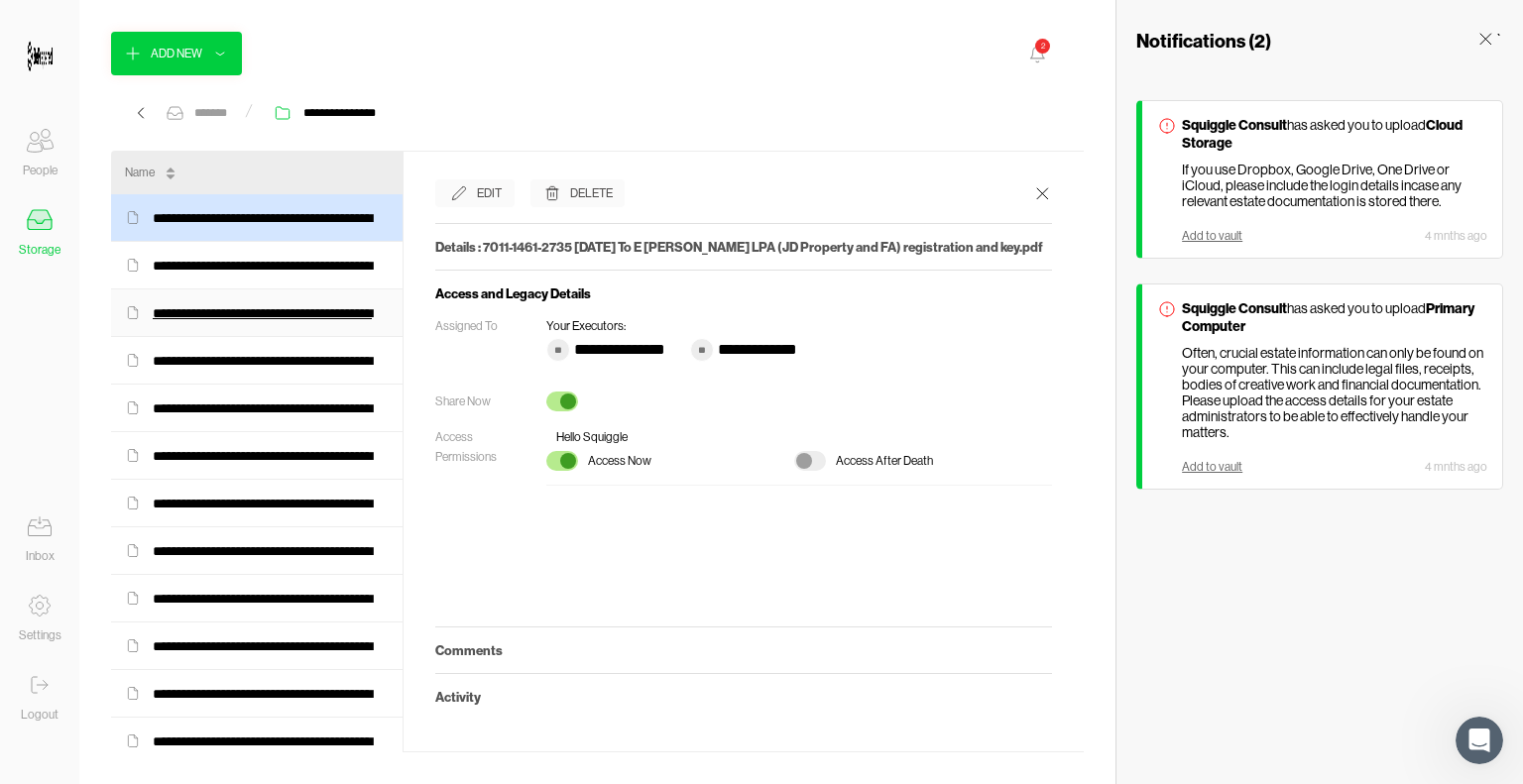click on "**********" at bounding box center (271, 313) 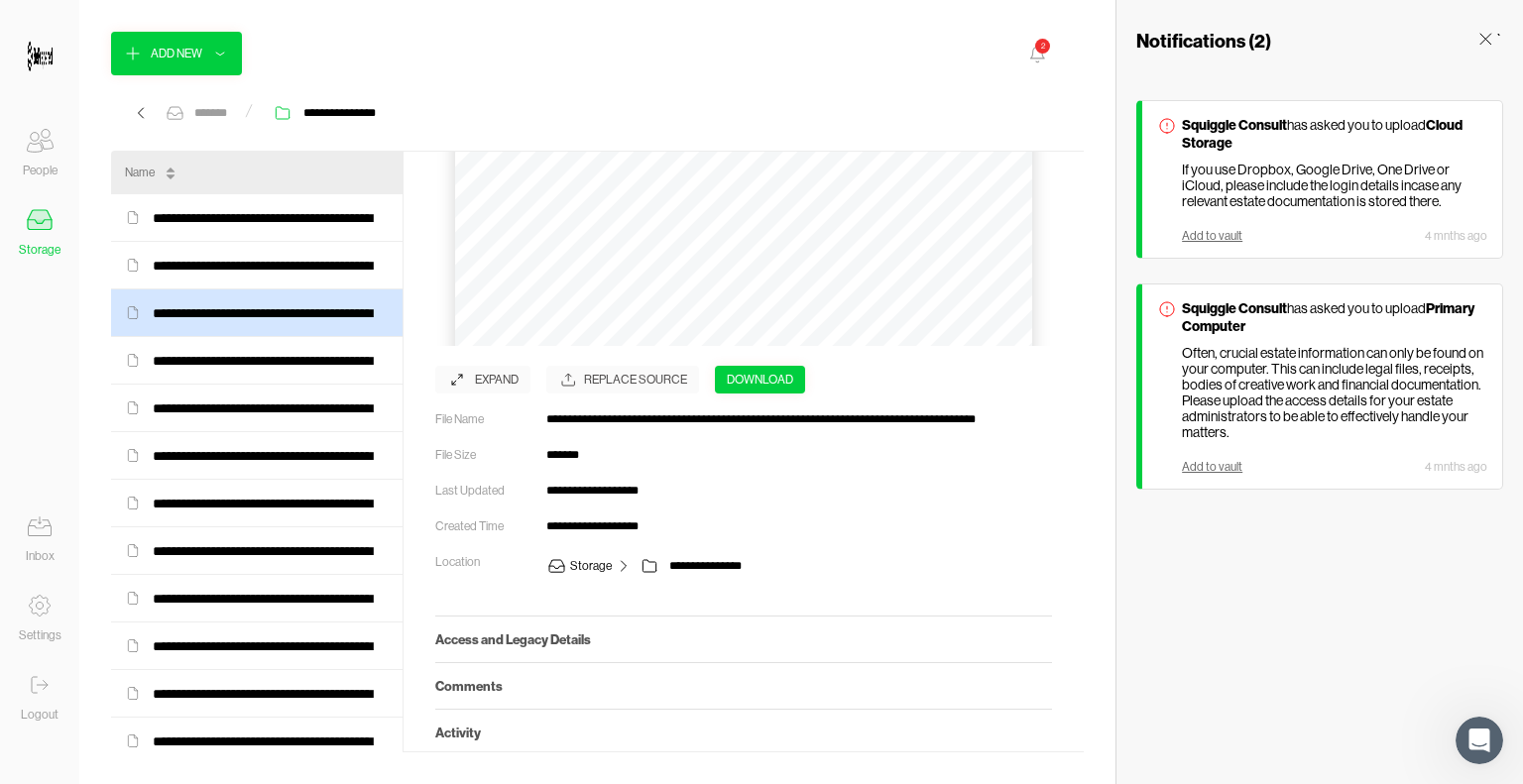 scroll, scrollTop: 331, scrollLeft: 0, axis: vertical 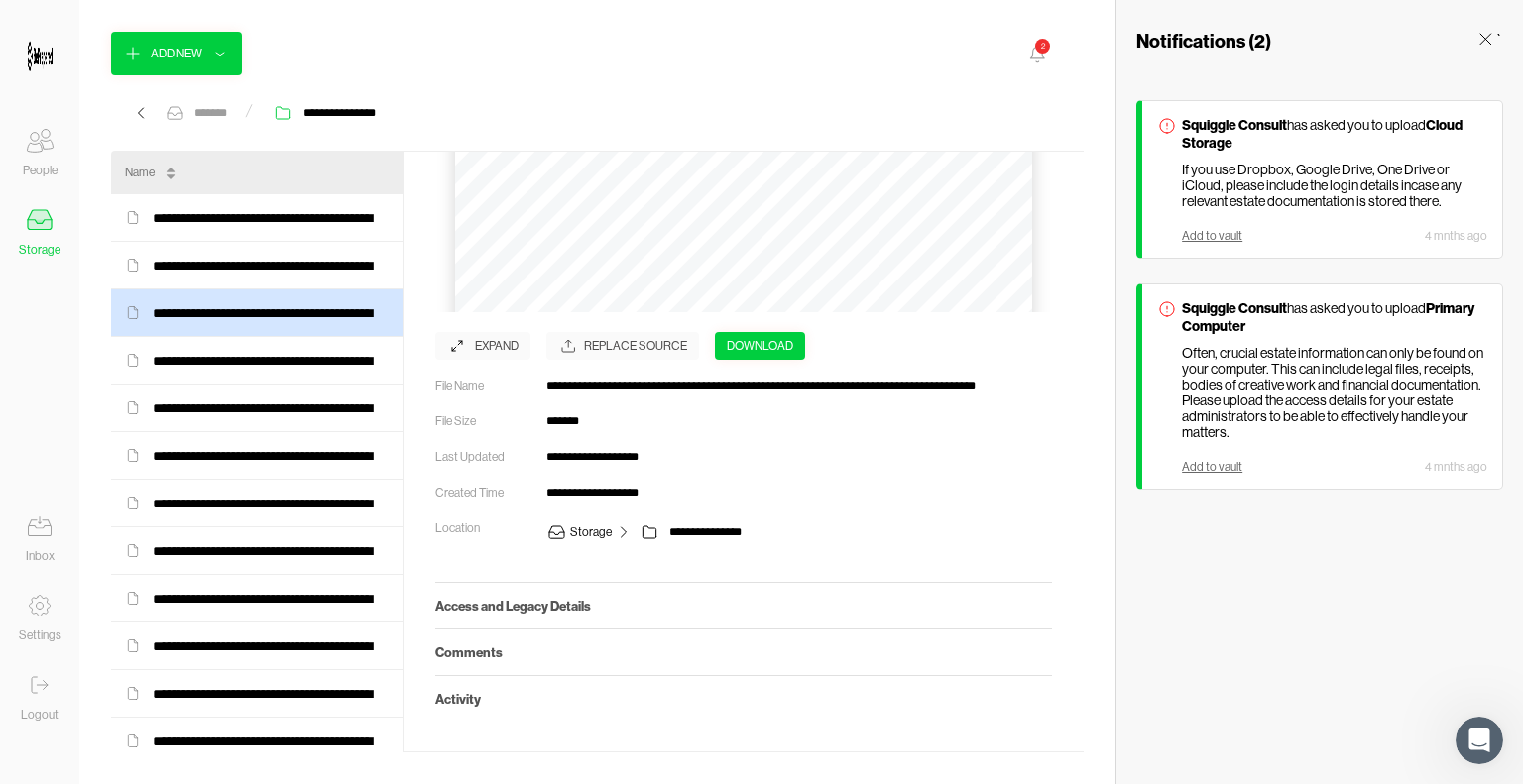 click on "Access and Legacy Details" at bounding box center [744, 606] 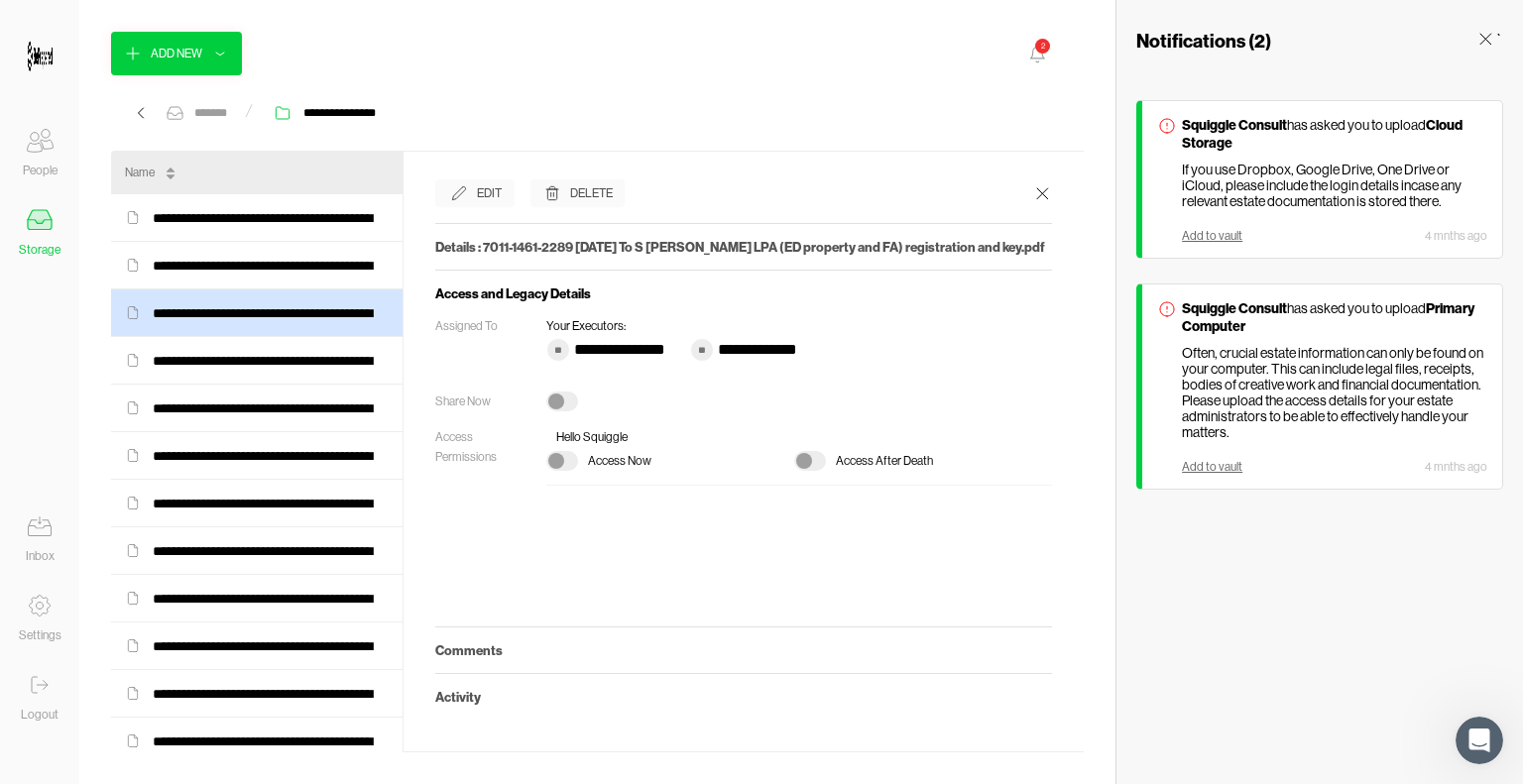 click at bounding box center (562, 461) 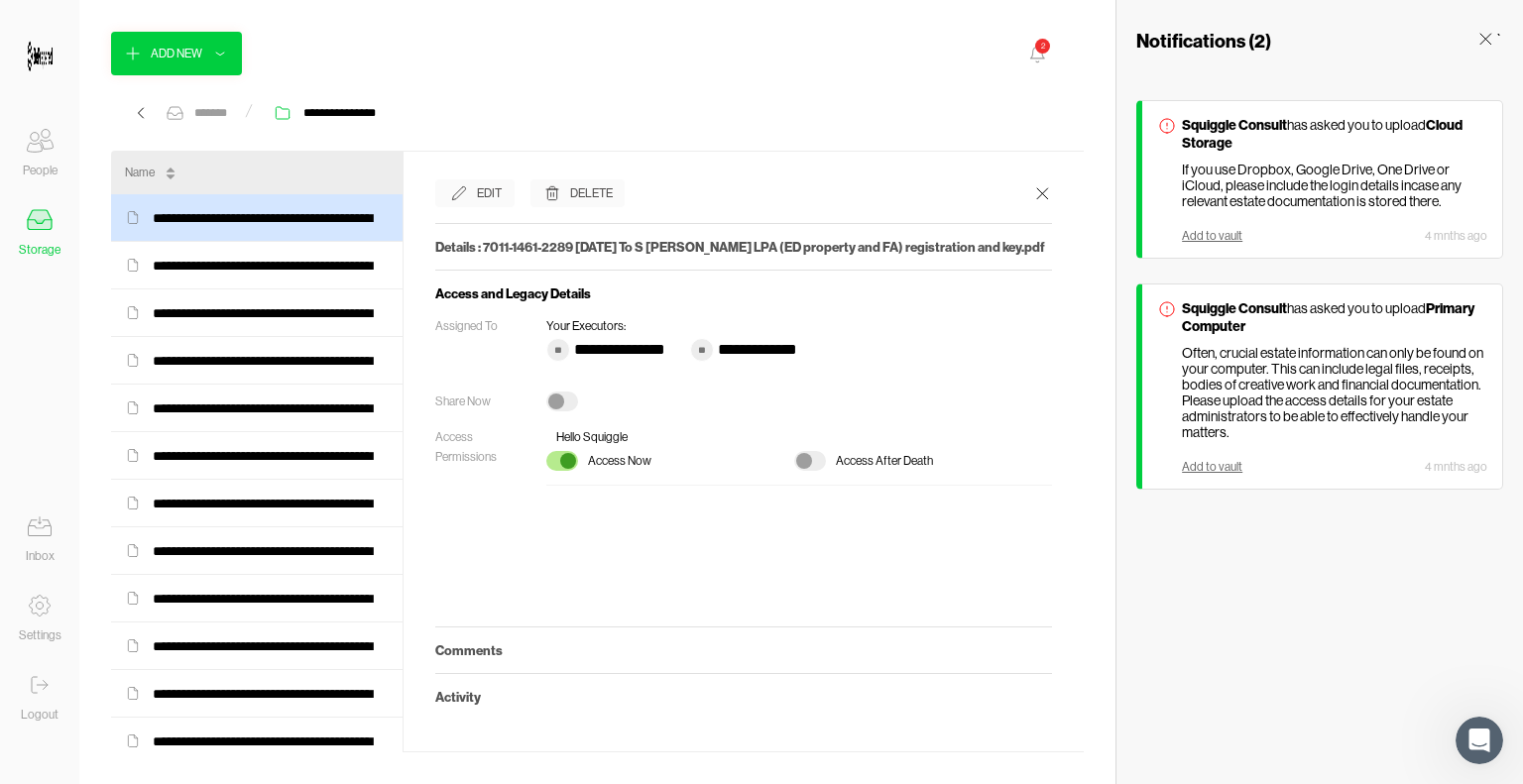click at bounding box center (562, 401) 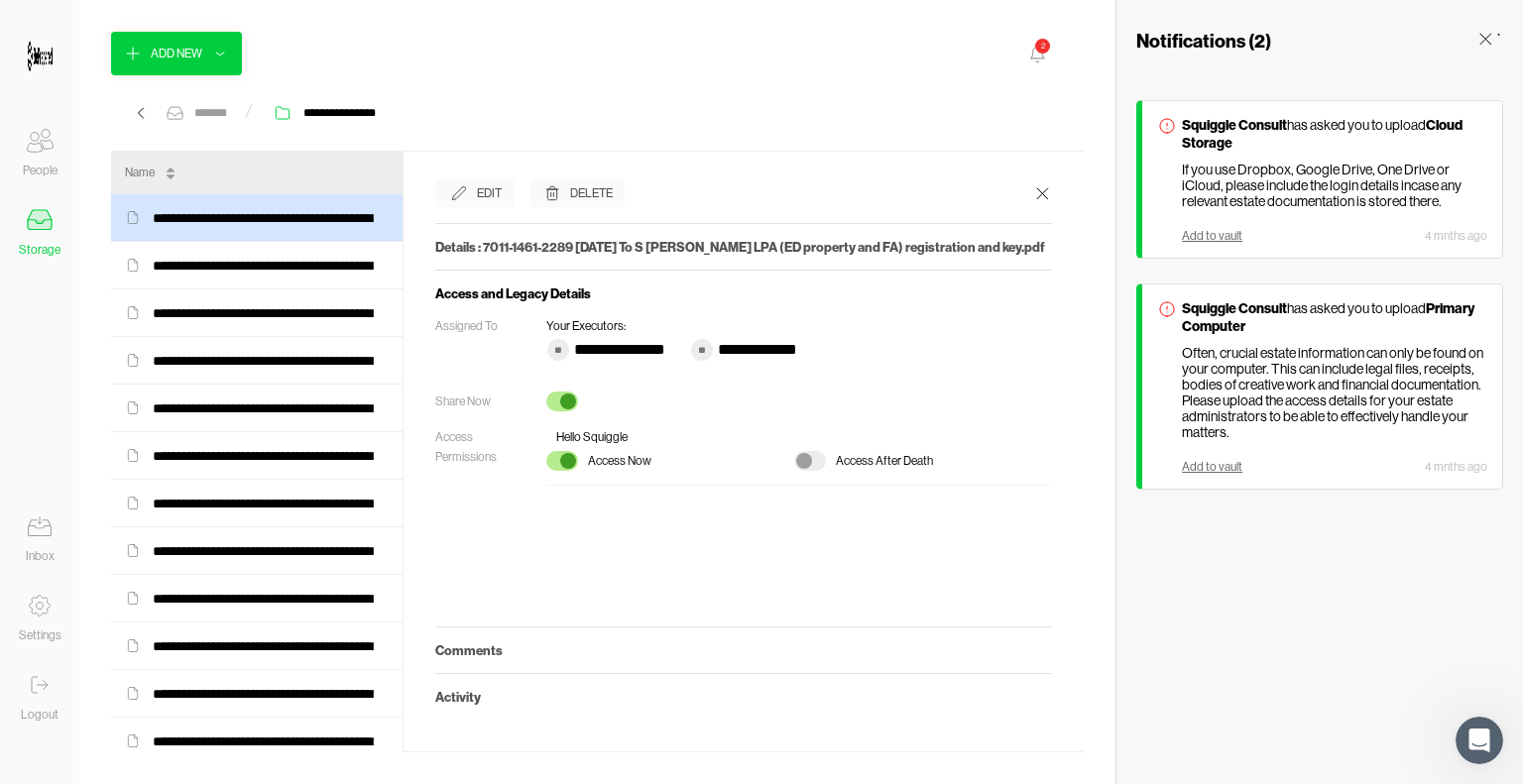 click at bounding box center (568, 401) 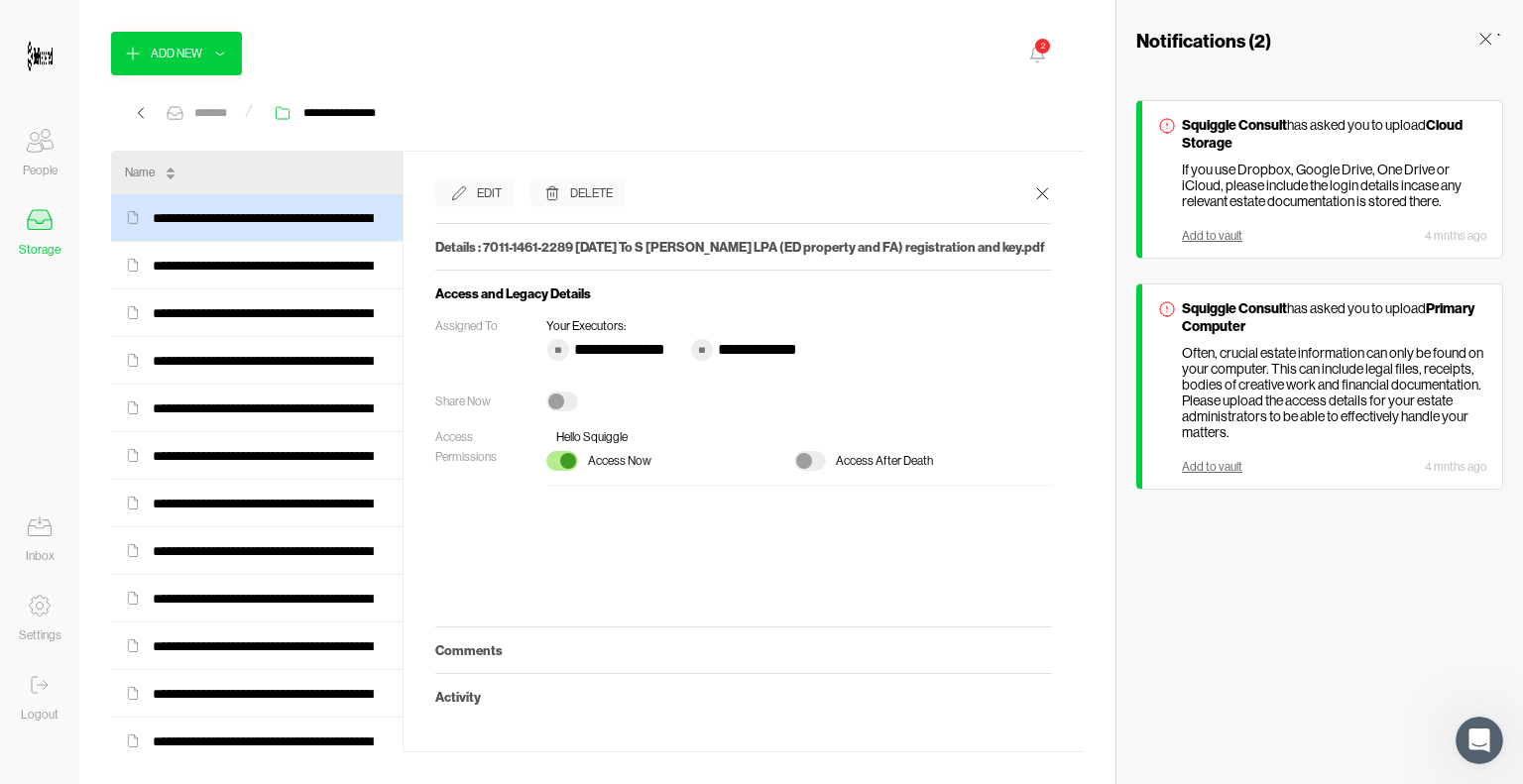 click 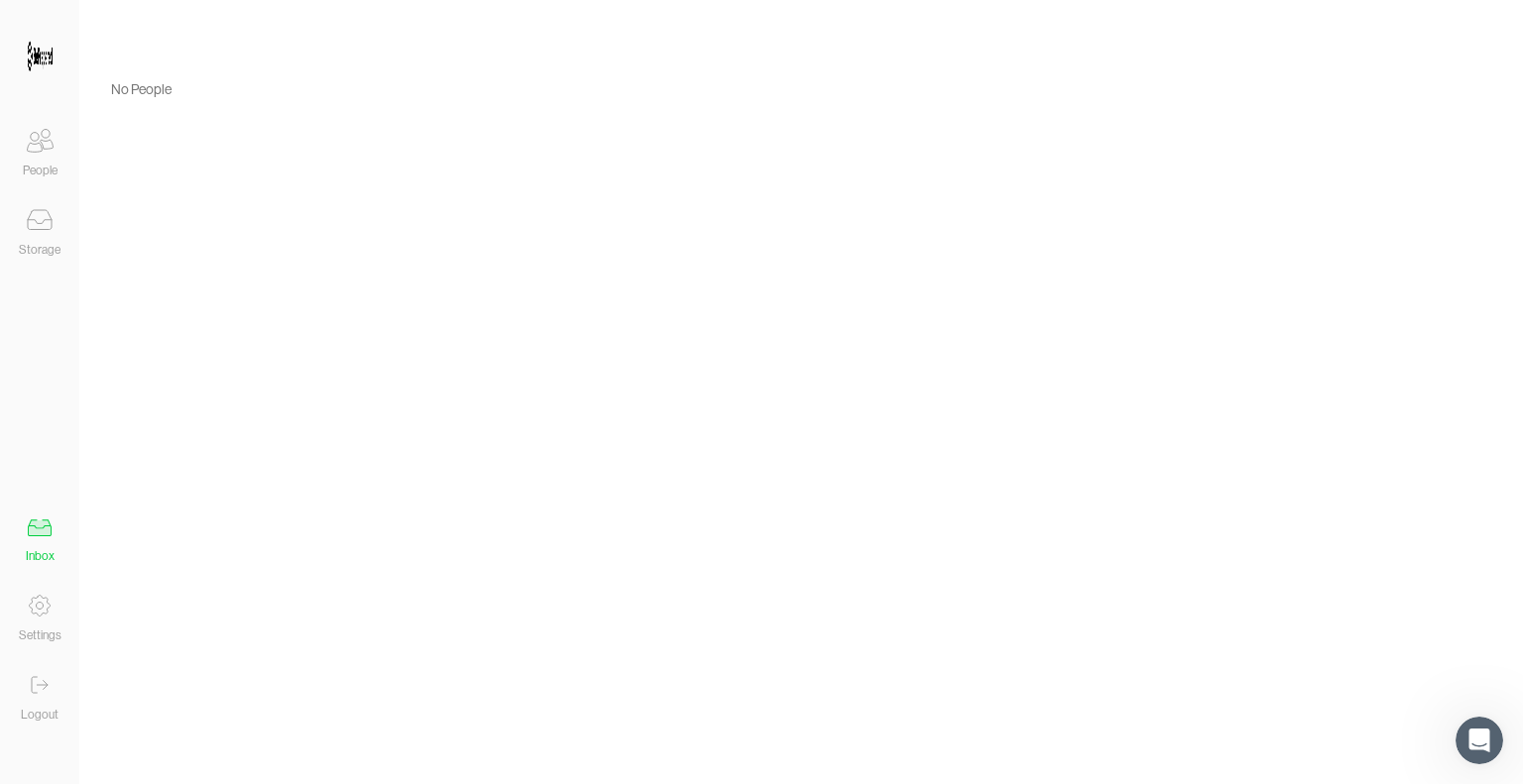 click on "Storage" at bounding box center (40, 250) 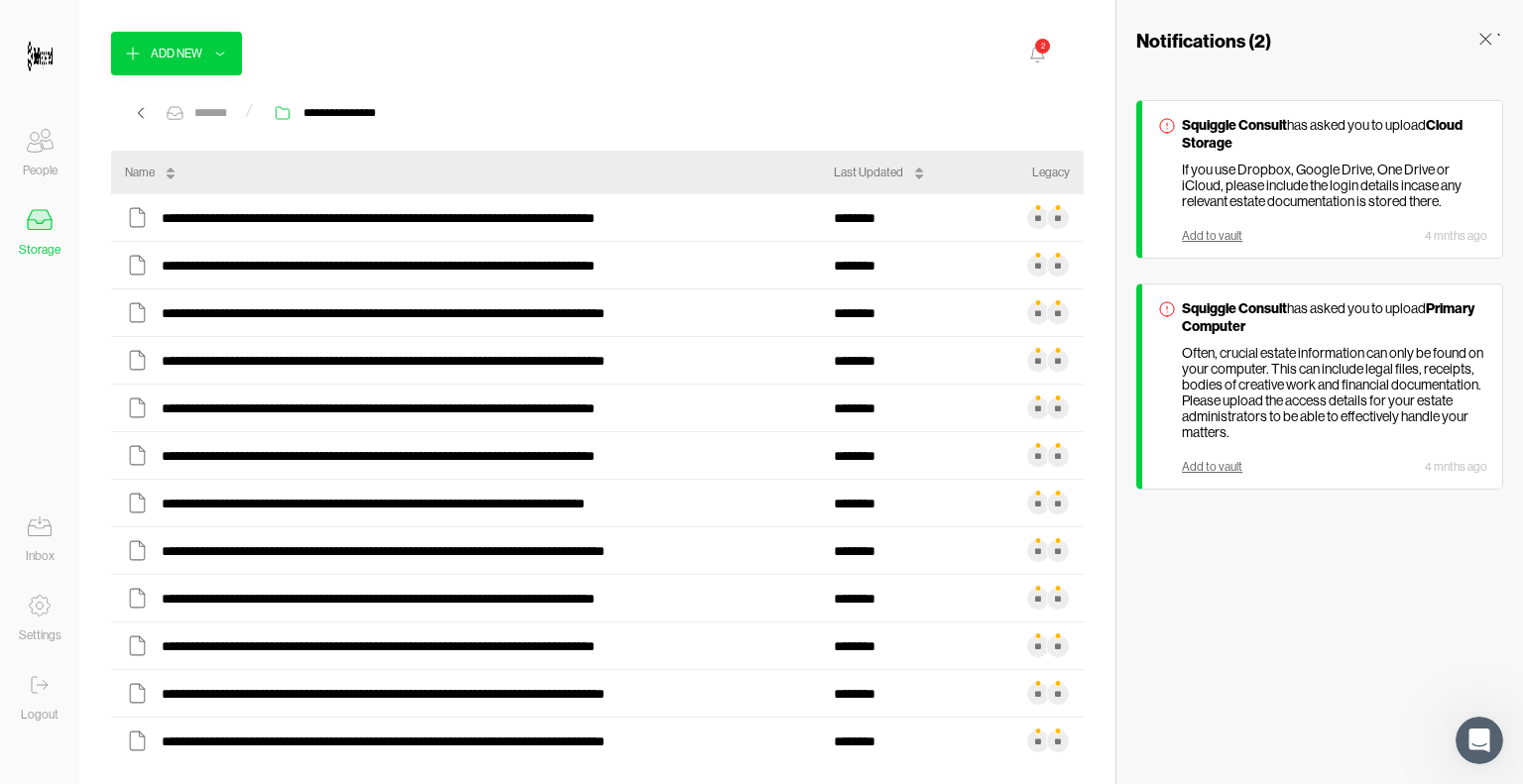 click 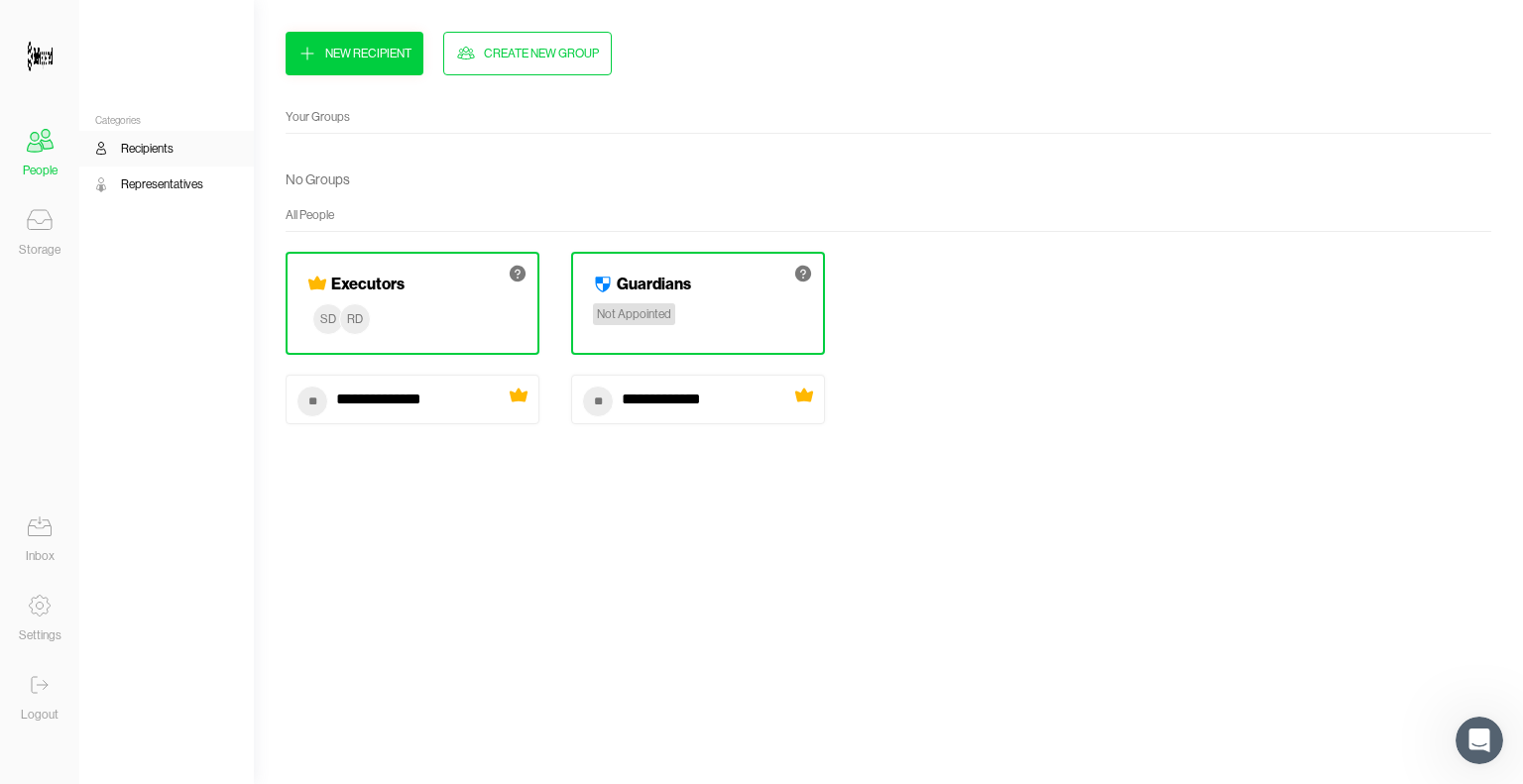 click 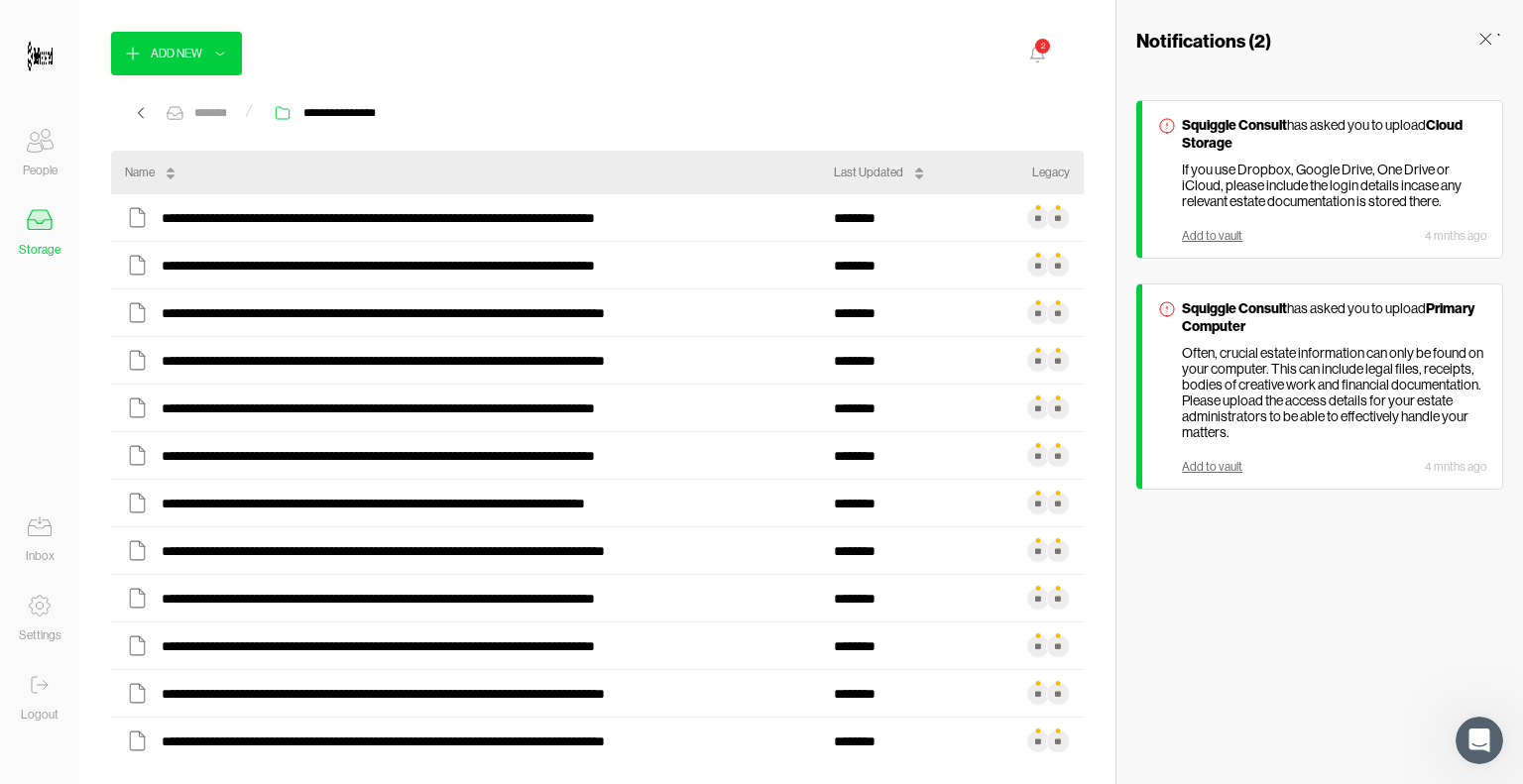 click on "2" at bounding box center (1042, 46) 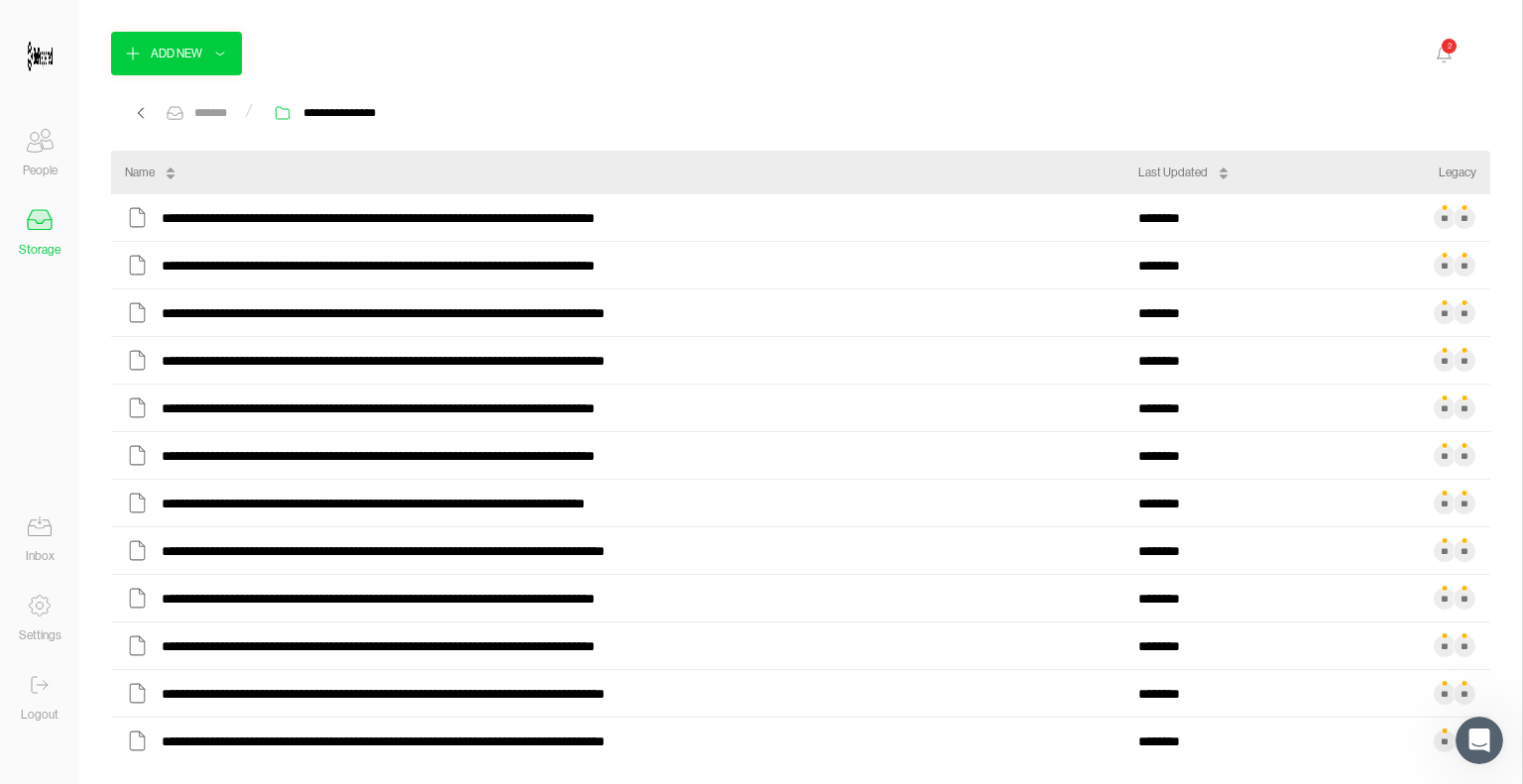 click 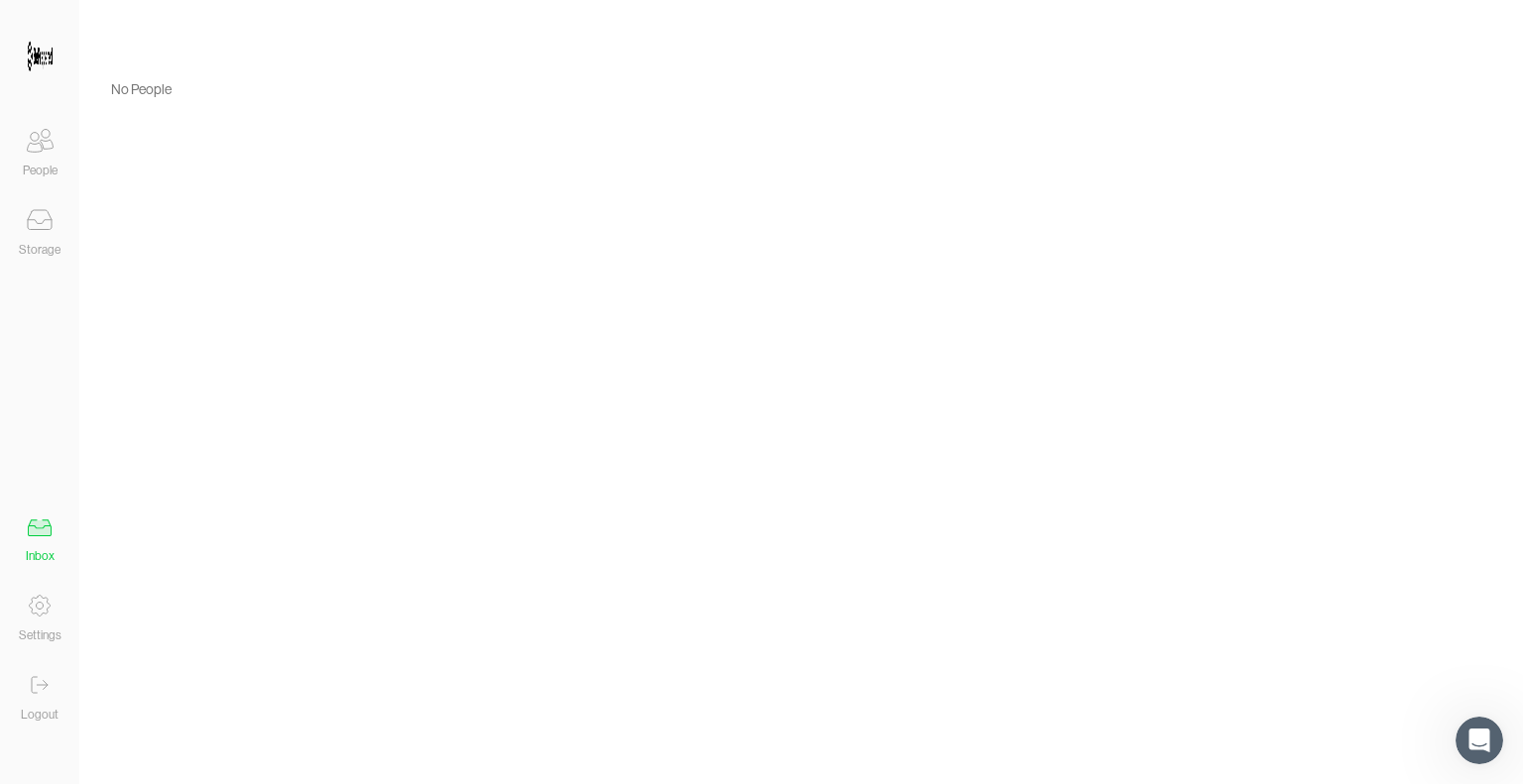 click 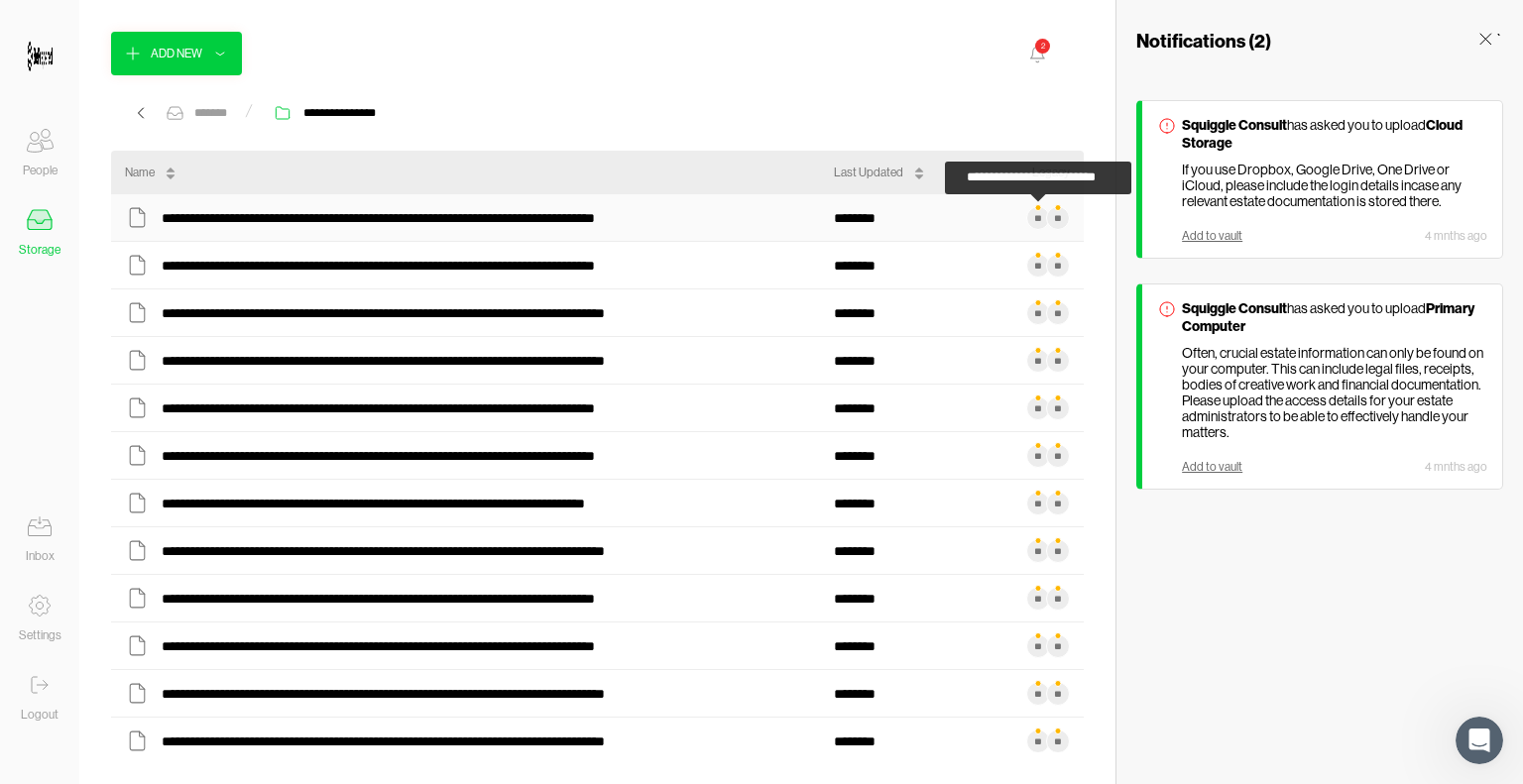 click on "**" at bounding box center (1038, 218) 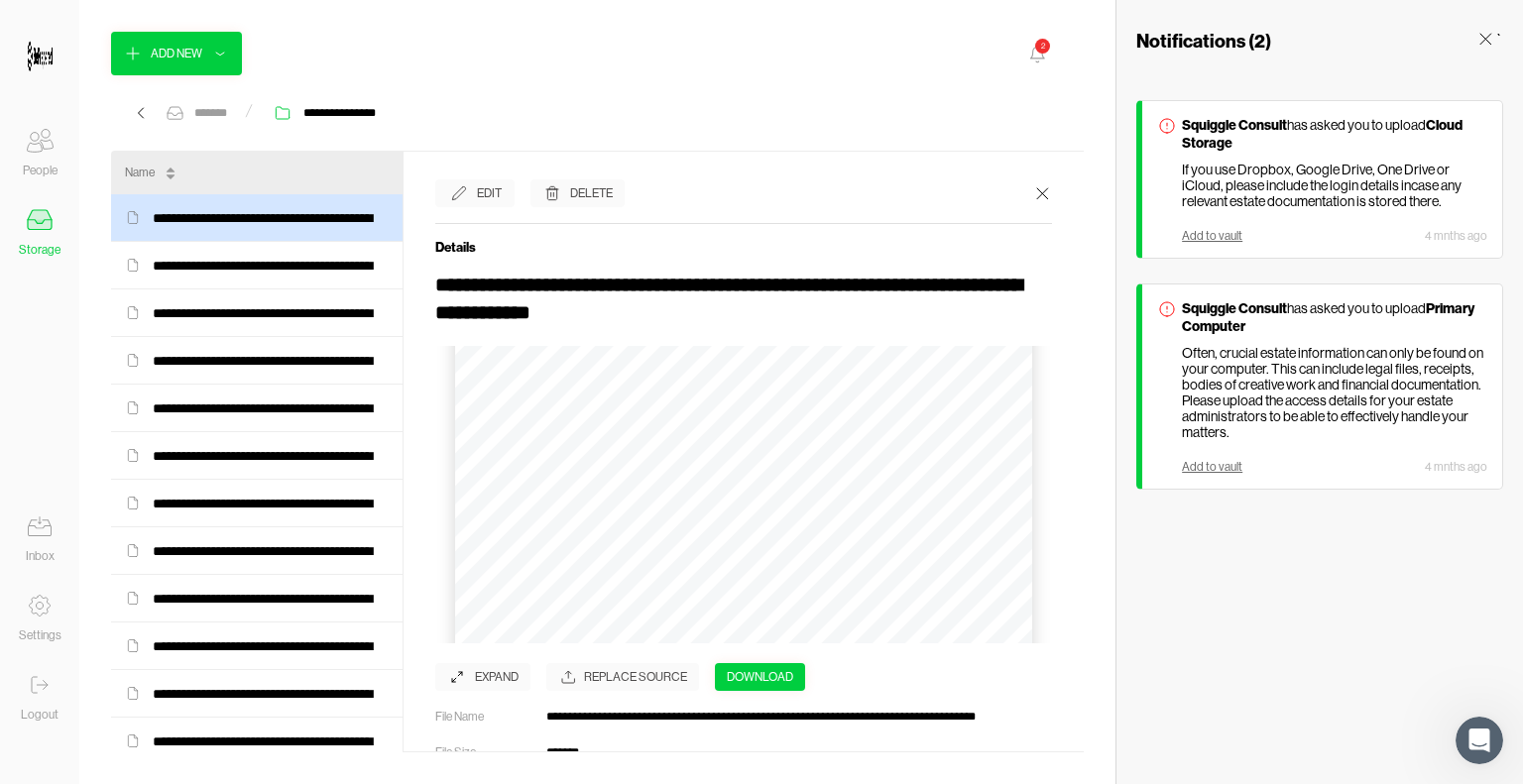scroll, scrollTop: 496, scrollLeft: 0, axis: vertical 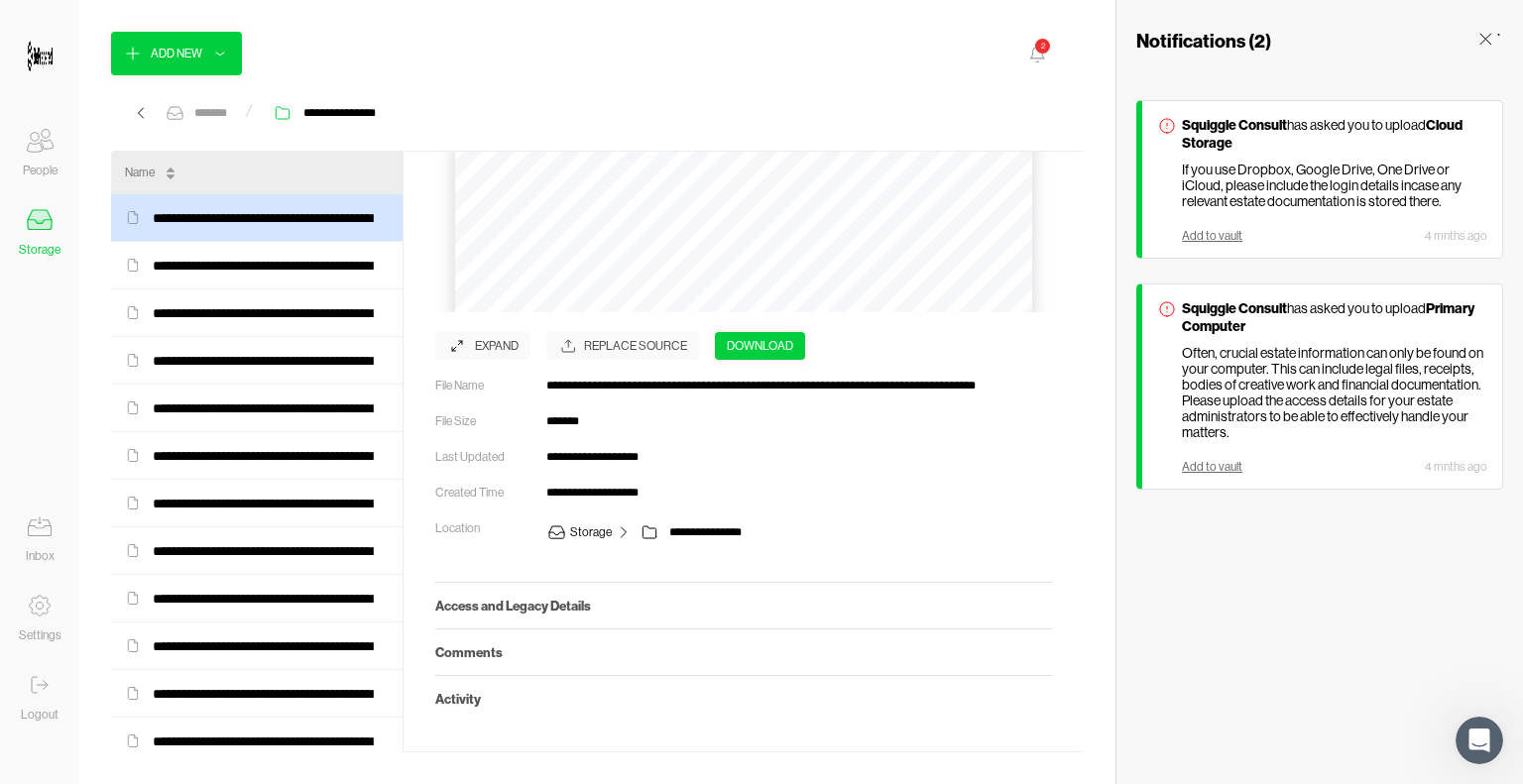 click on "Access and Legacy Details" at bounding box center (744, 606) 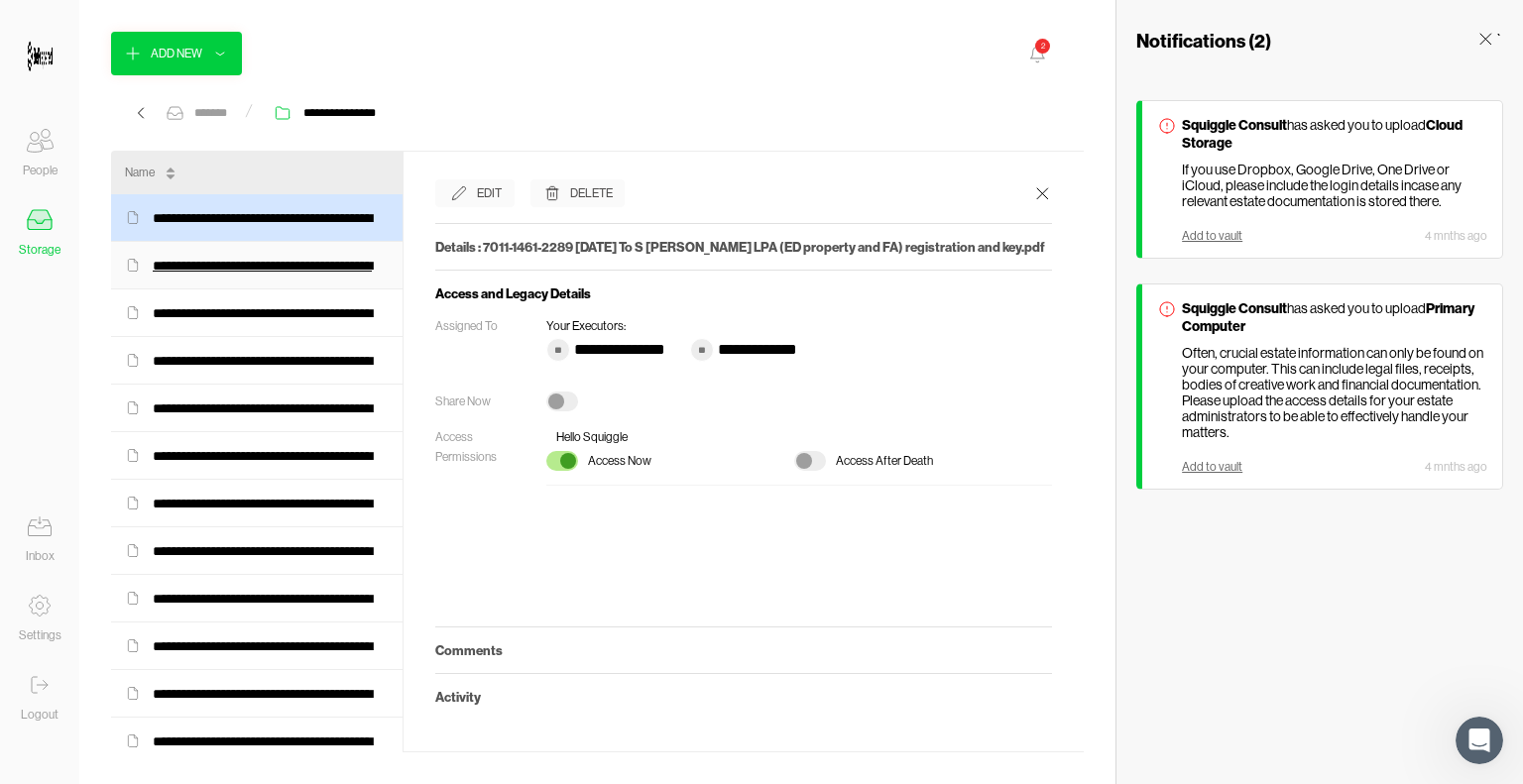 click on "**********" at bounding box center (271, 266) 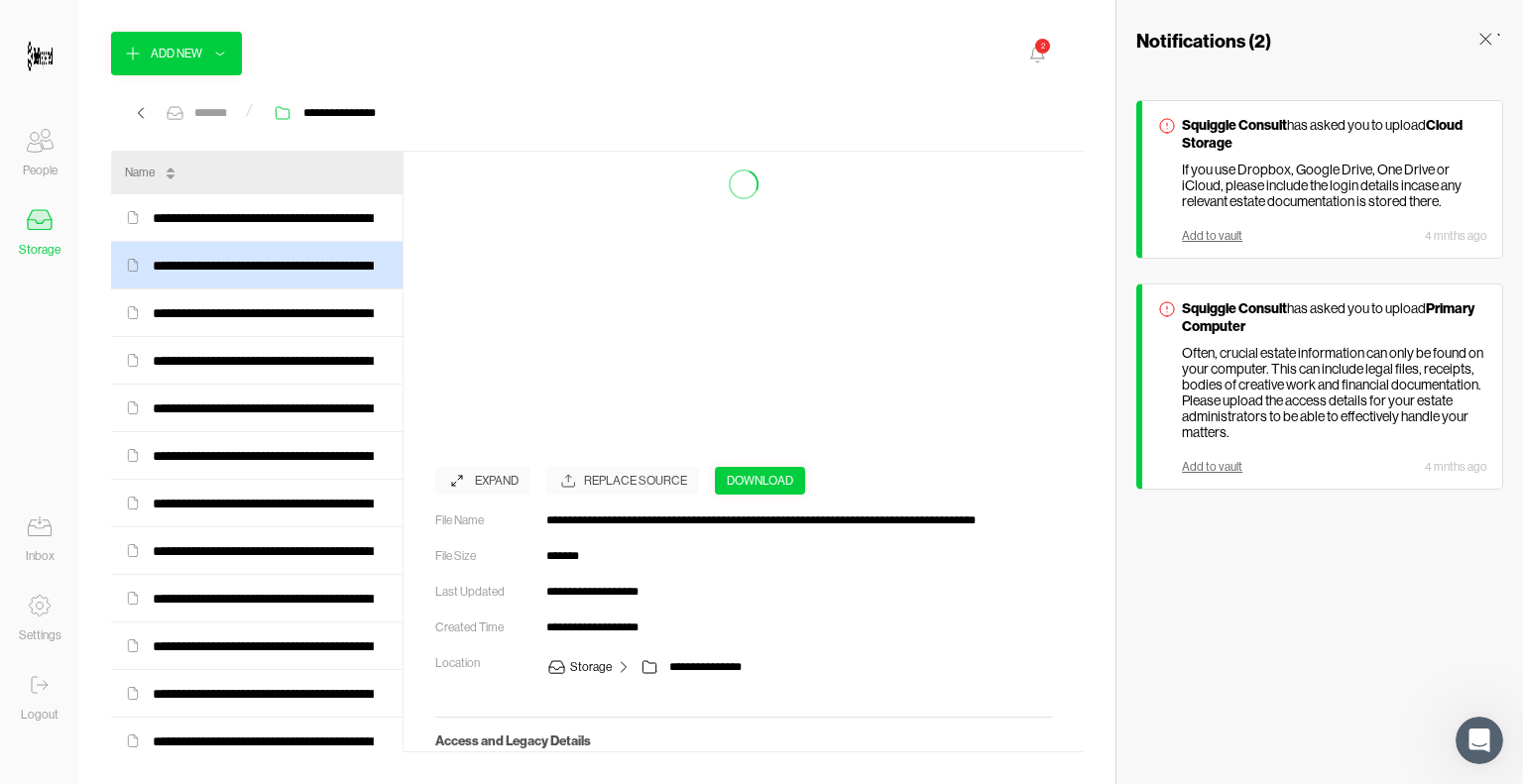 scroll, scrollTop: 331, scrollLeft: 0, axis: vertical 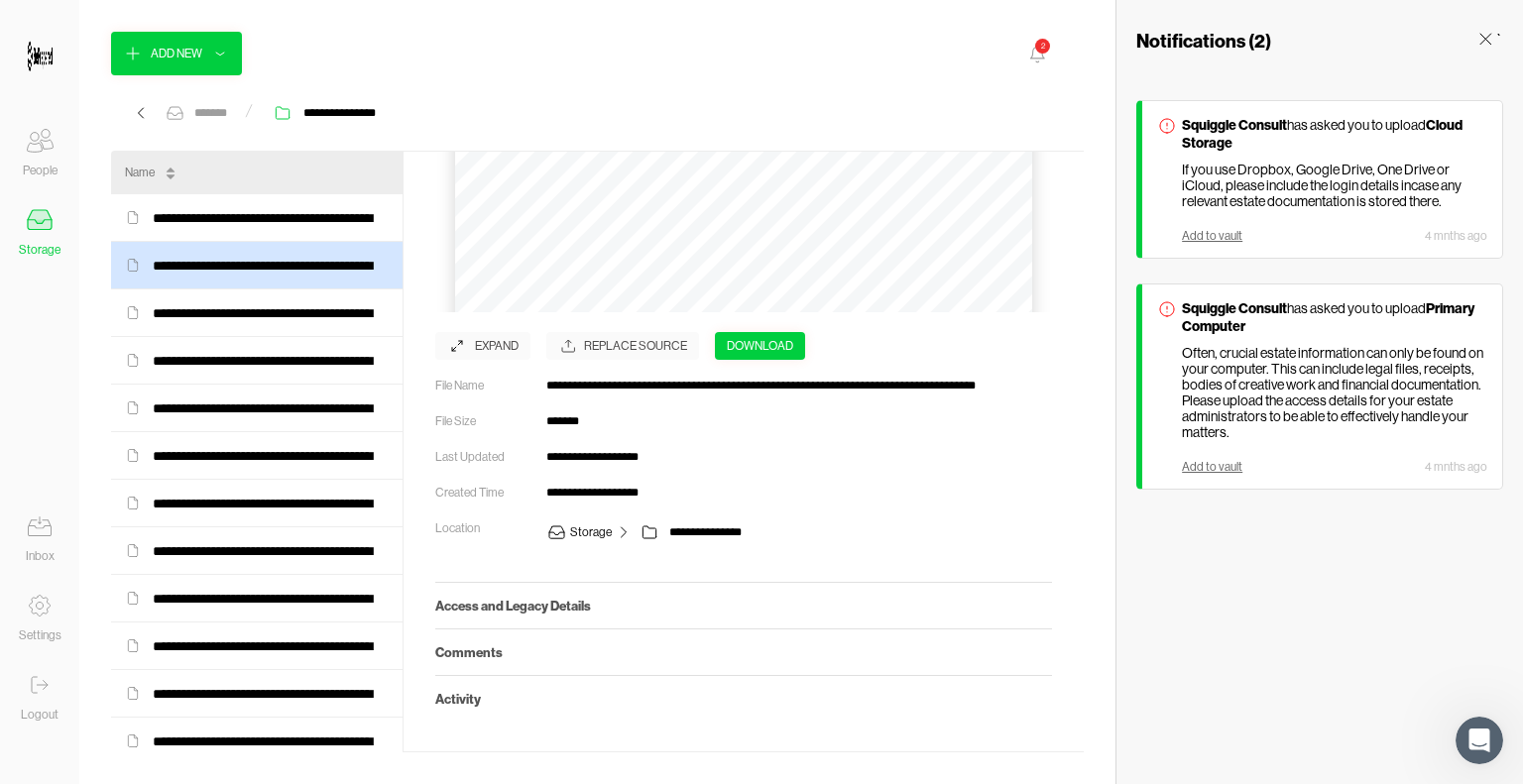 click on "Access and Legacy Details" at bounding box center (744, 606) 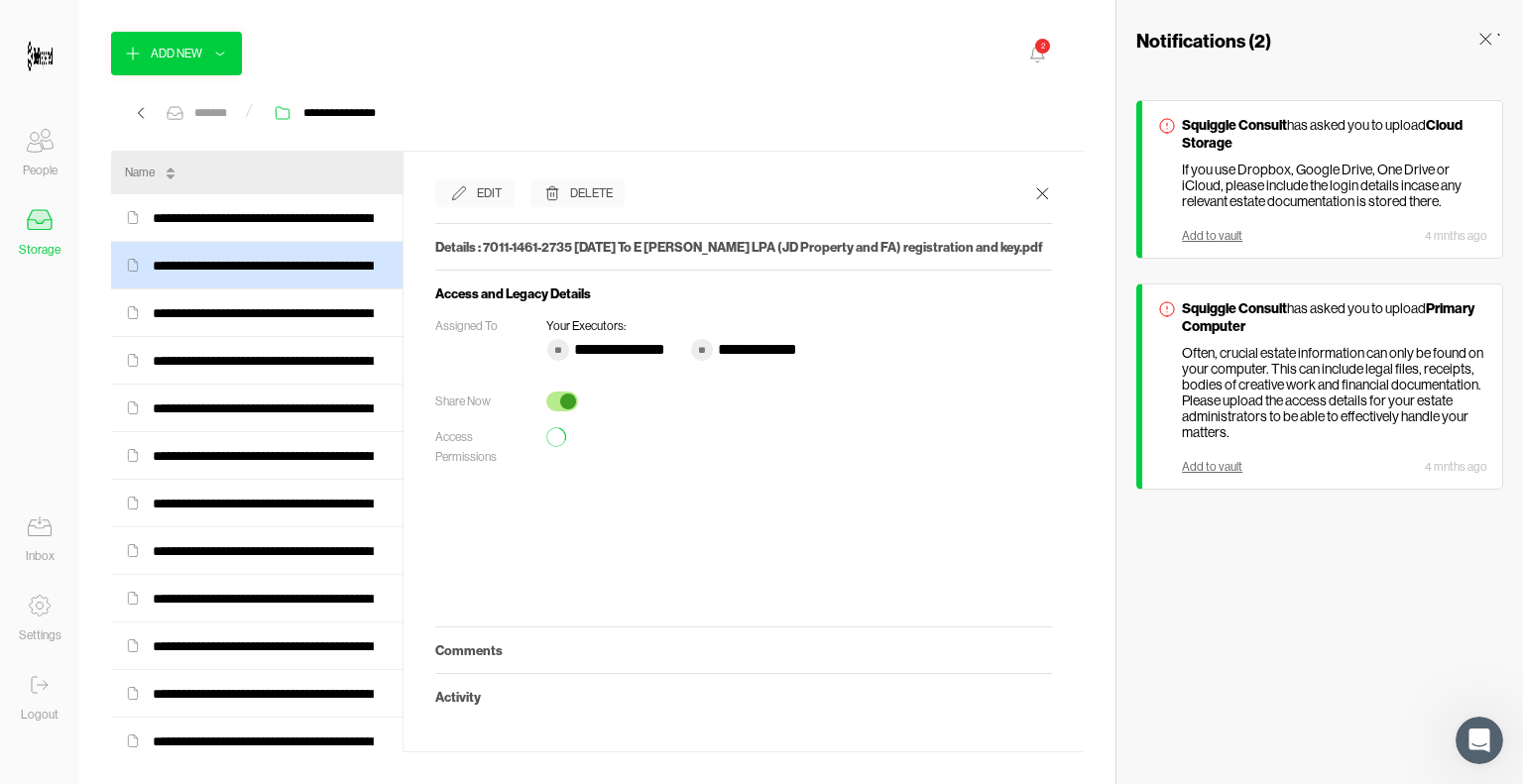 scroll, scrollTop: 0, scrollLeft: 0, axis: both 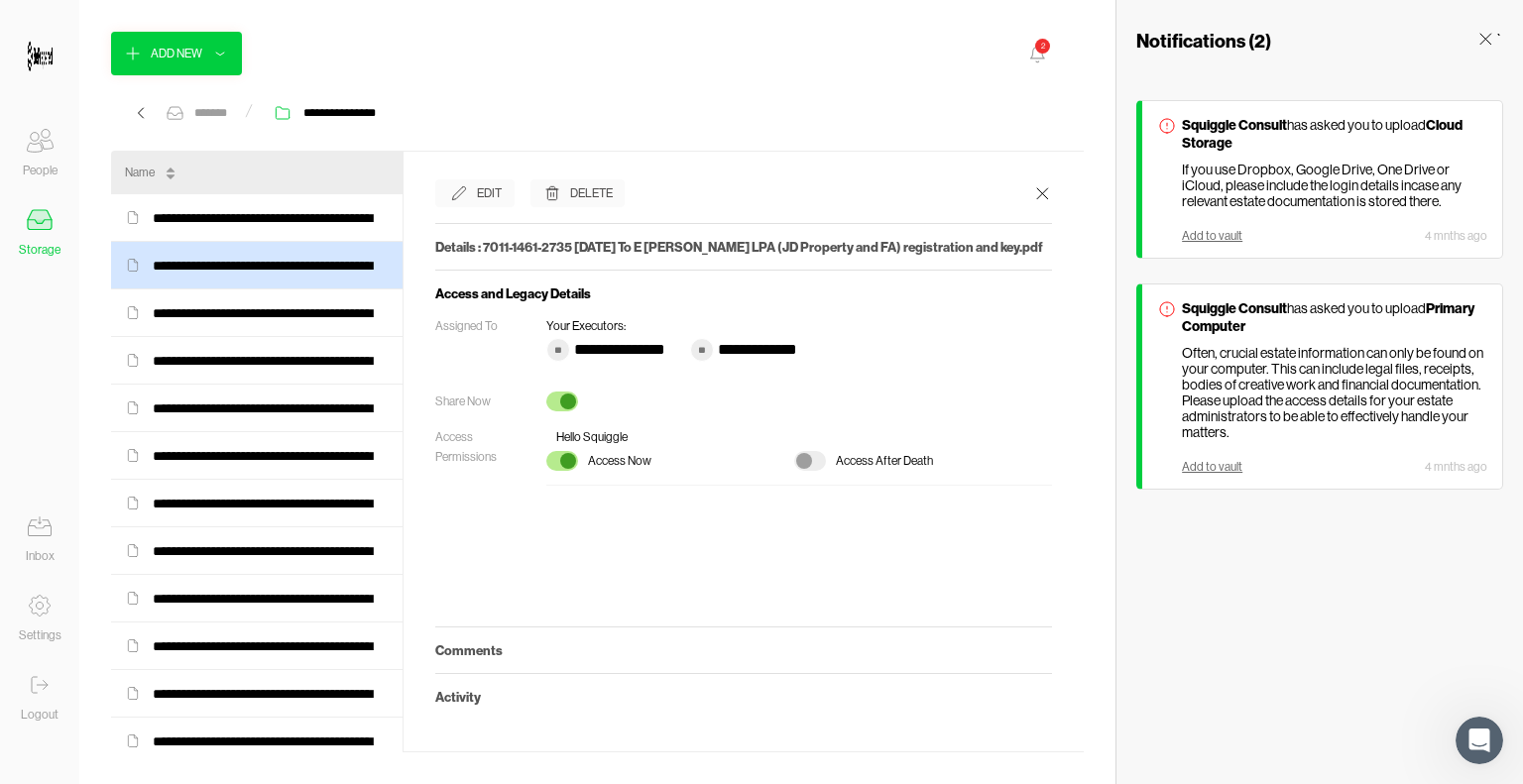 click at bounding box center [568, 401] 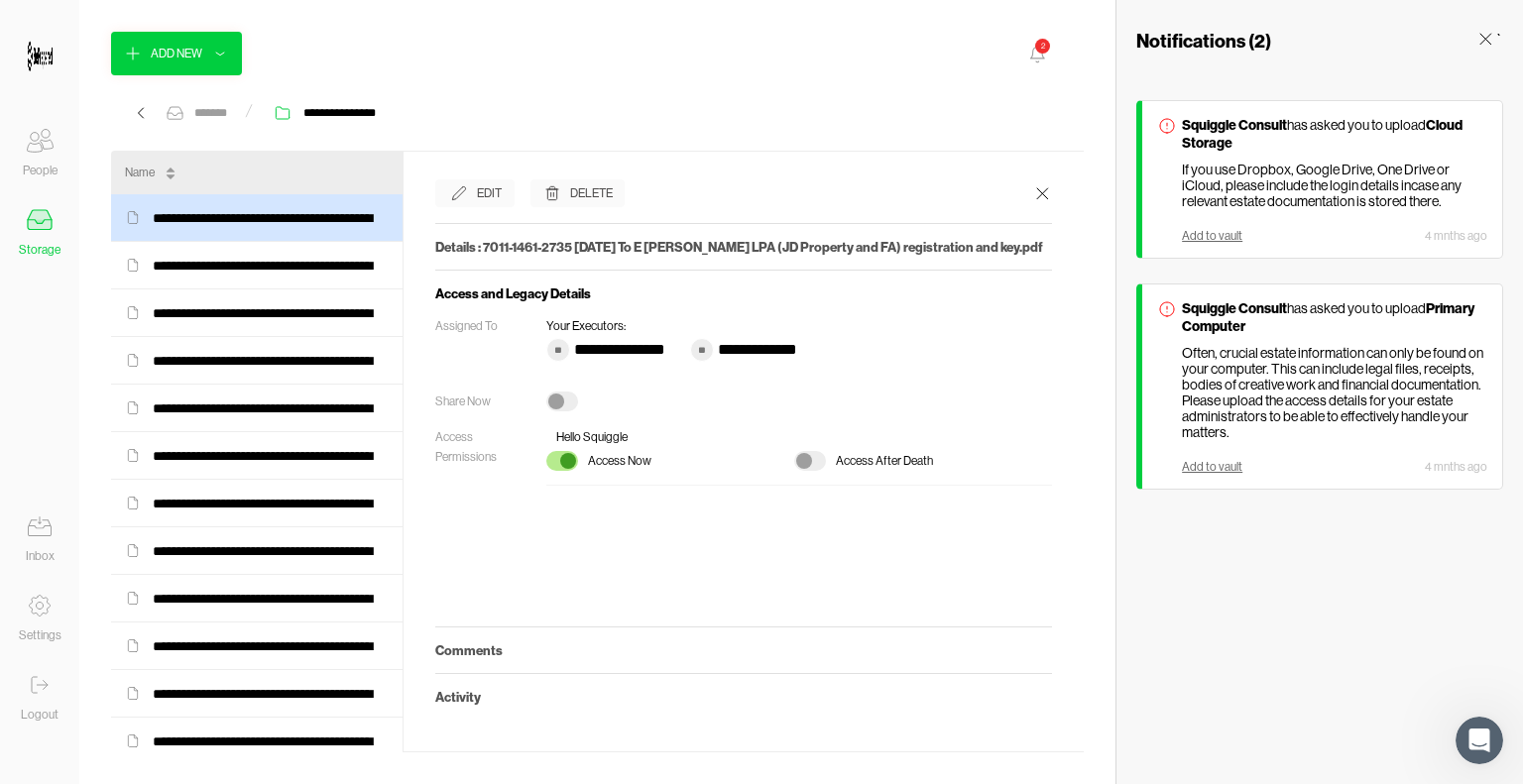 click 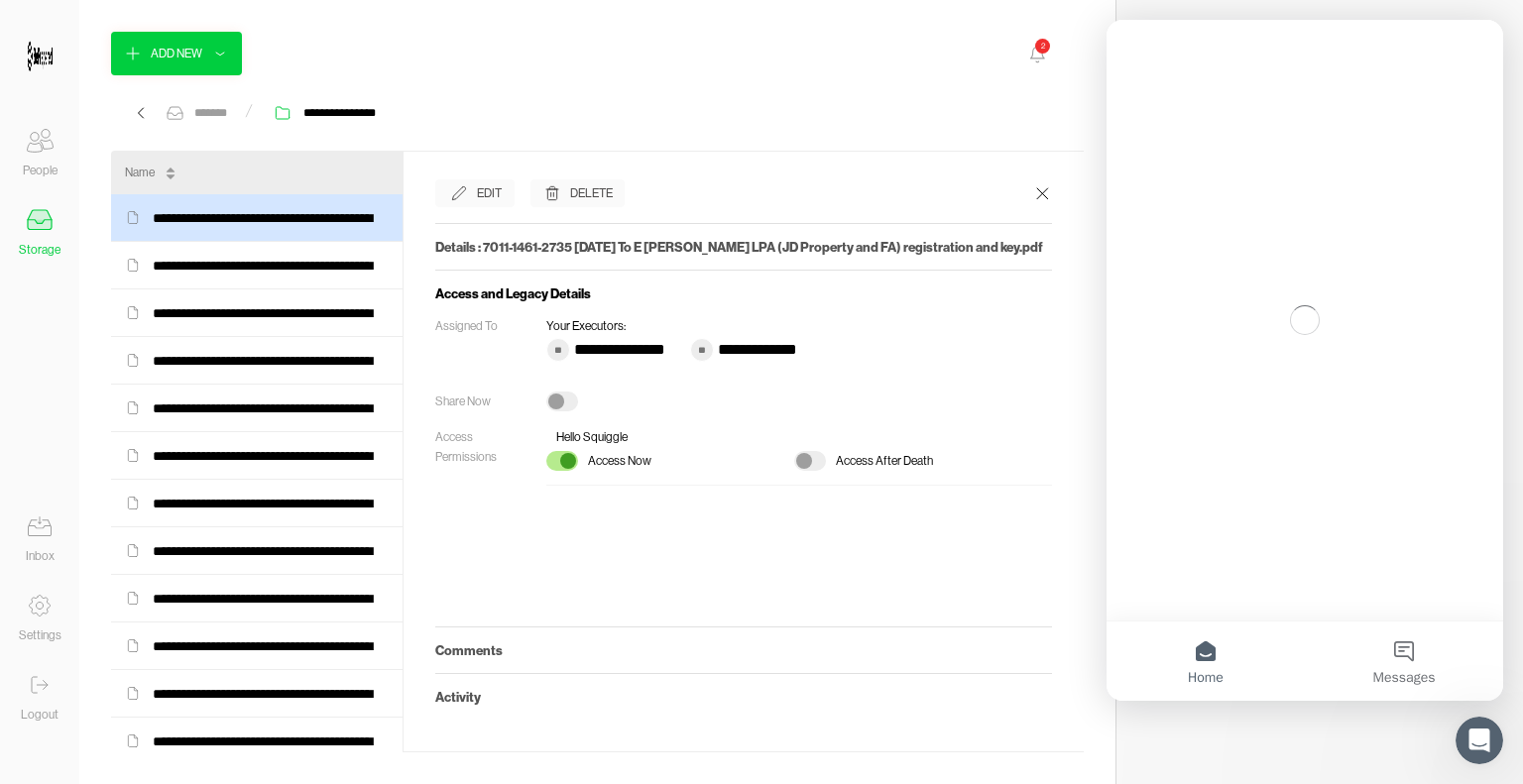 scroll, scrollTop: 0, scrollLeft: 0, axis: both 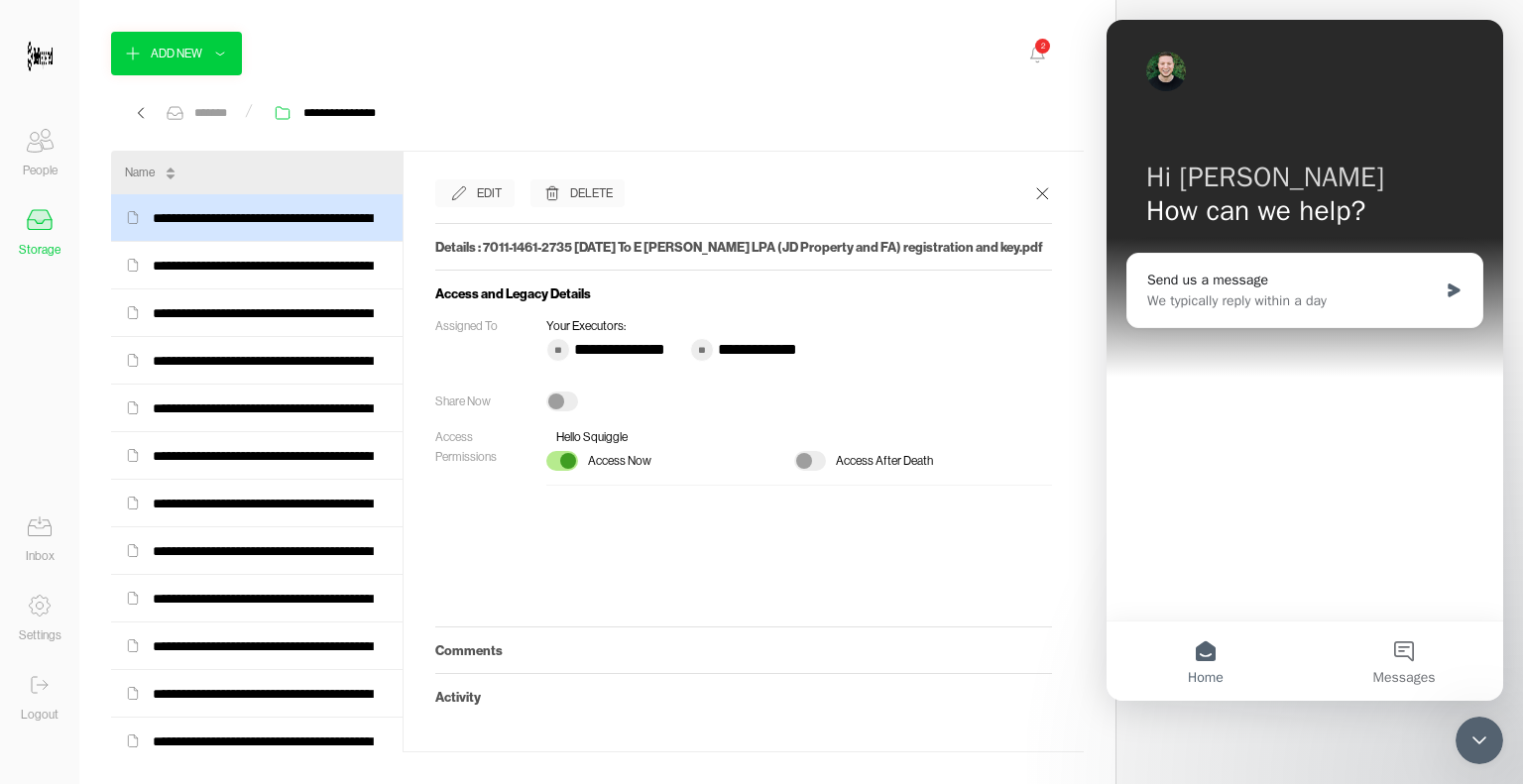 click 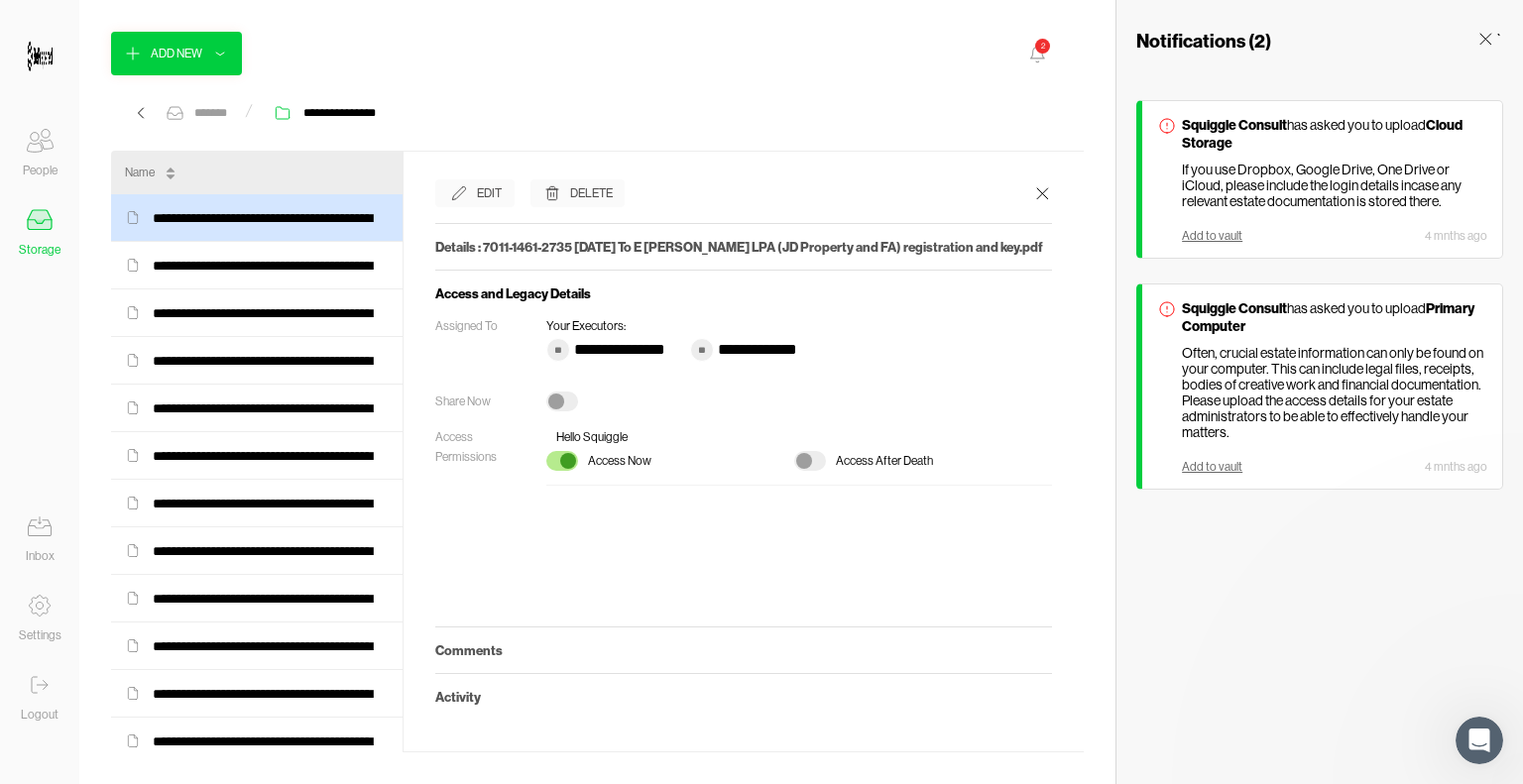 scroll, scrollTop: 0, scrollLeft: 0, axis: both 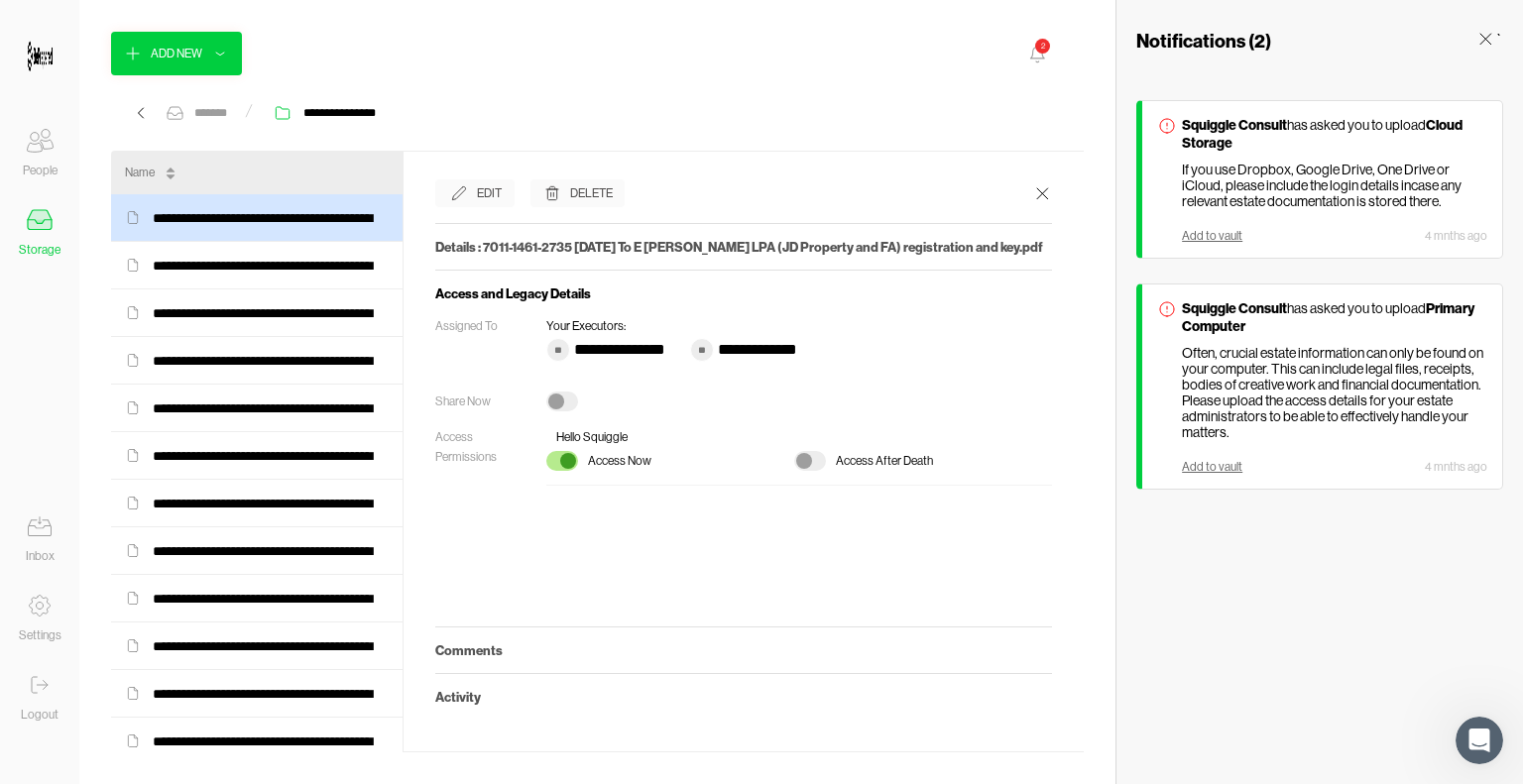 click at bounding box center [568, 461] 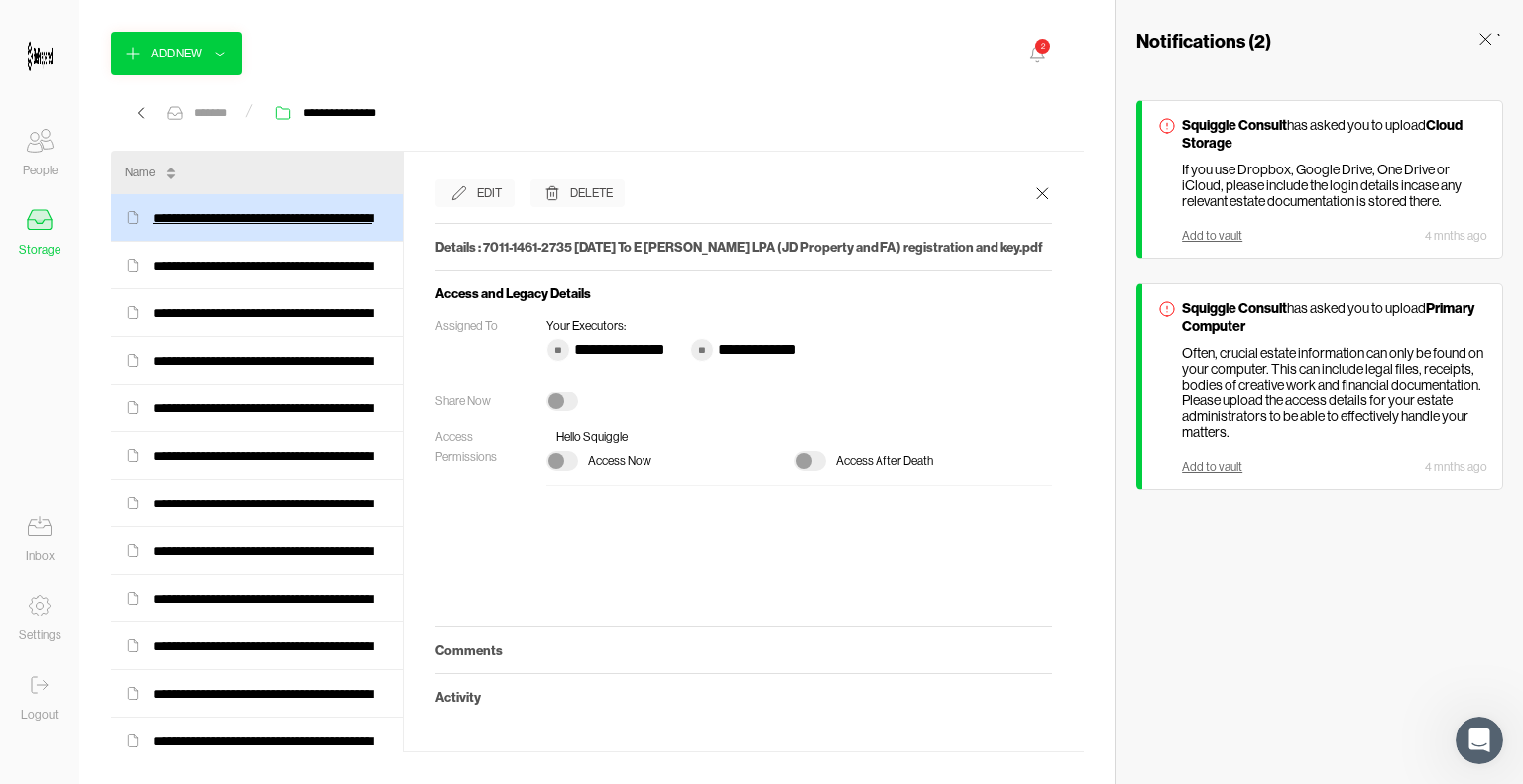 click on "**********" at bounding box center [271, 218] 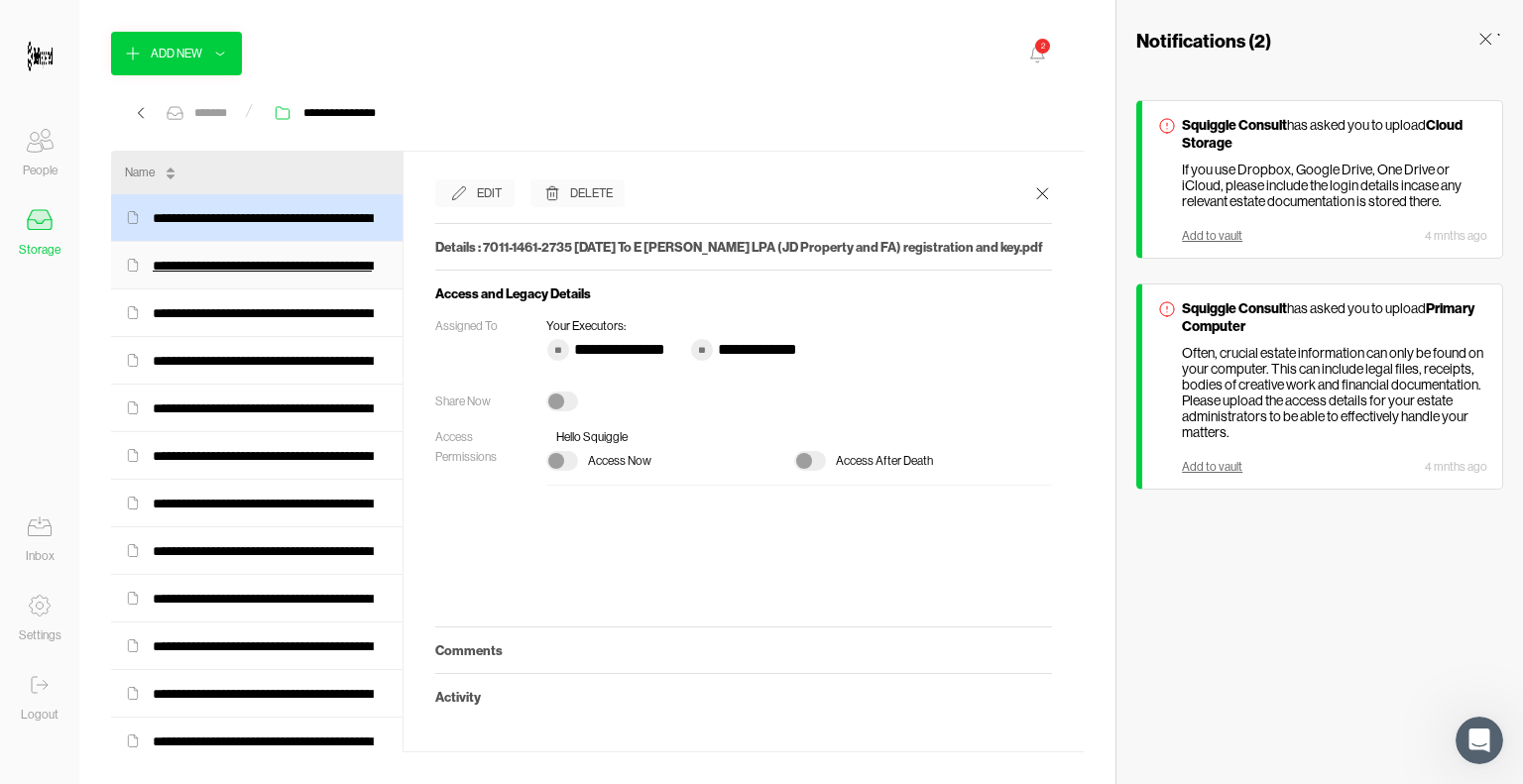 click on "**********" at bounding box center (271, 266) 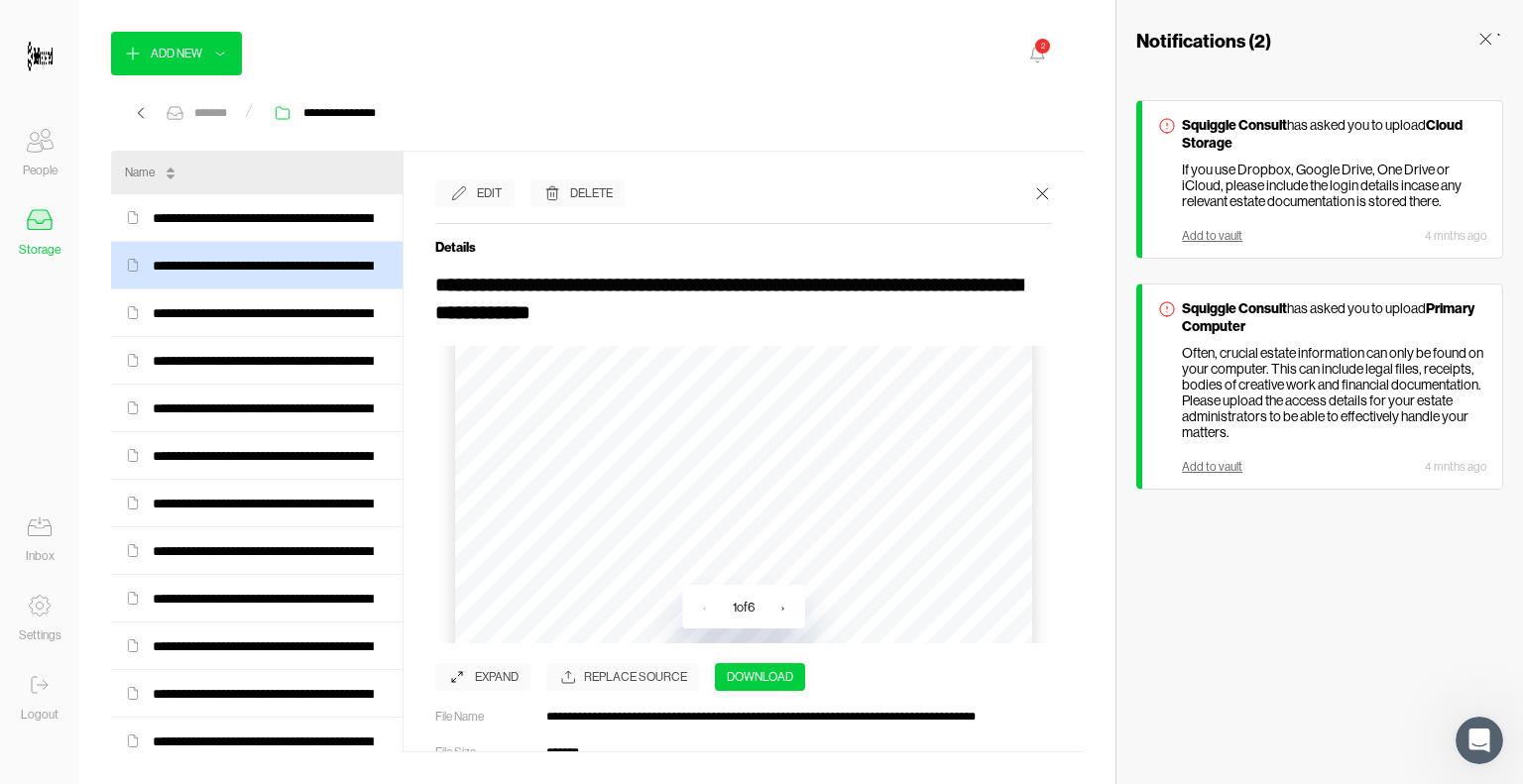 scroll, scrollTop: 591, scrollLeft: 0, axis: vertical 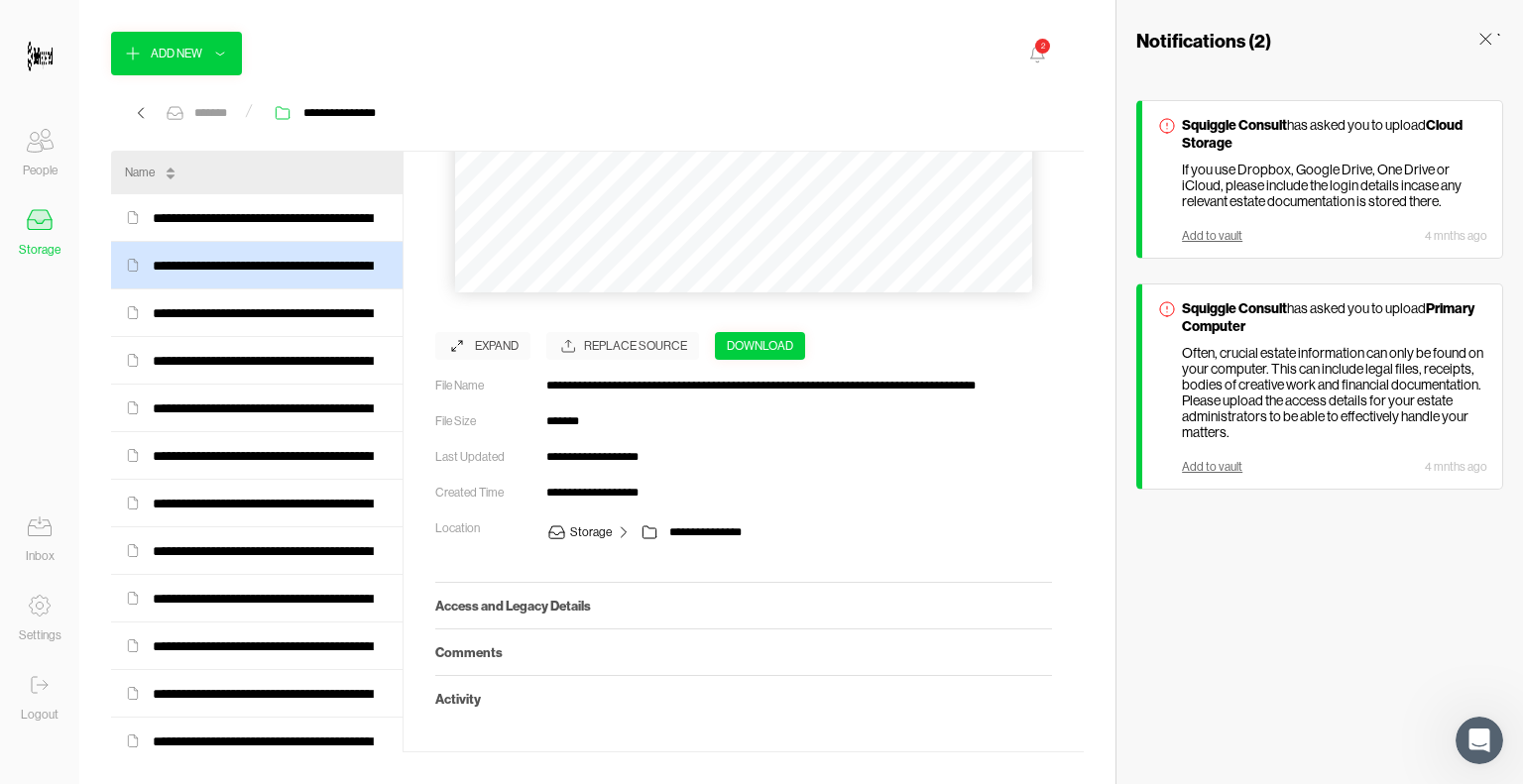click on "Access and Legacy Details" at bounding box center [744, 606] 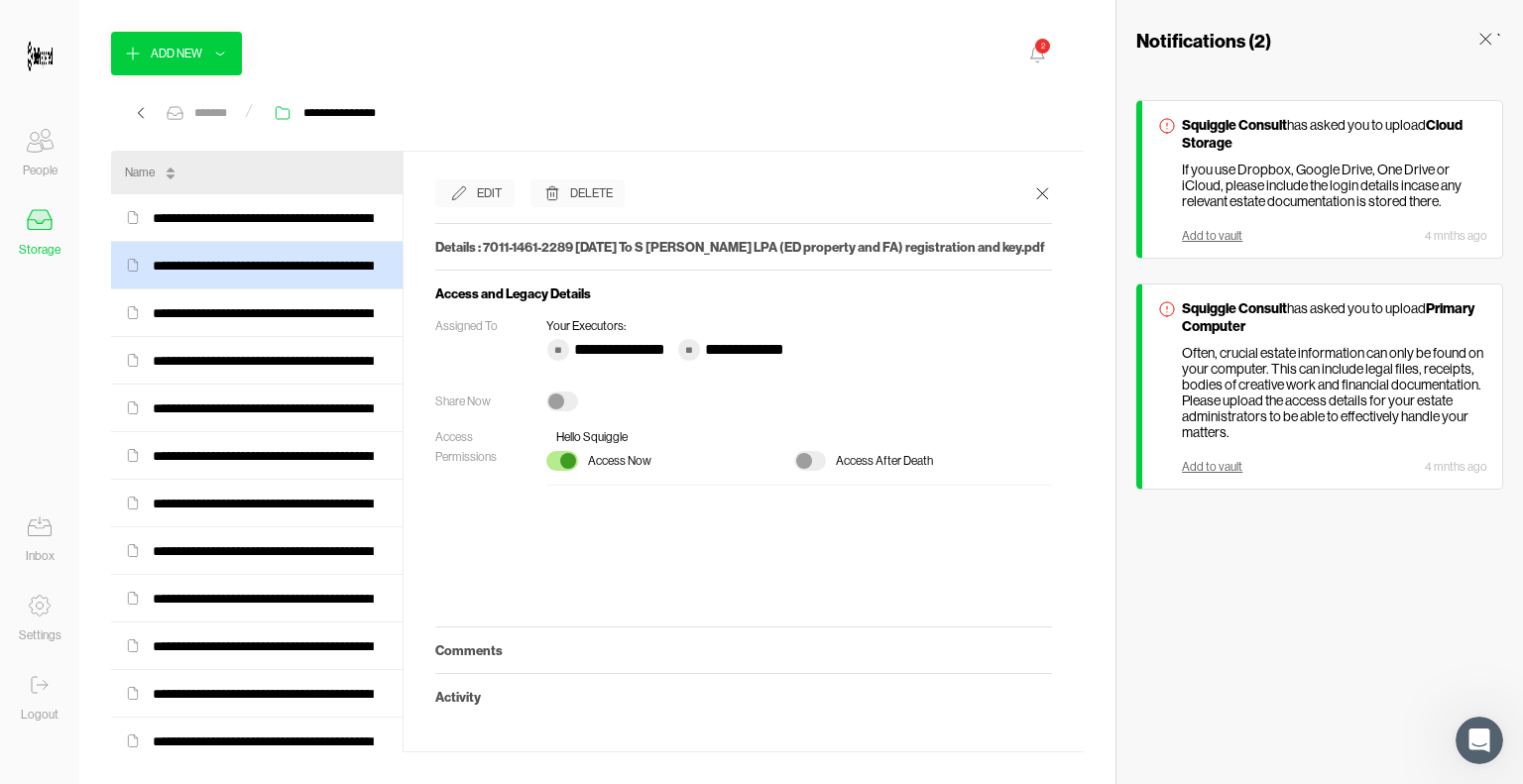 scroll, scrollTop: 0, scrollLeft: 0, axis: both 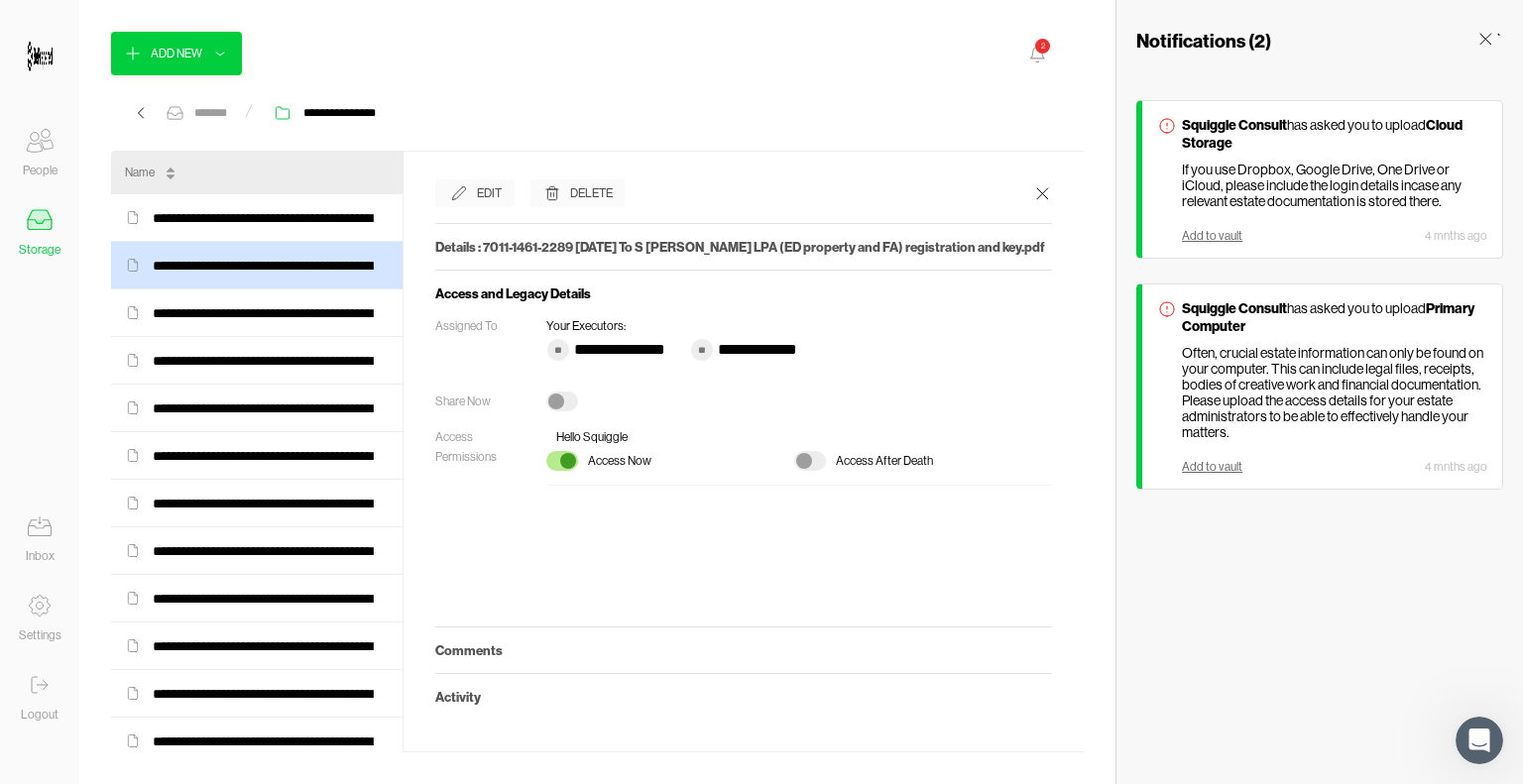 click at bounding box center (568, 461) 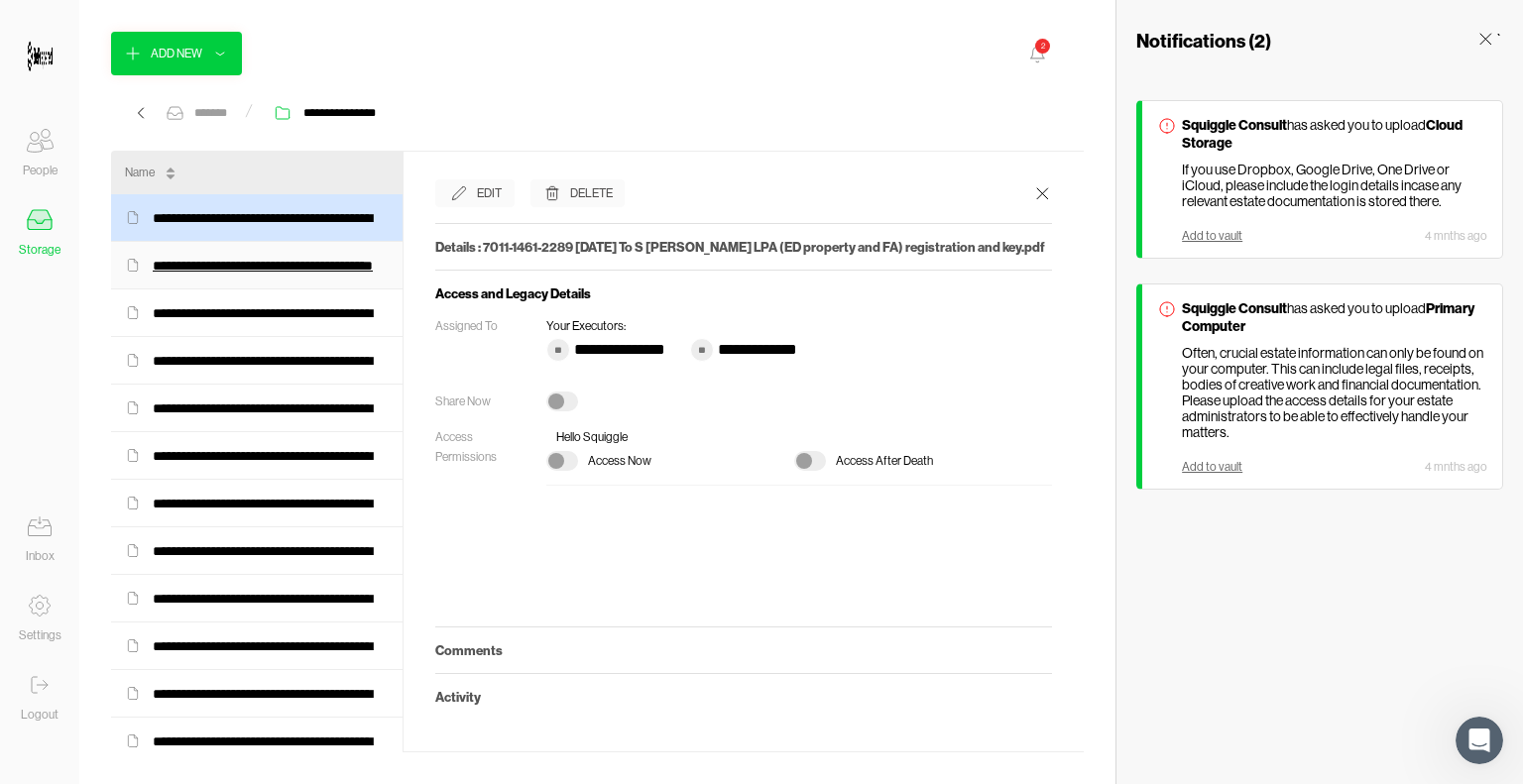click on "**********" at bounding box center [271, 266] 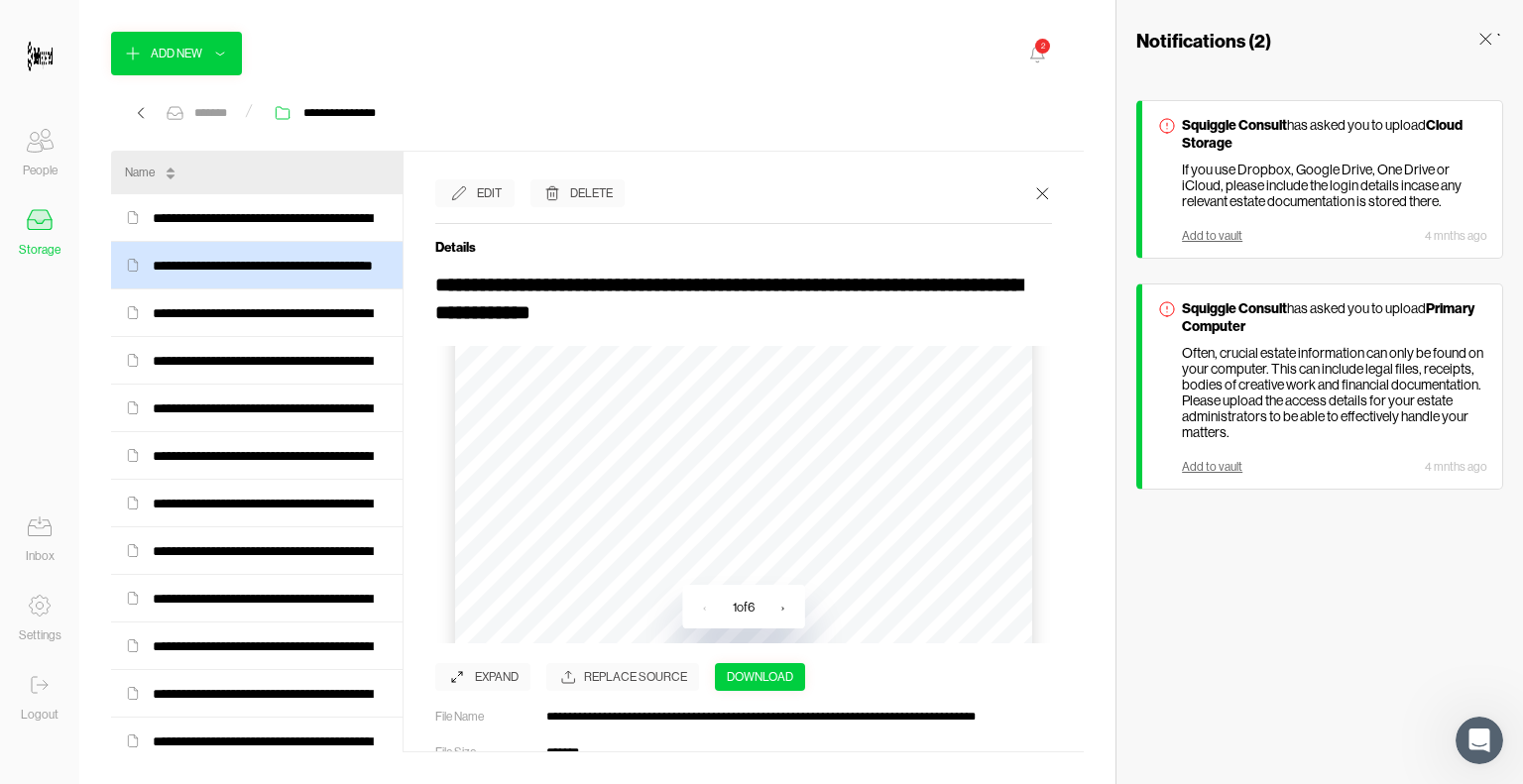 scroll, scrollTop: 591, scrollLeft: 0, axis: vertical 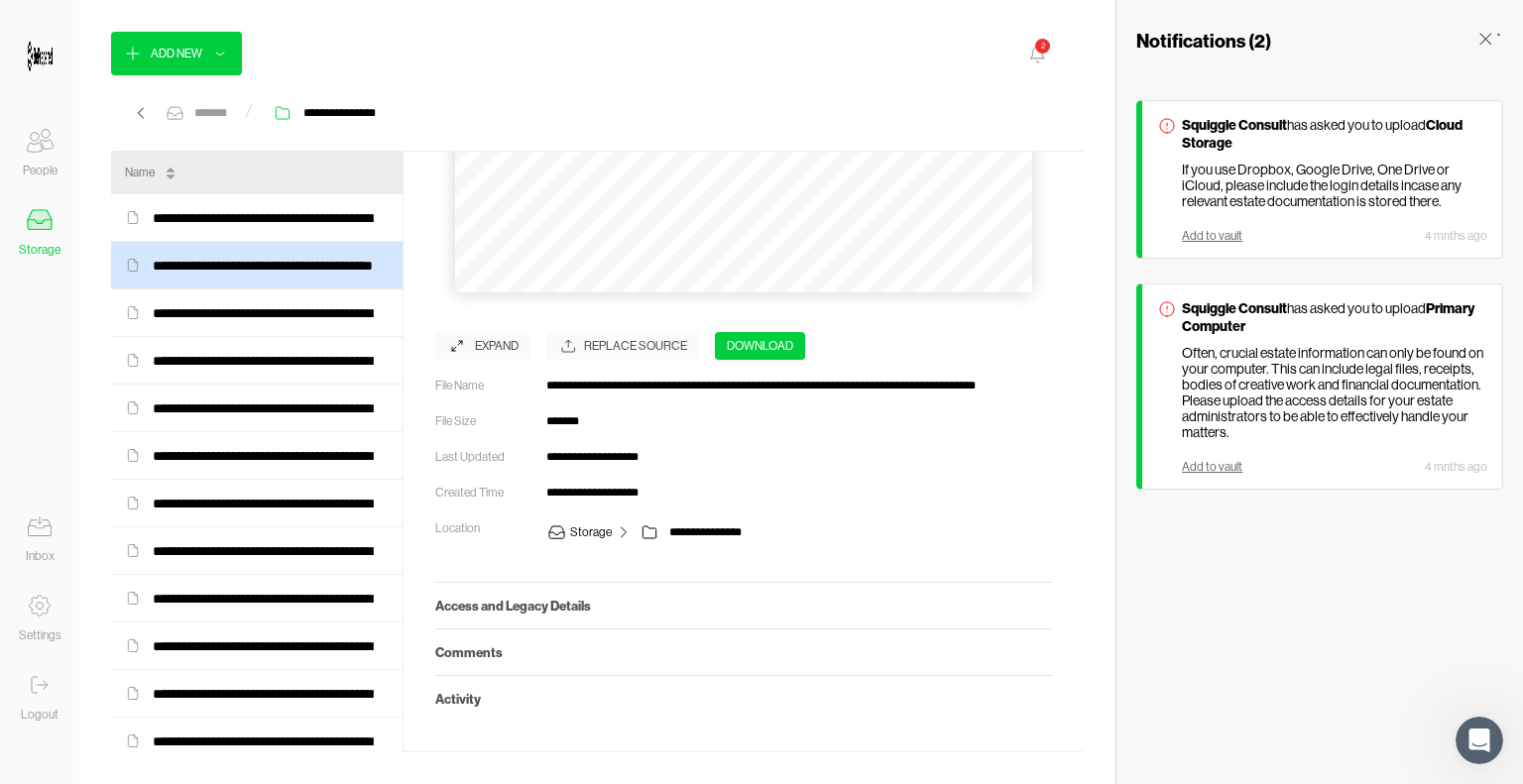click on "Access and Legacy Details" at bounding box center (744, 606) 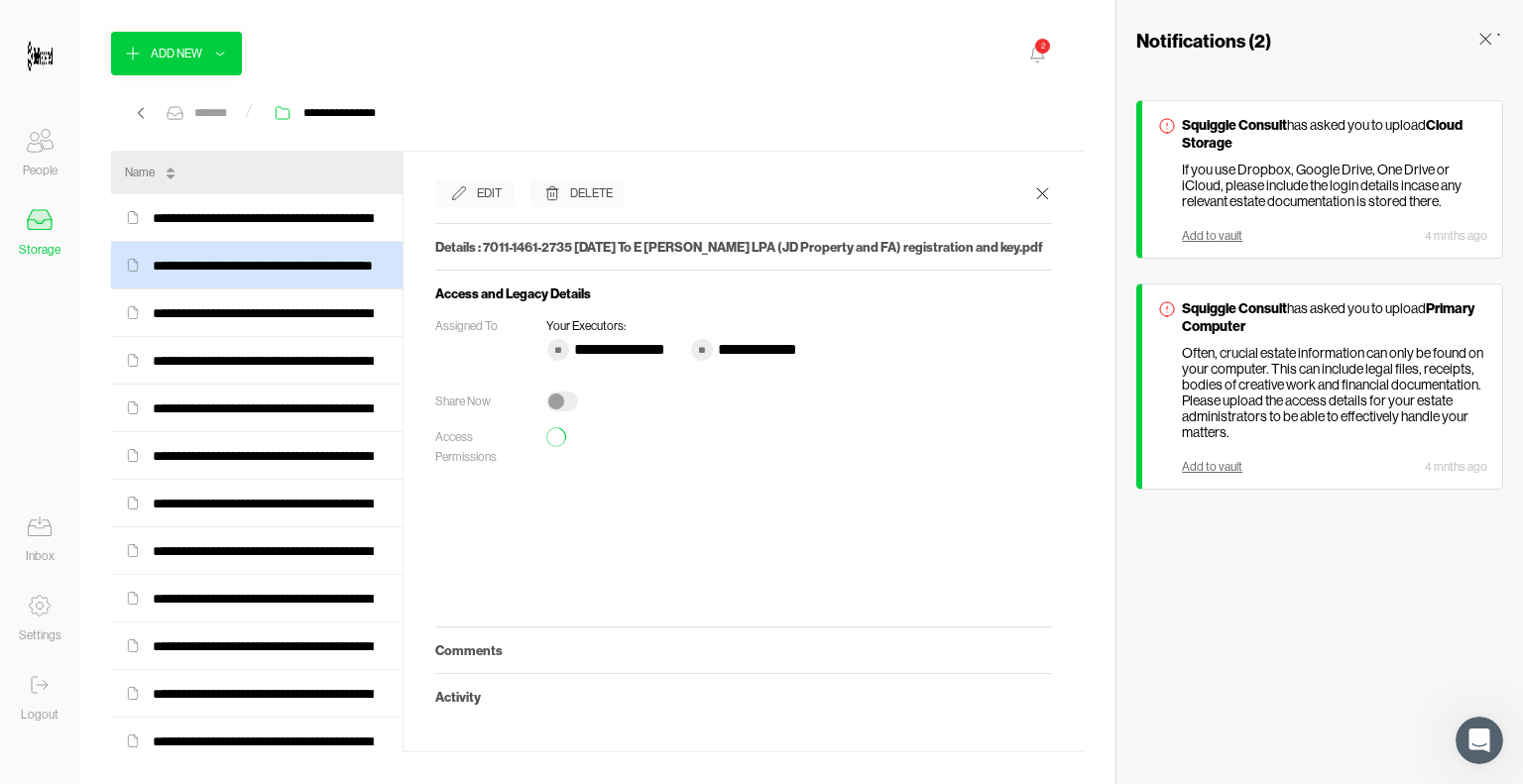 scroll, scrollTop: 0, scrollLeft: 0, axis: both 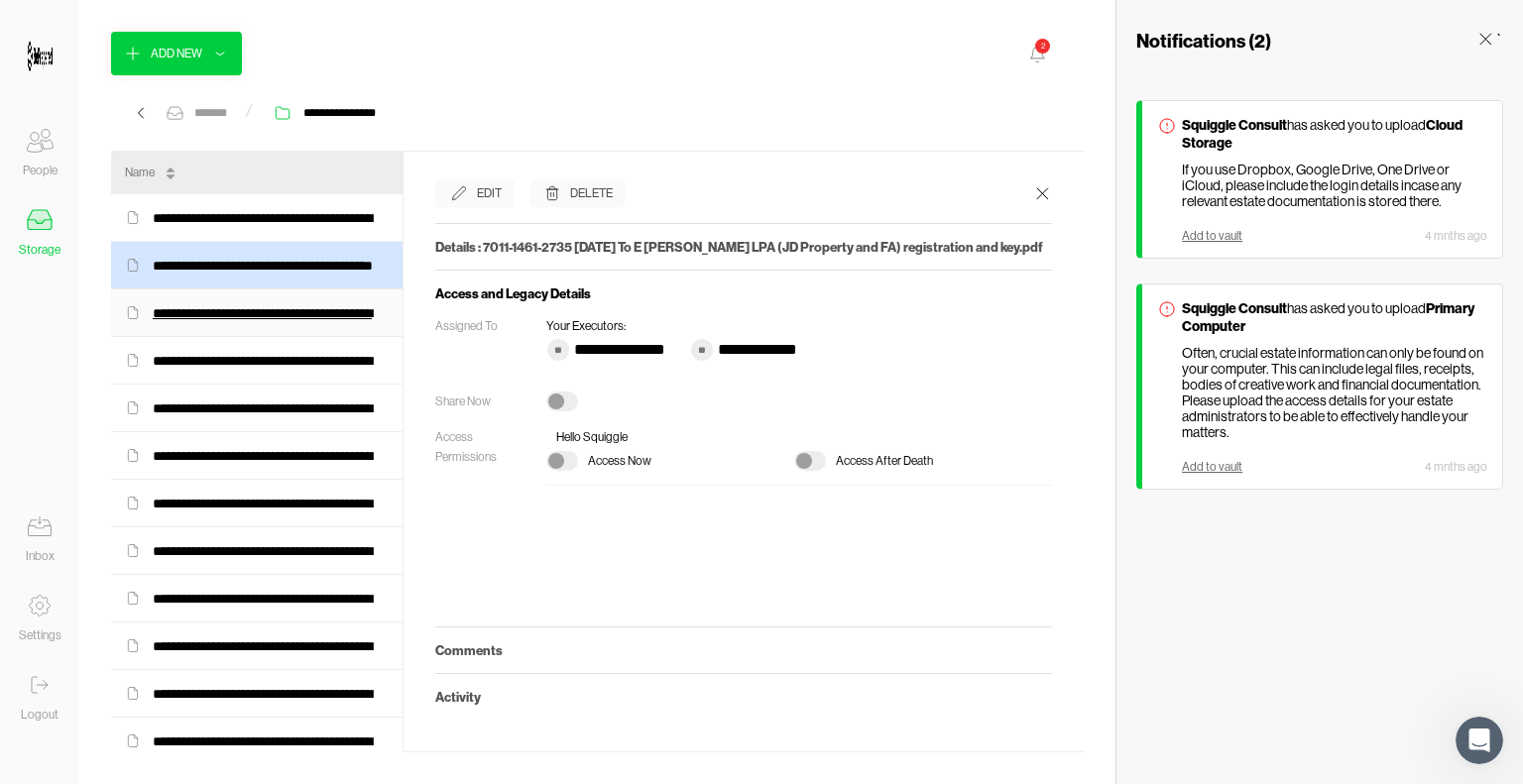 click on "**********" at bounding box center (271, 313) 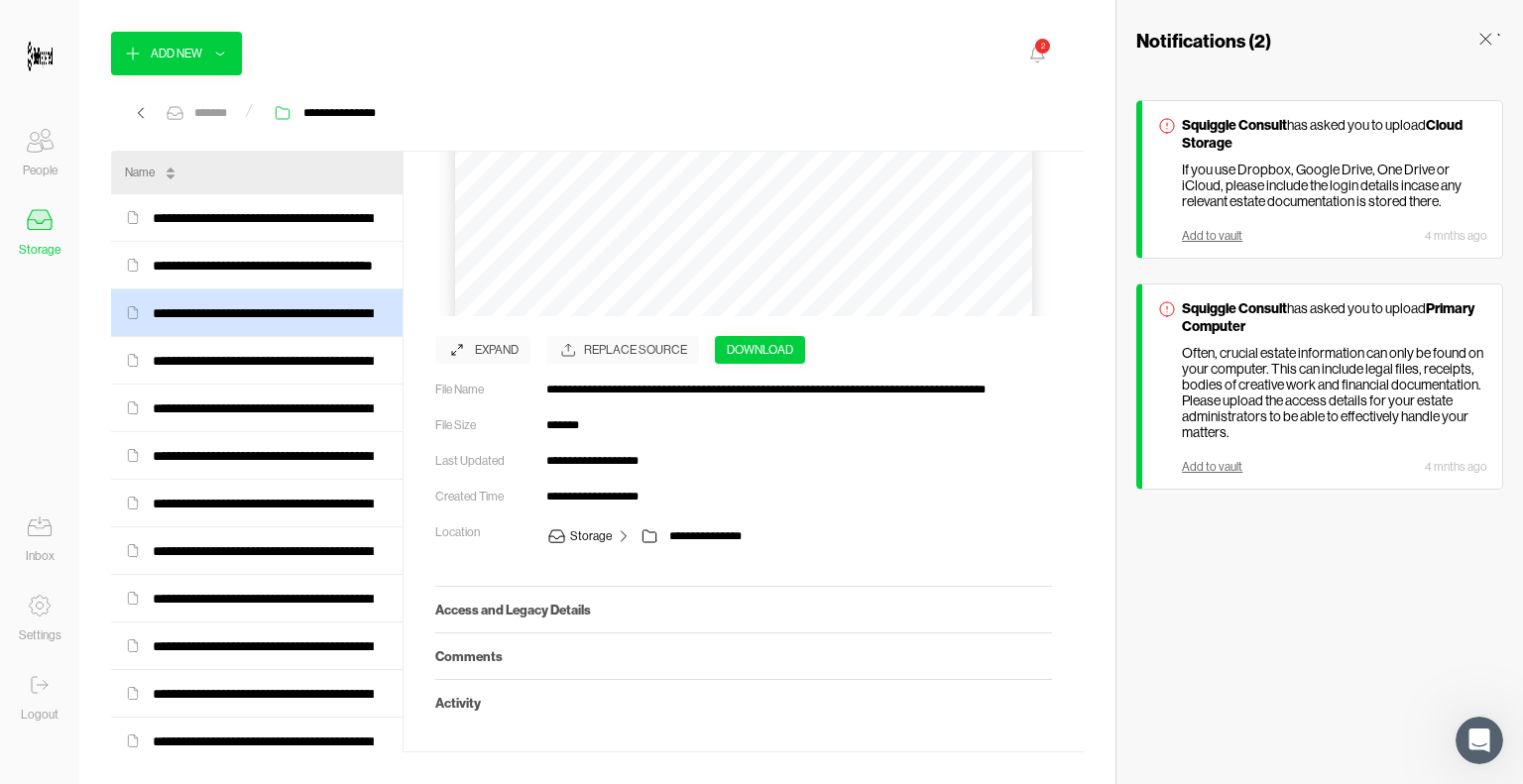scroll, scrollTop: 331, scrollLeft: 0, axis: vertical 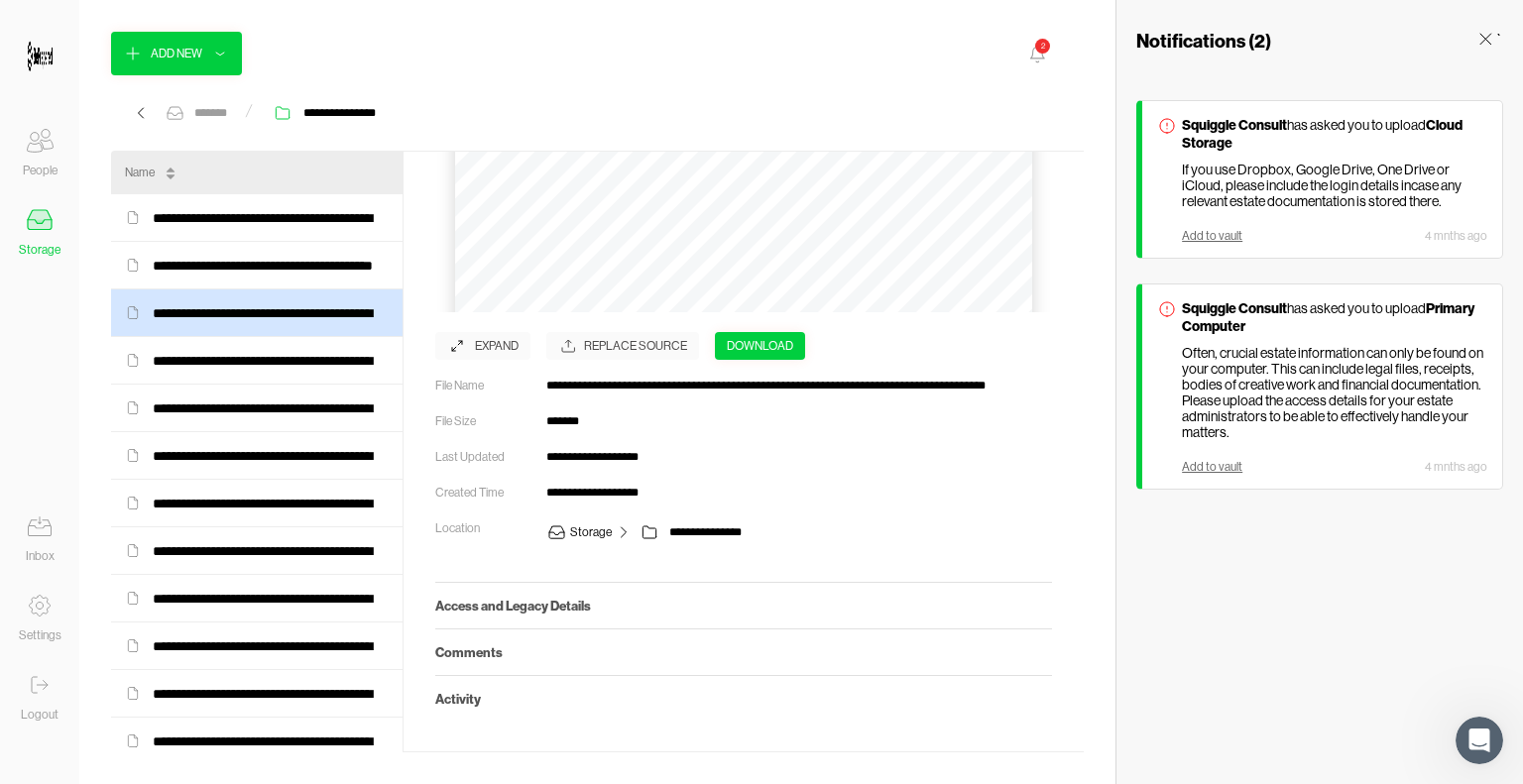 click on "Access and Legacy Details" at bounding box center [744, 606] 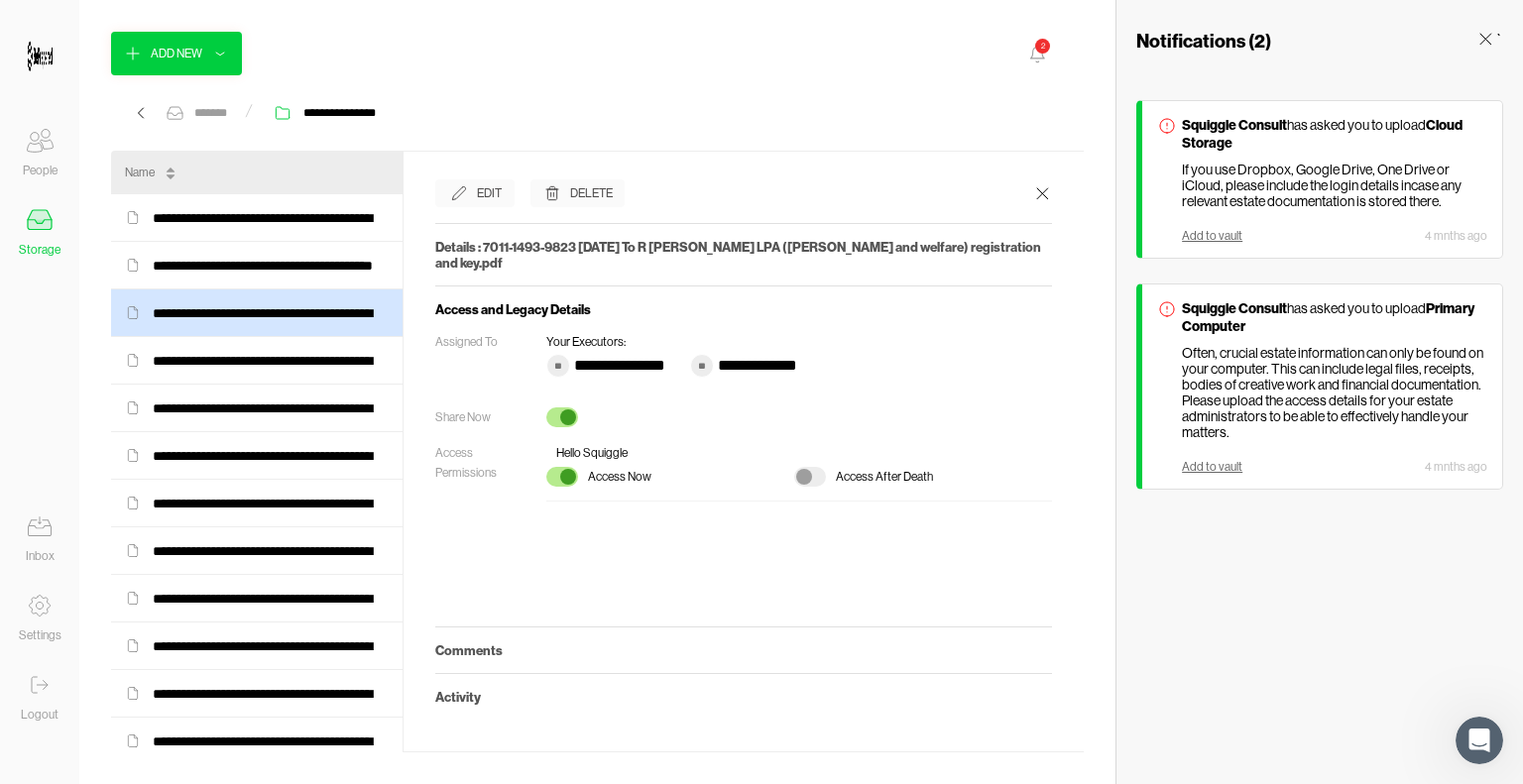 click at bounding box center [568, 477] 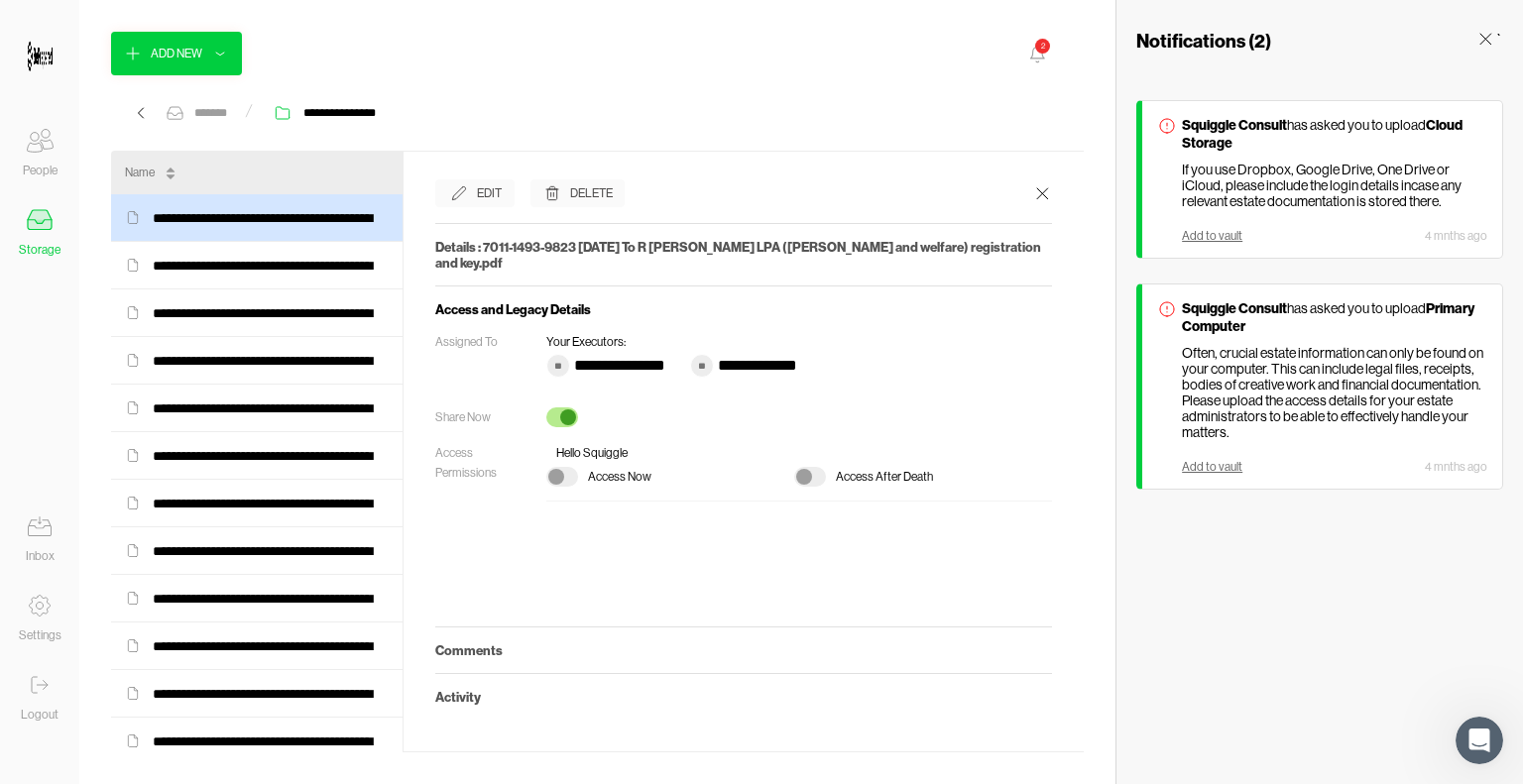 click at bounding box center (568, 417) 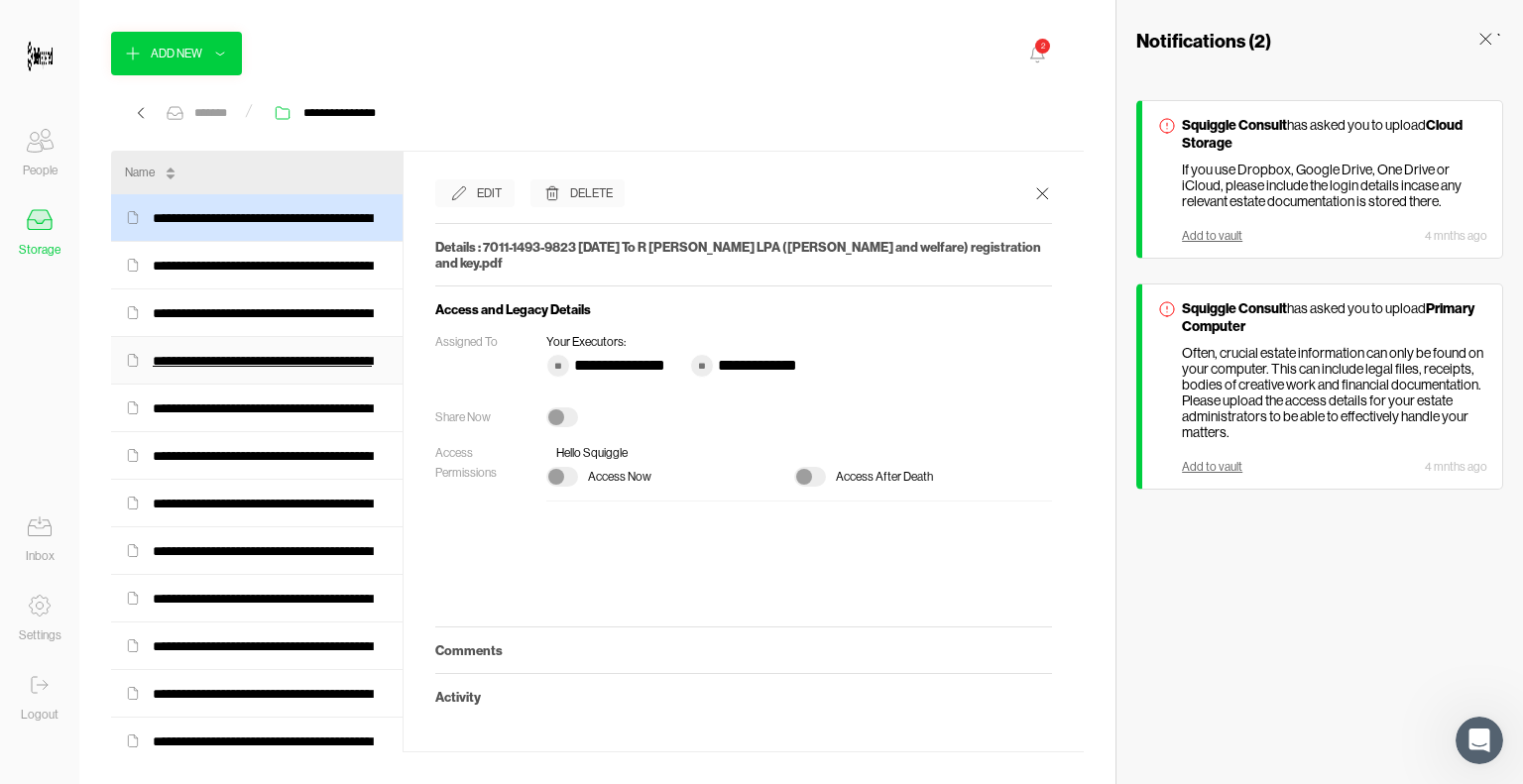 click on "**********" at bounding box center [271, 361] 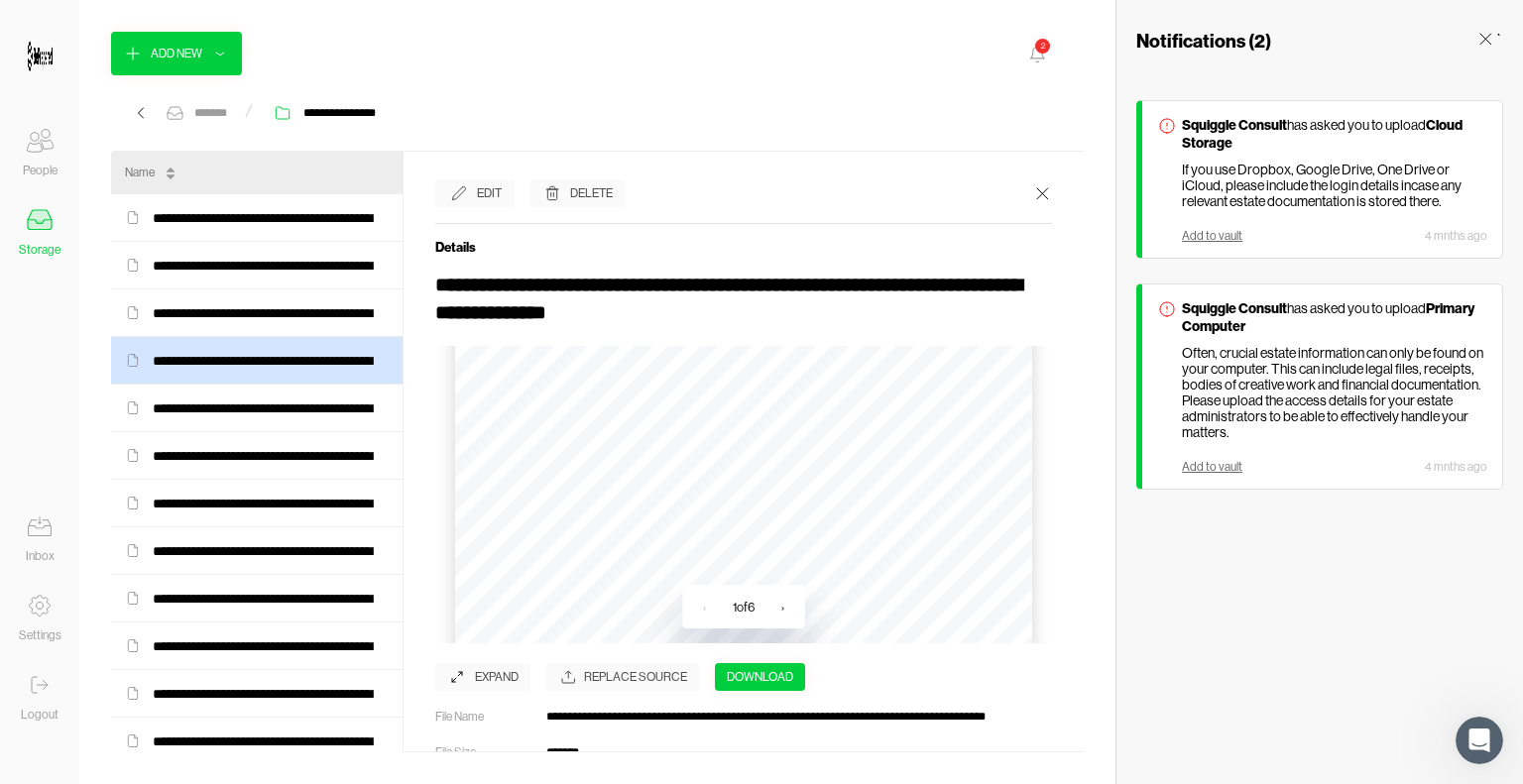 scroll, scrollTop: 591, scrollLeft: 0, axis: vertical 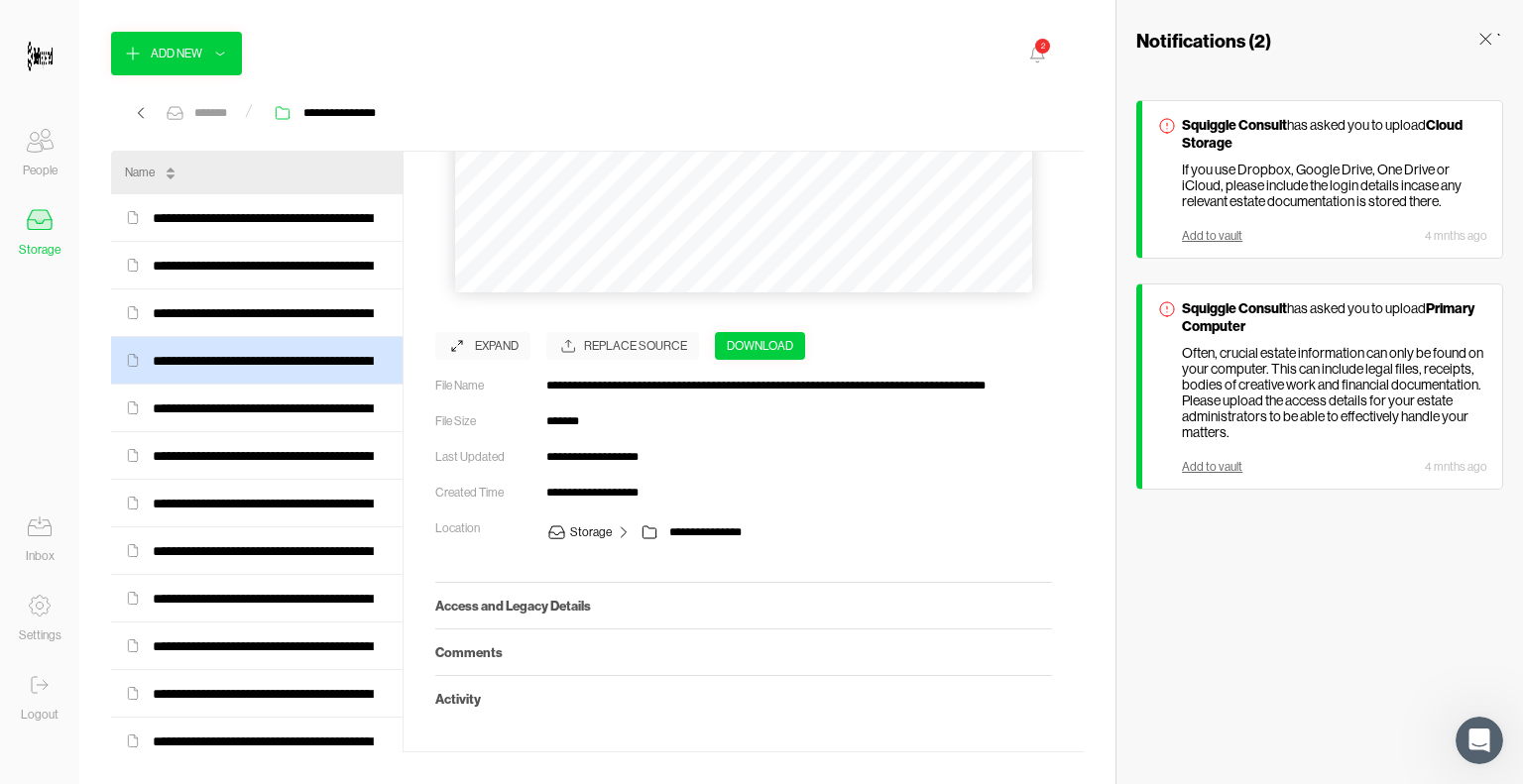 click on "Access and Legacy Details" at bounding box center [744, 606] 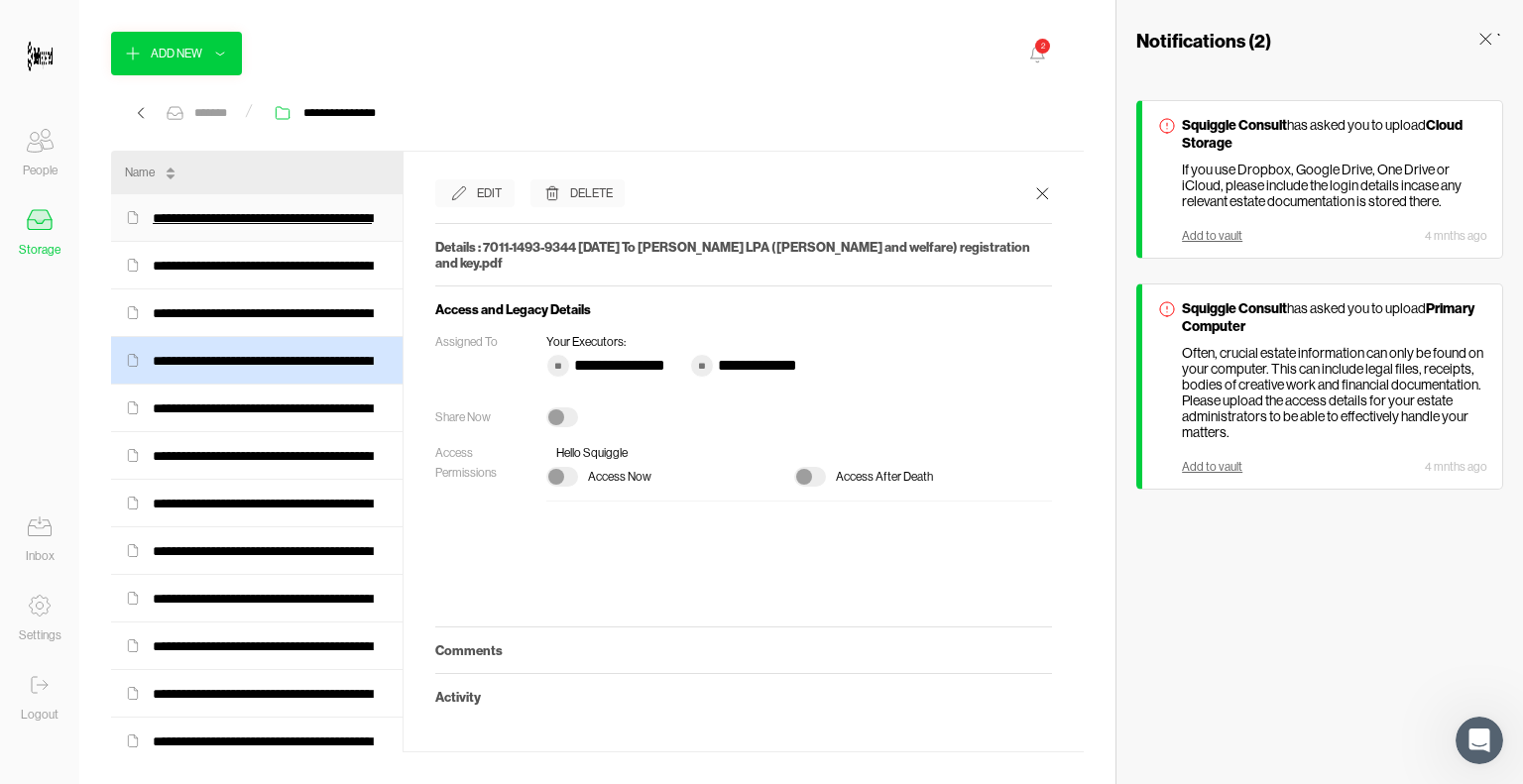 click on "**********" at bounding box center (257, 218) 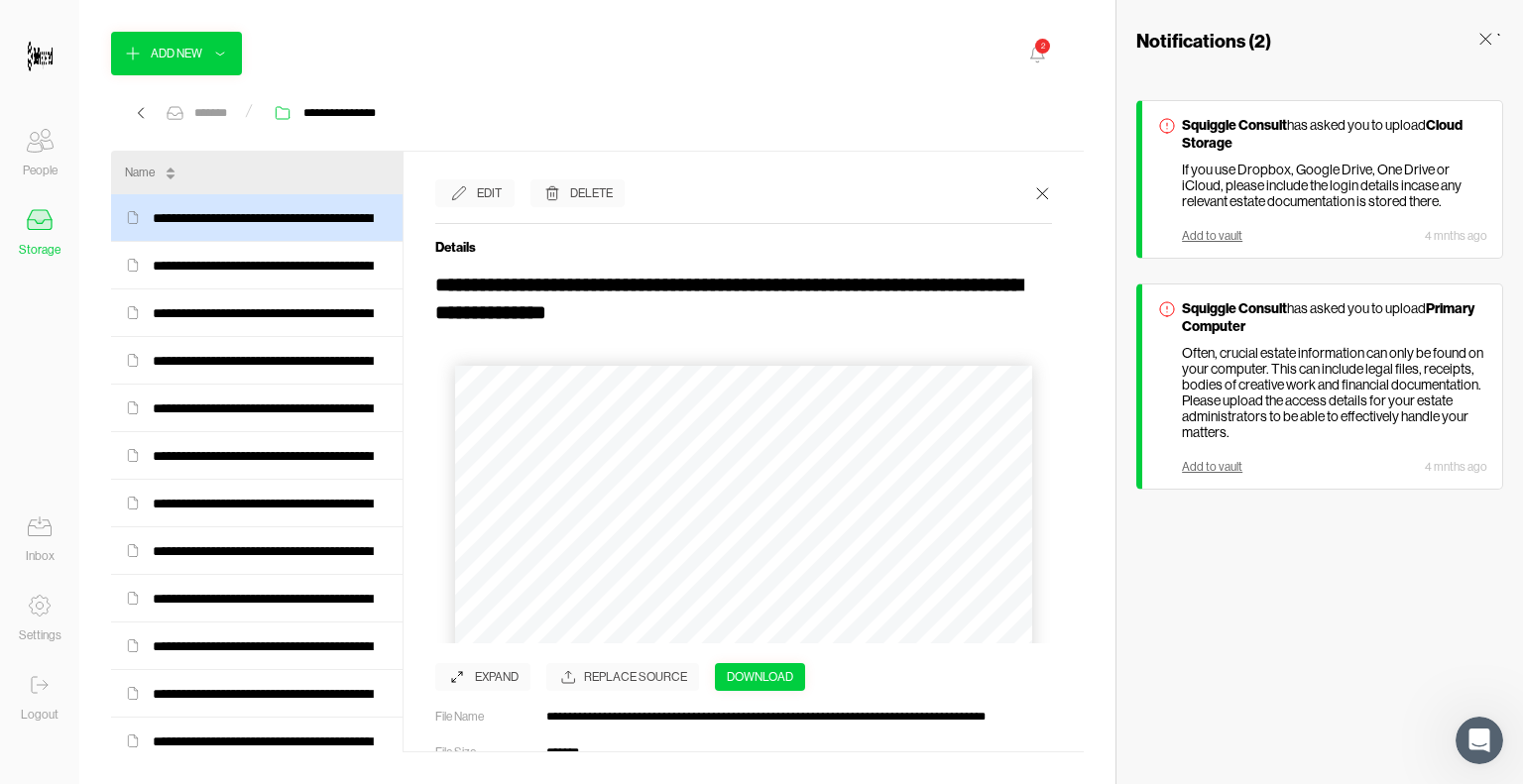 click 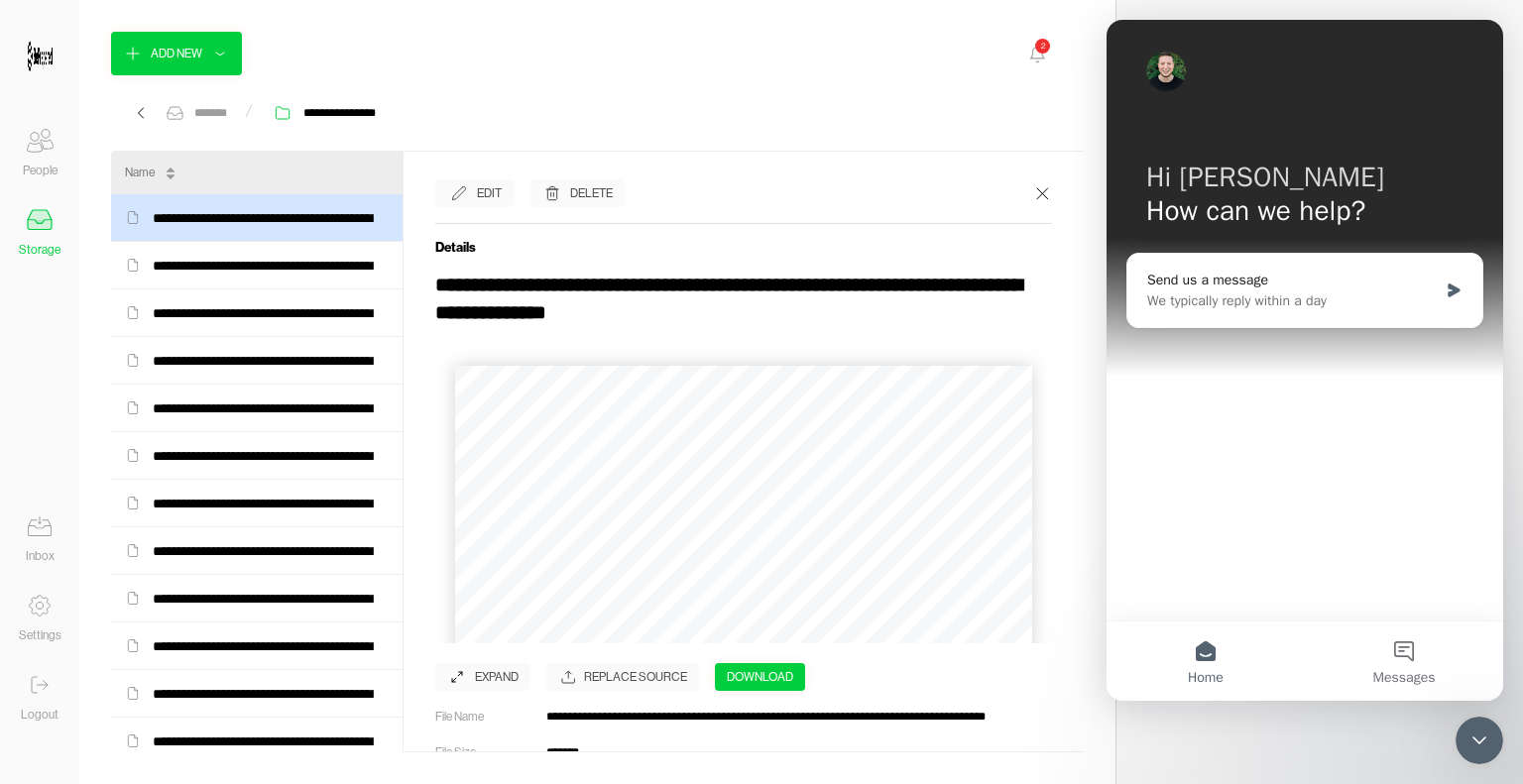 click on "Notifications ( 2 ) ` Squiggle Consult  has asked you to upload  Cloud Storage If you use Dropbox, Google Drive, One Drive or iCloud, please include the login details incase any relevant estate documentation is stored there. Add to vault 4 mnths ago Squiggle Consult  has asked you to upload  Primary Computer Often, crucial estate information can only be found on your computer. This can include legal files, receipts, bodies of creative work and financial documentation. Please upload the access details for your estate administrators to be able to effectively handle your matters. Add to vault 4 mnths ago" at bounding box center (1319, 392) 